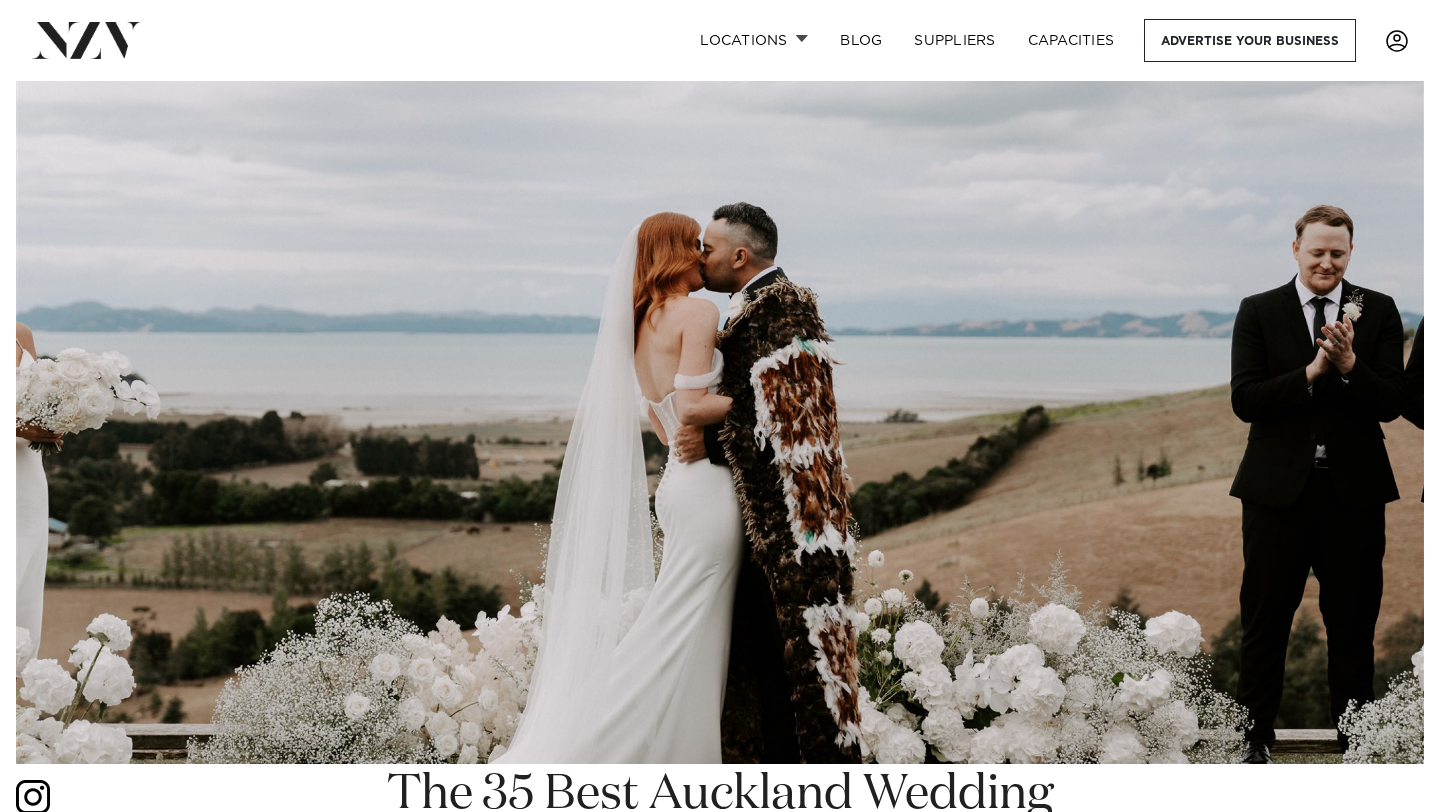 scroll, scrollTop: 0, scrollLeft: 0, axis: both 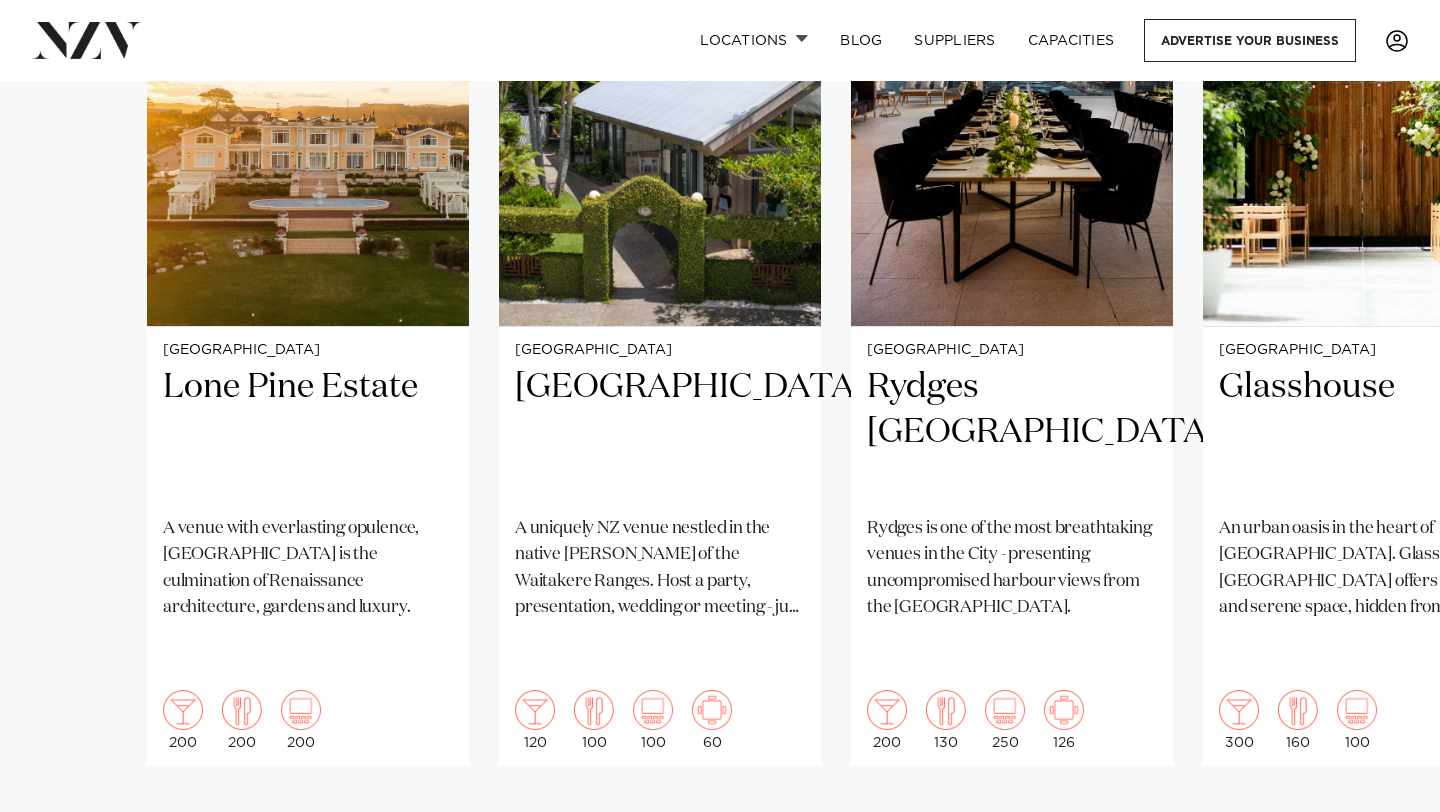 click at bounding box center (1380, 830) 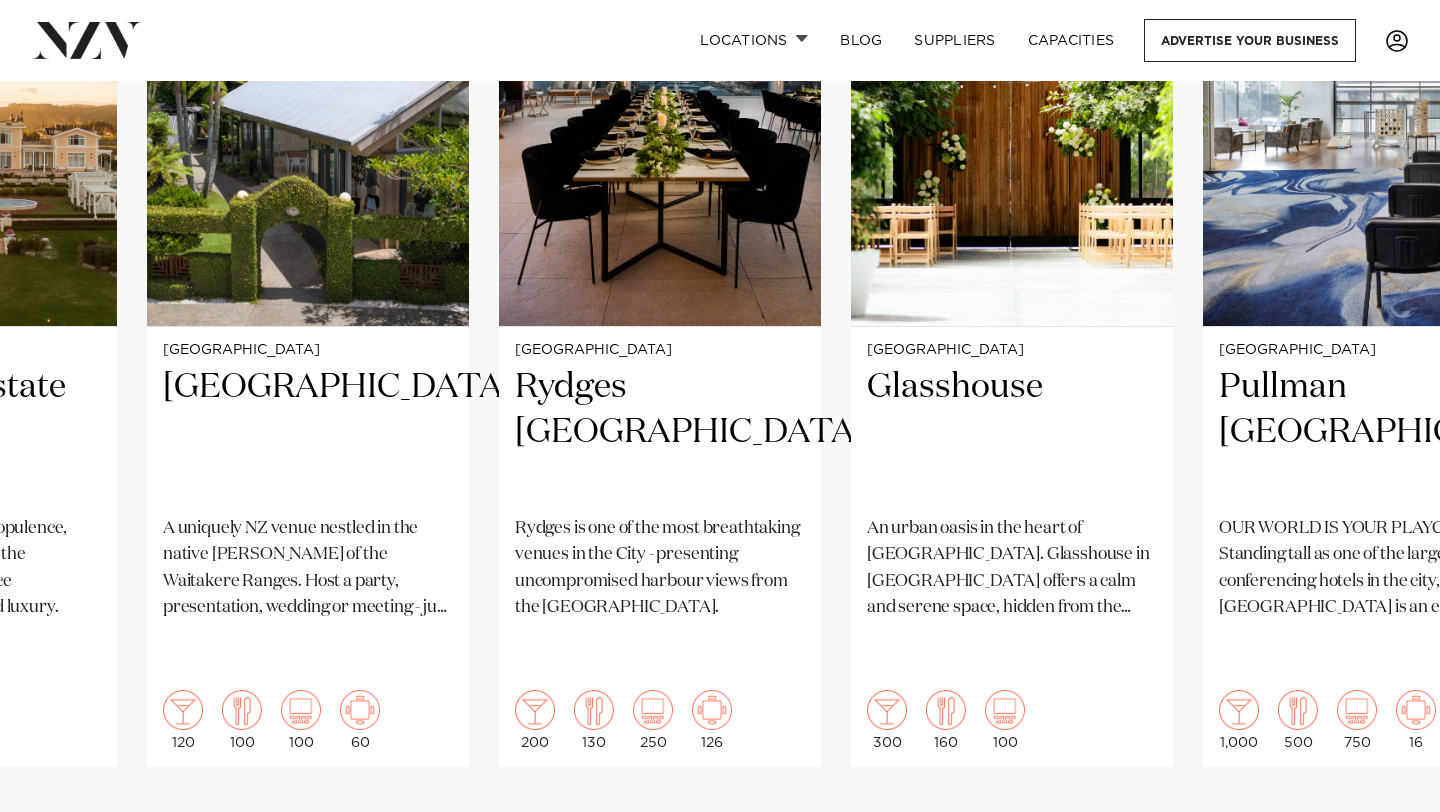 click at bounding box center [1380, 830] 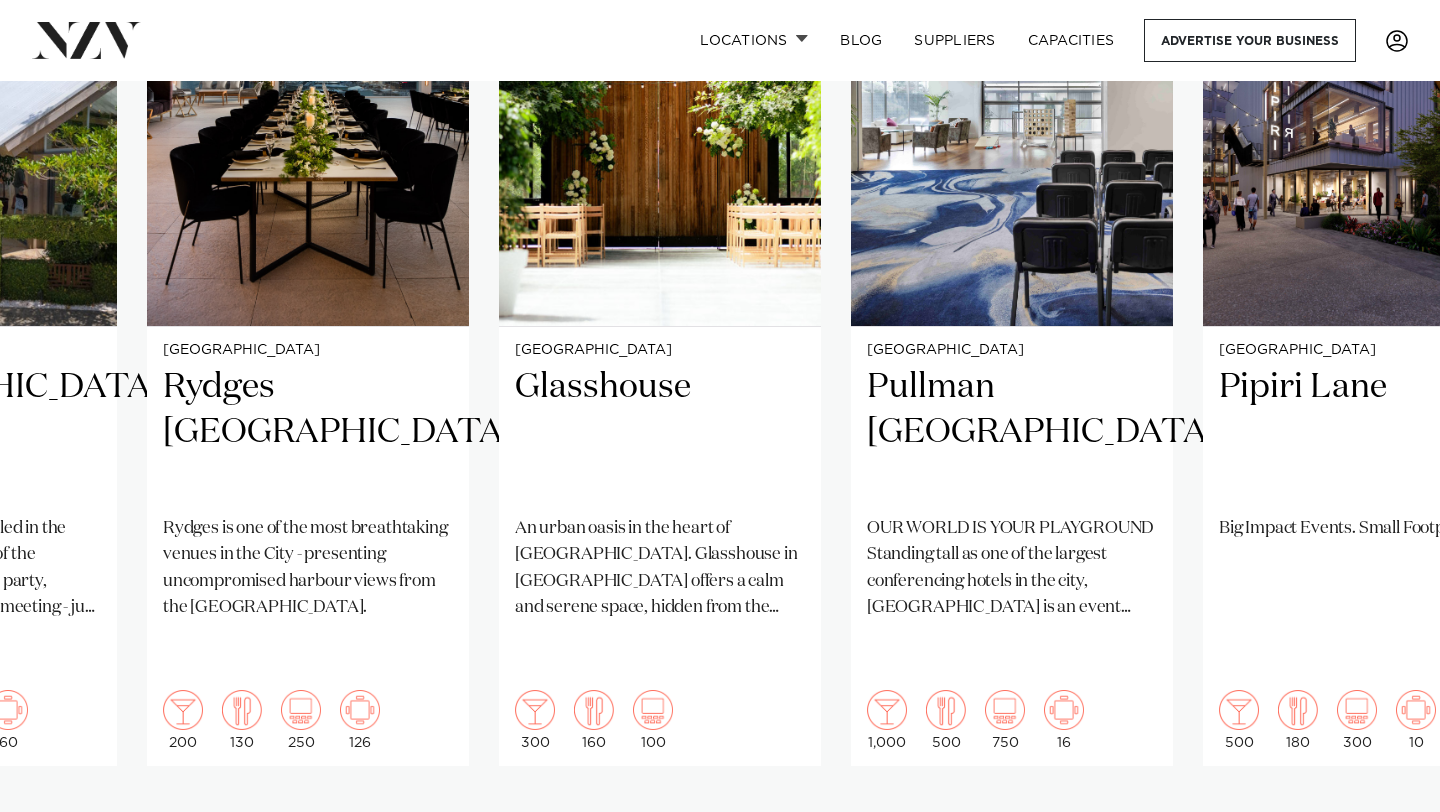 click at bounding box center (1380, 830) 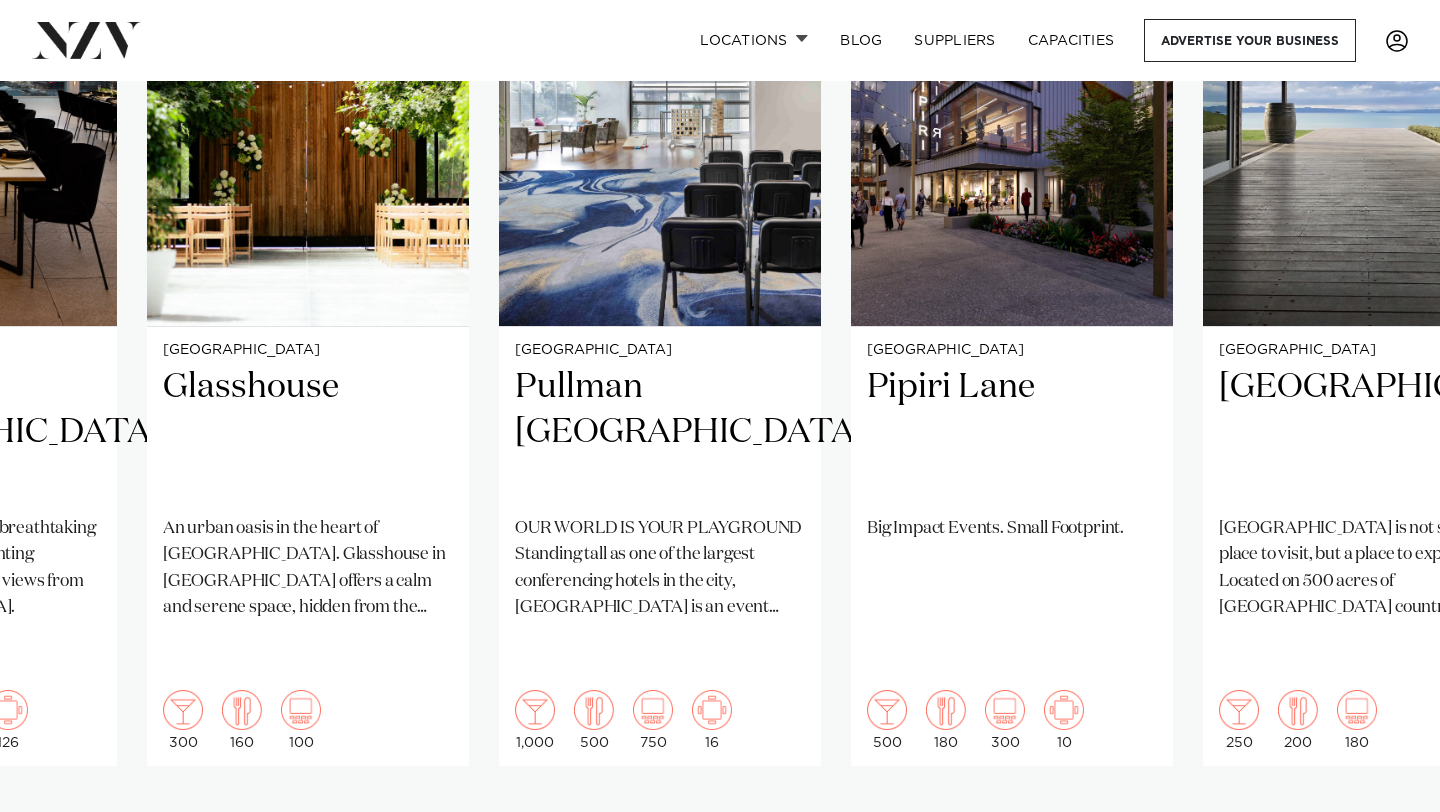 click at bounding box center [1380, 830] 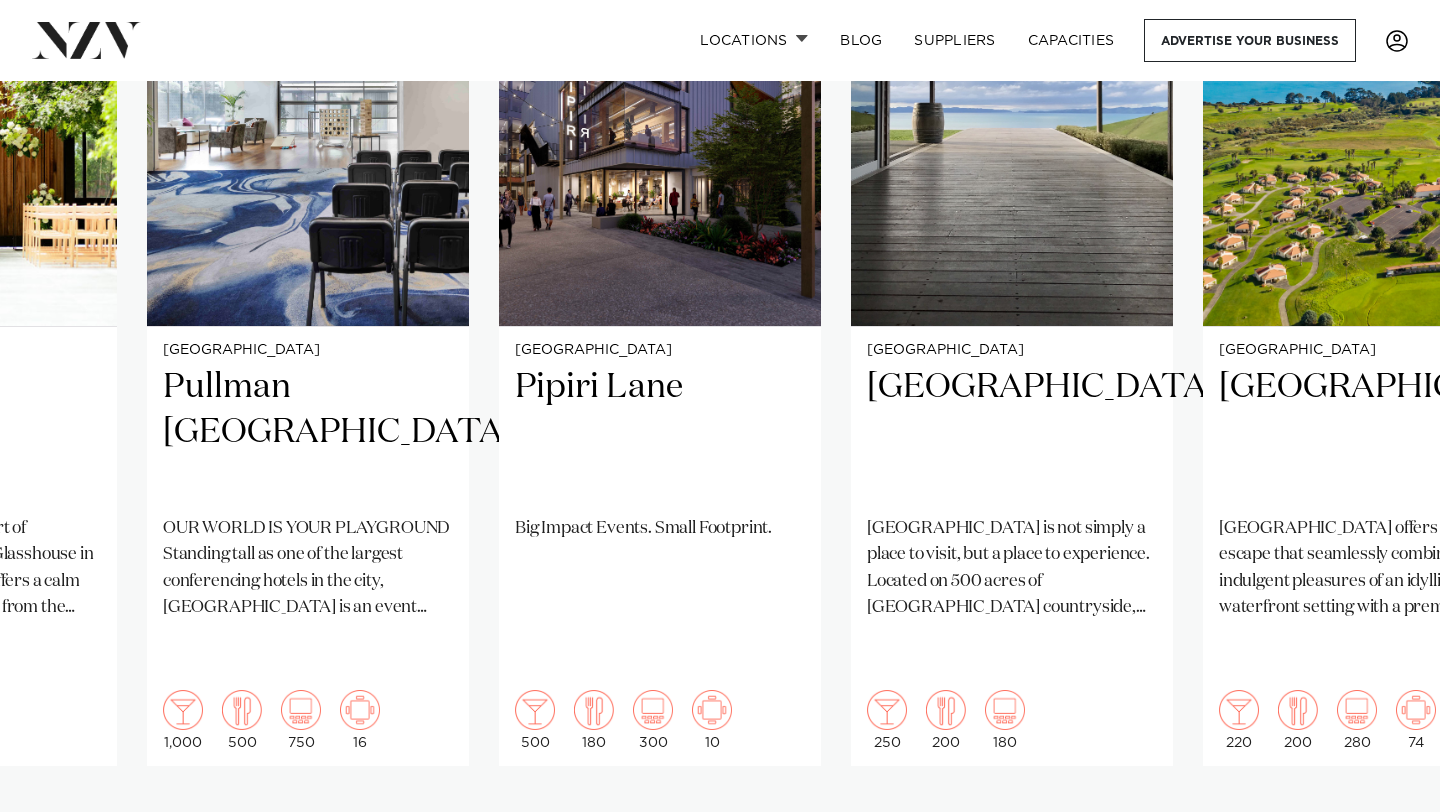 click at bounding box center (1380, 830) 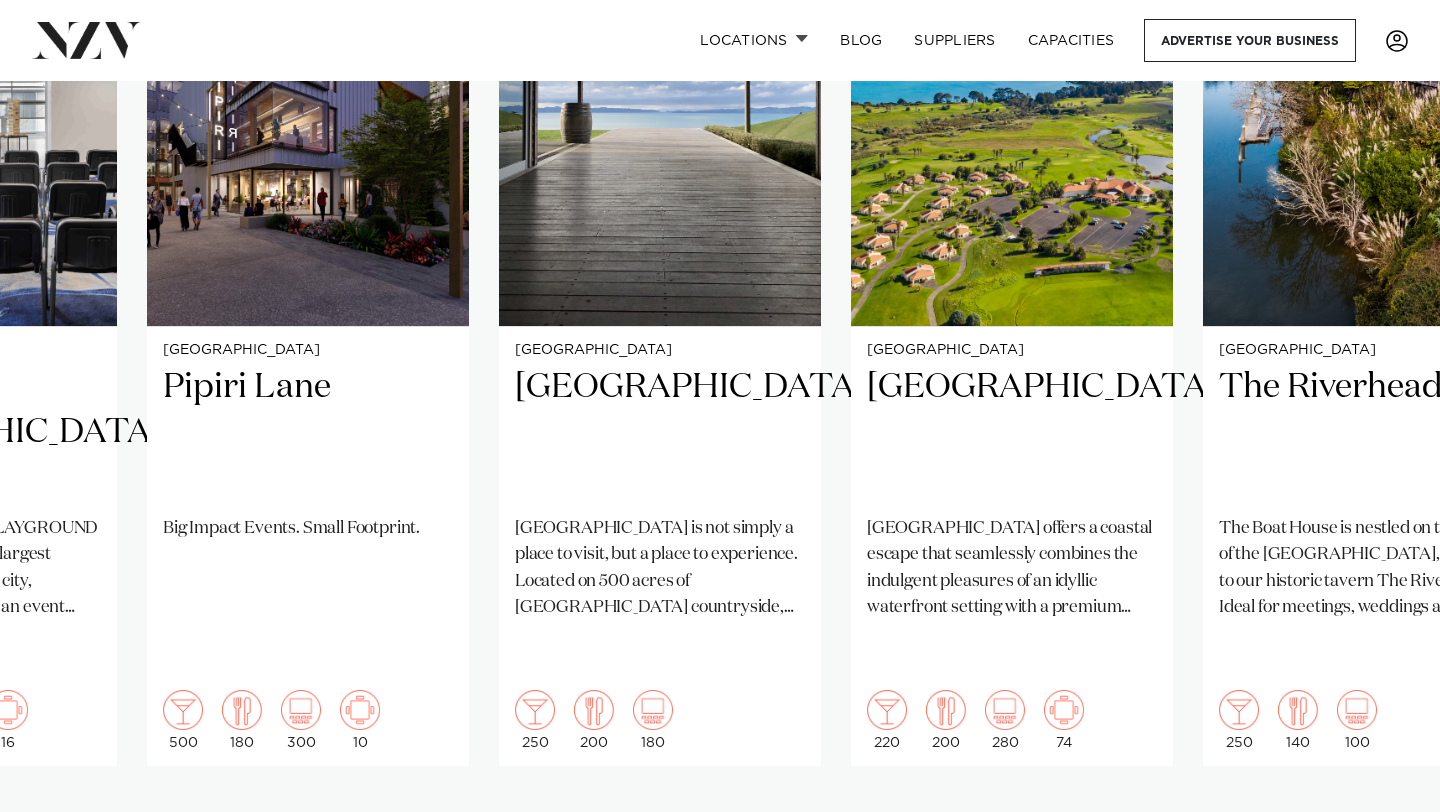 click at bounding box center [1380, 830] 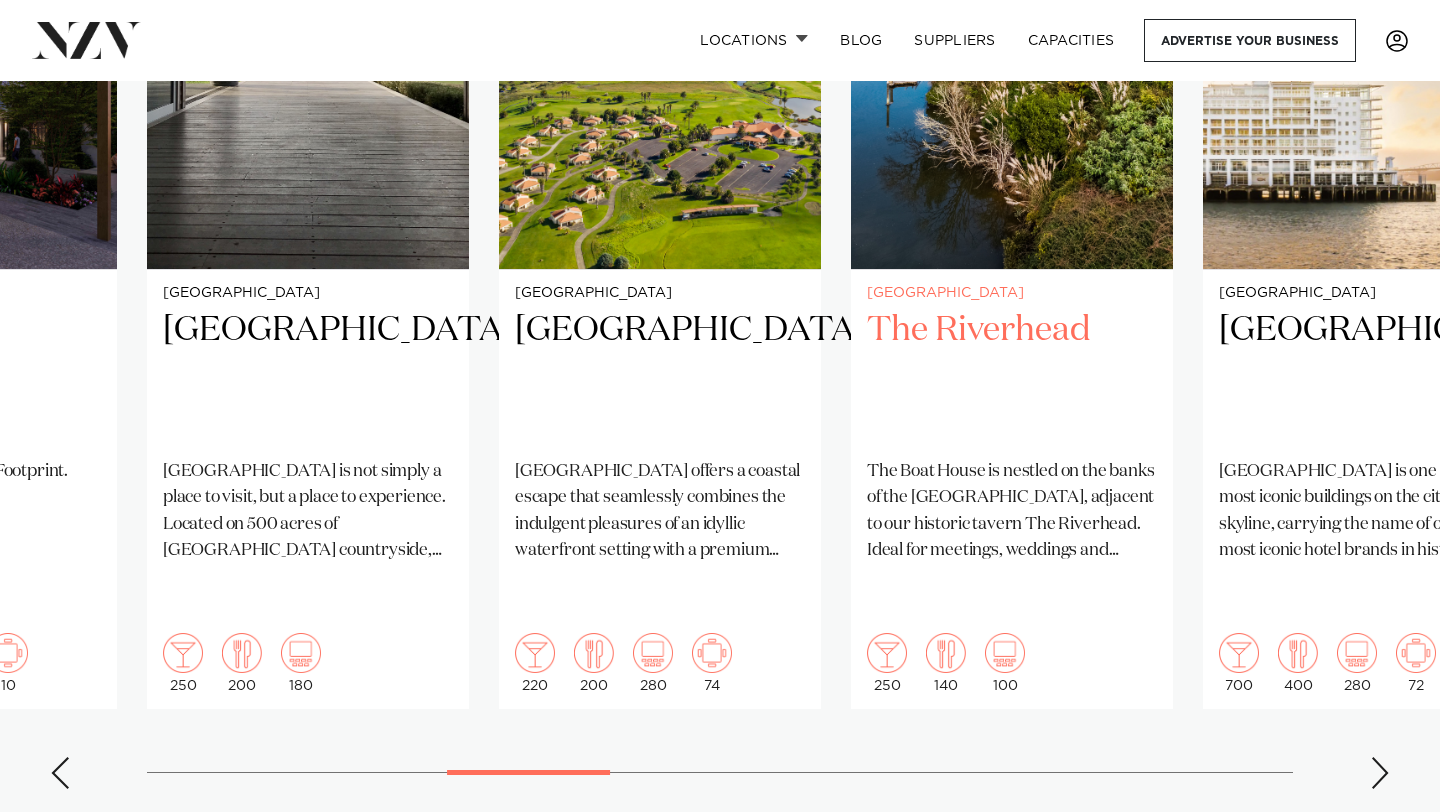 scroll, scrollTop: 1641, scrollLeft: 0, axis: vertical 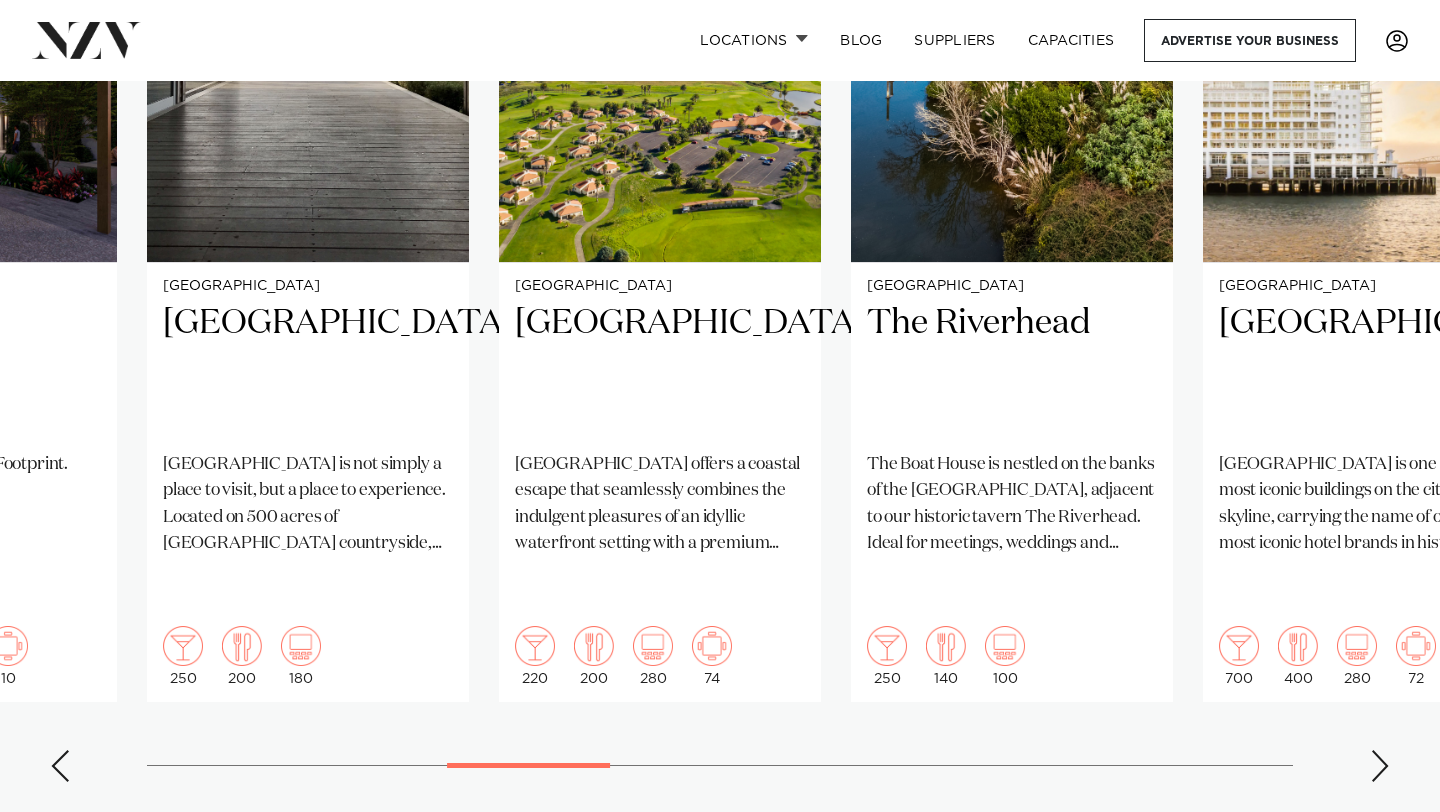 click at bounding box center (1380, 766) 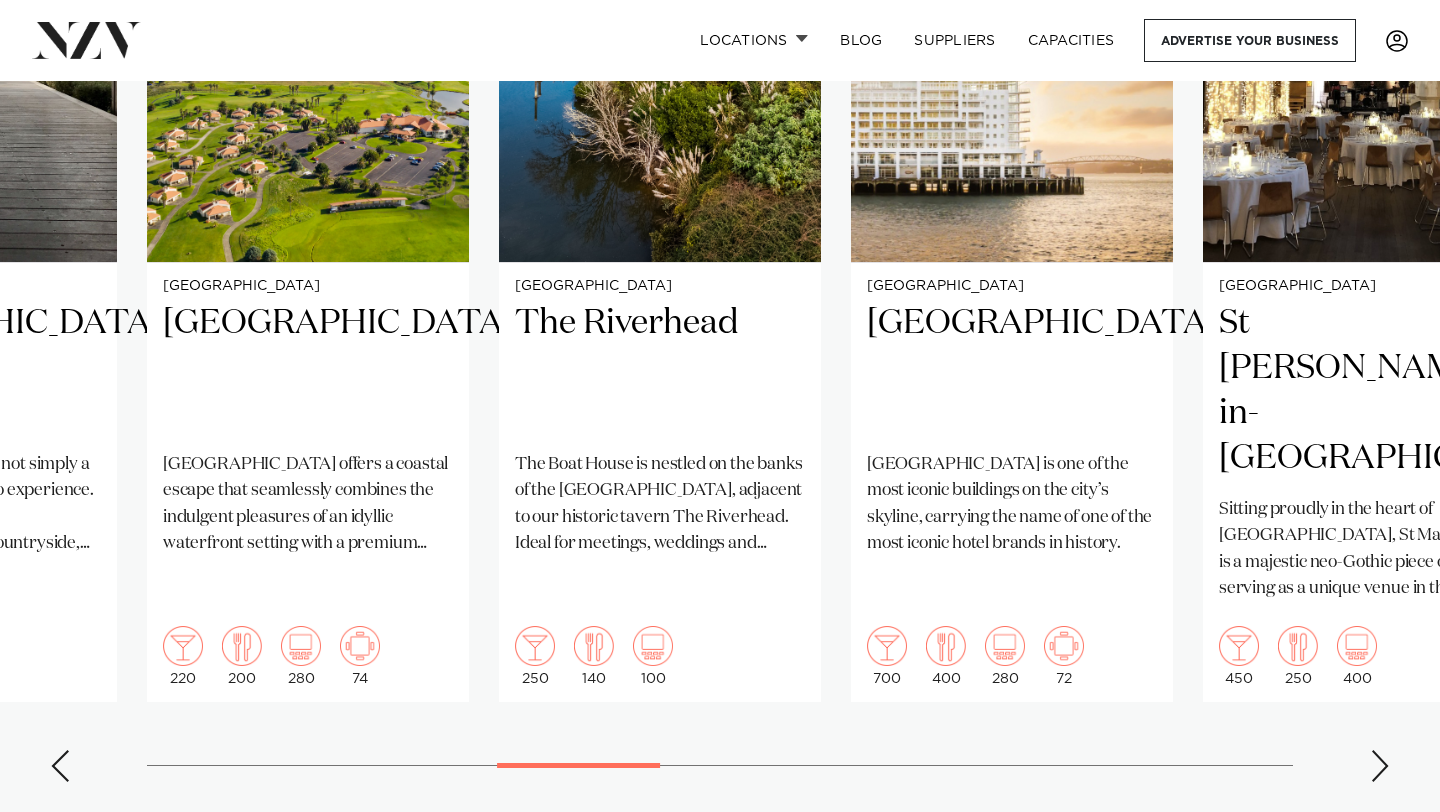 click at bounding box center [1380, 766] 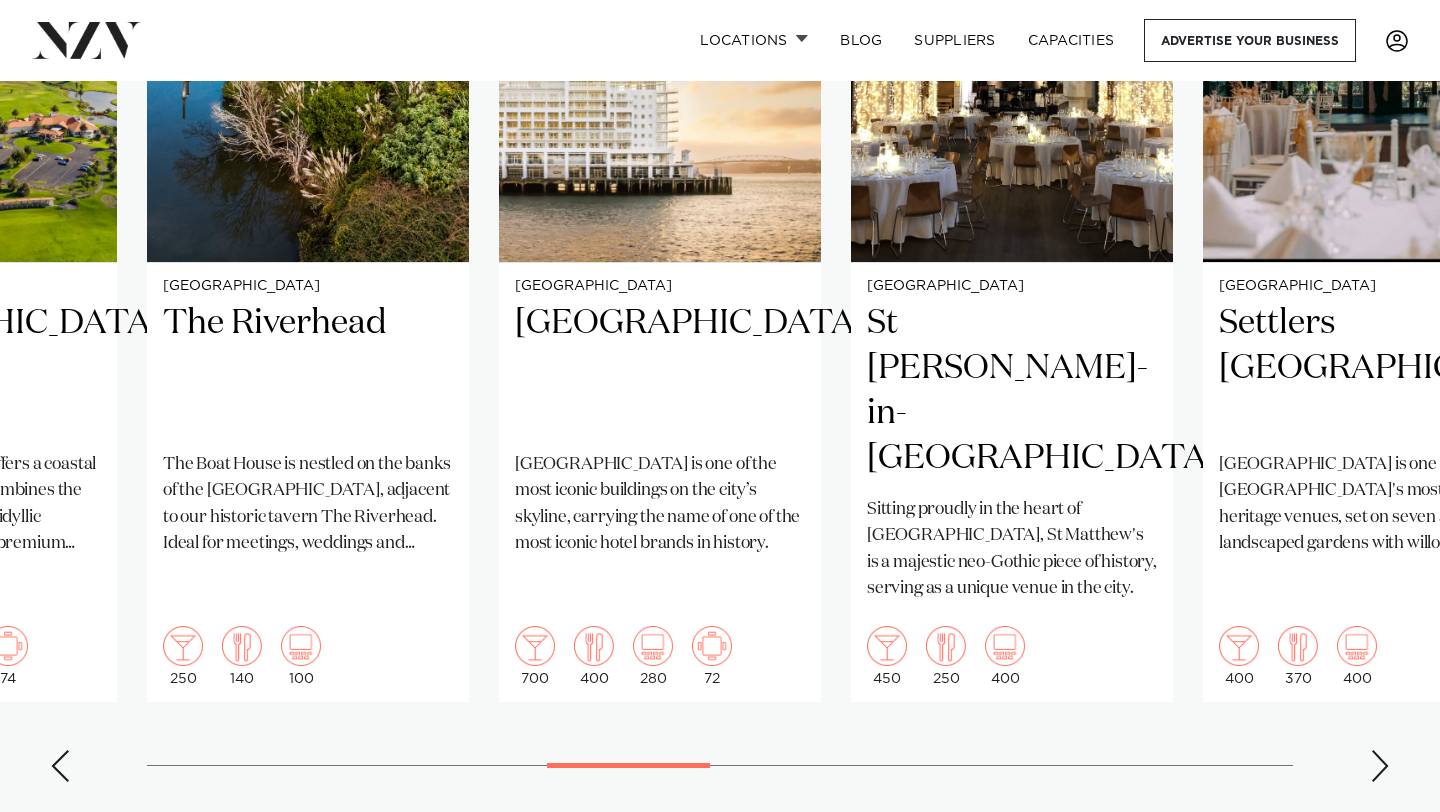 click at bounding box center (1380, 766) 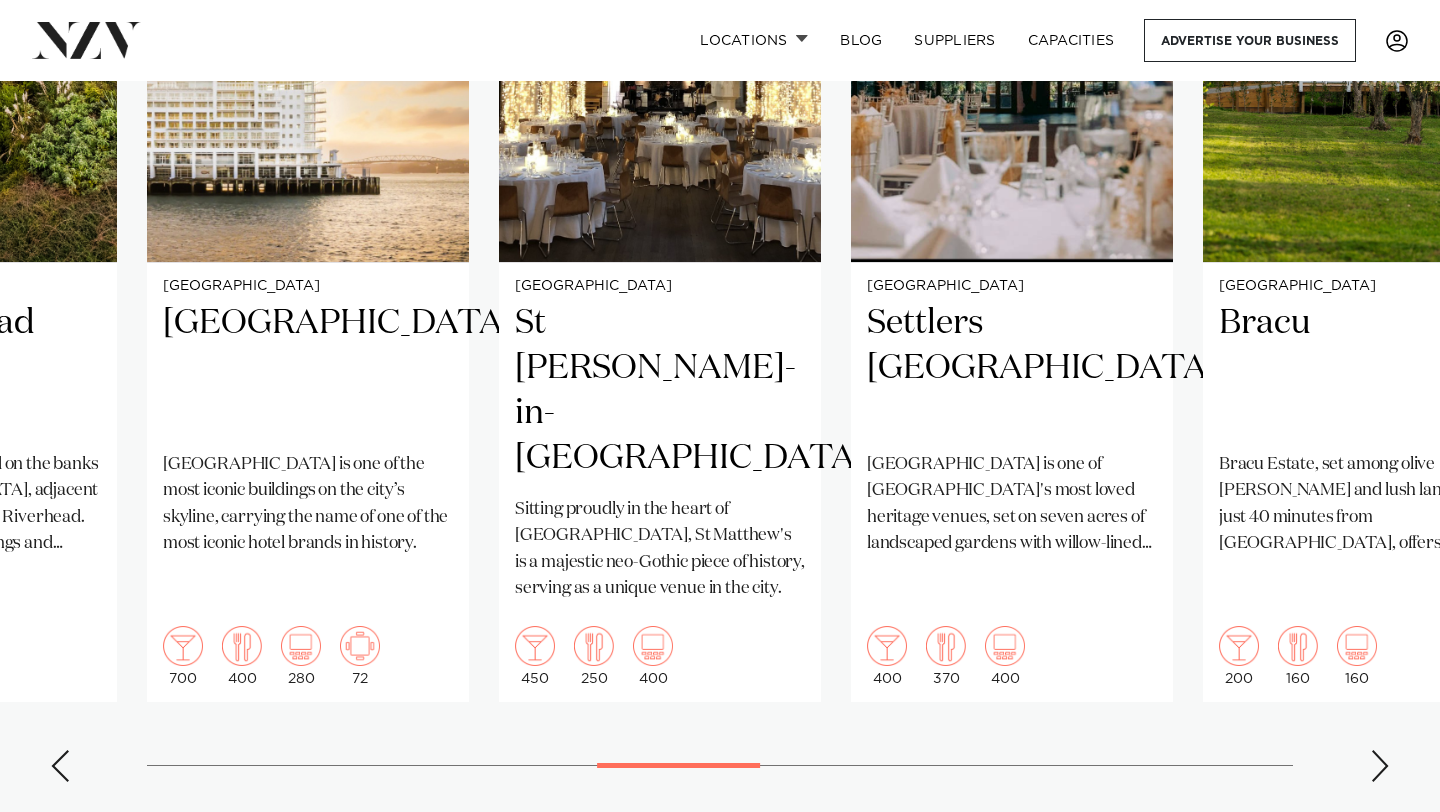 click at bounding box center (1380, 766) 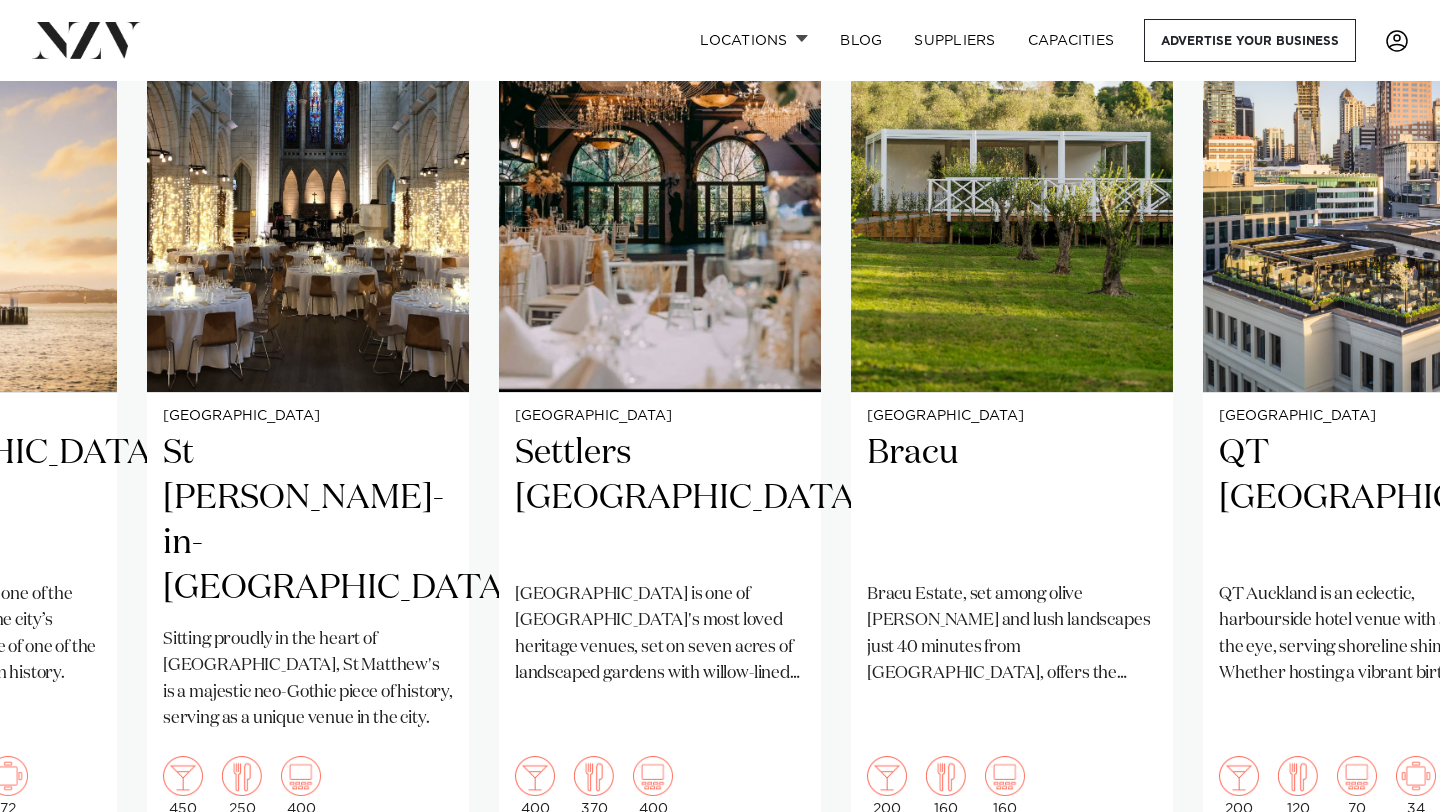 scroll, scrollTop: 1504, scrollLeft: 0, axis: vertical 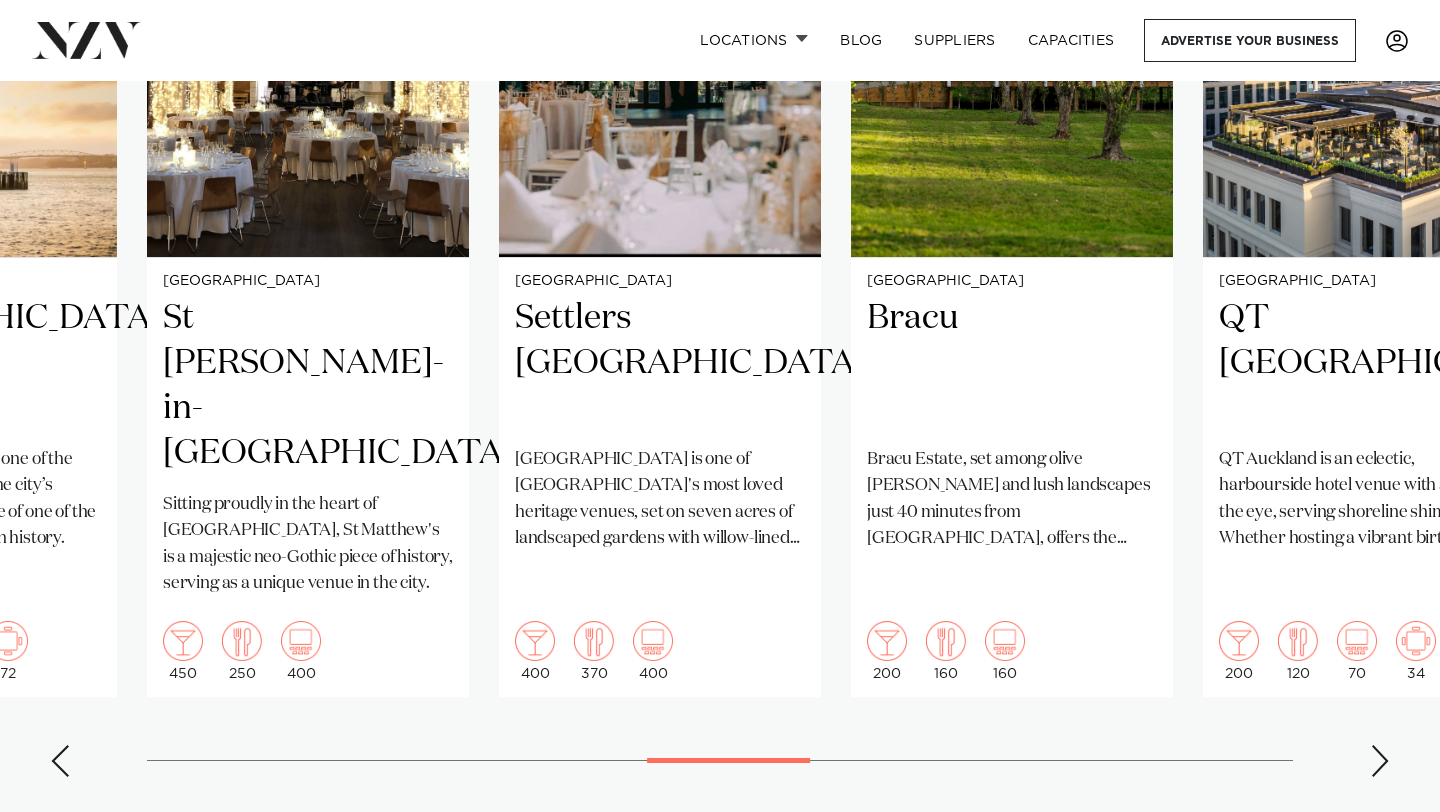 click at bounding box center [1380, 761] 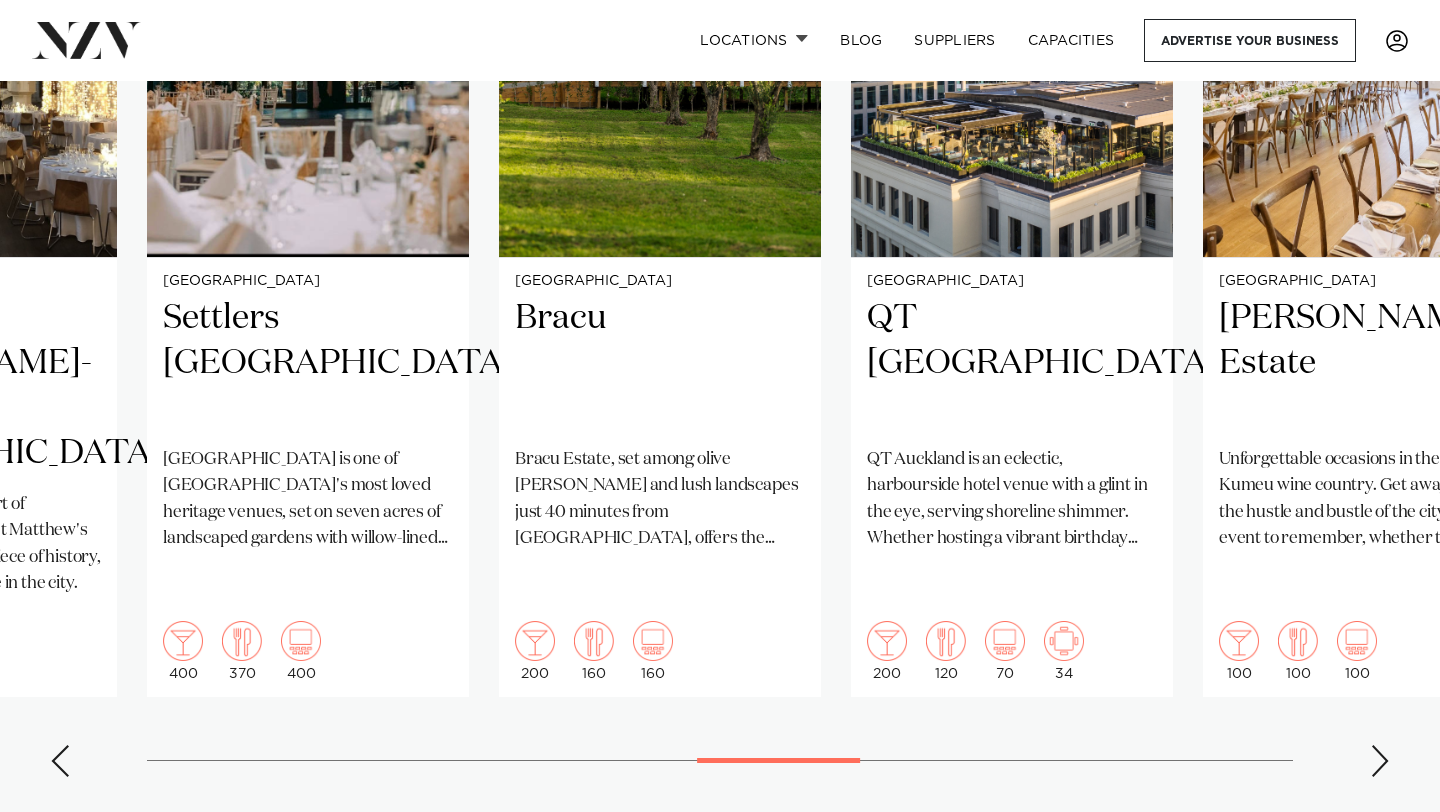 click at bounding box center (1380, 761) 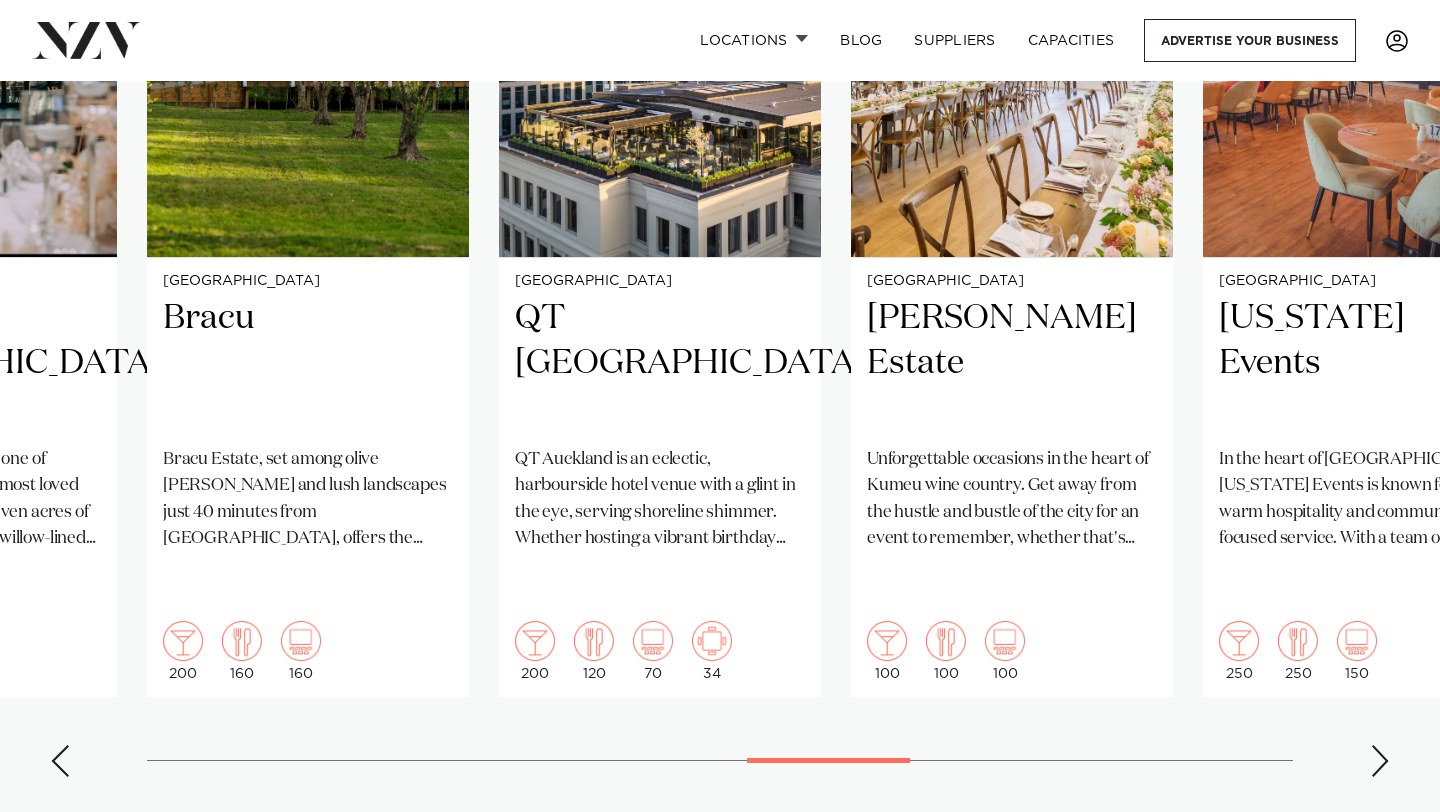 click at bounding box center [1380, 761] 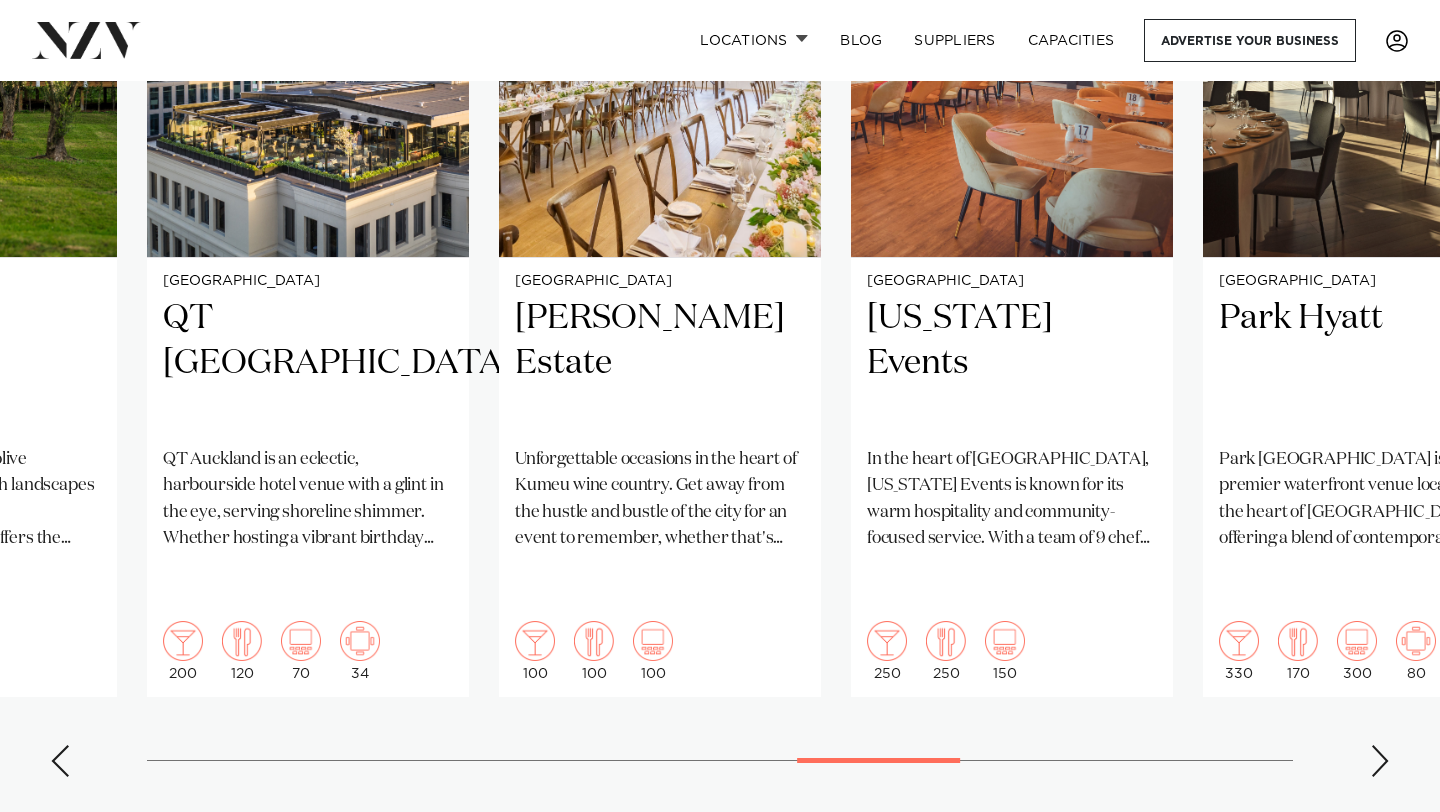 click at bounding box center [1380, 761] 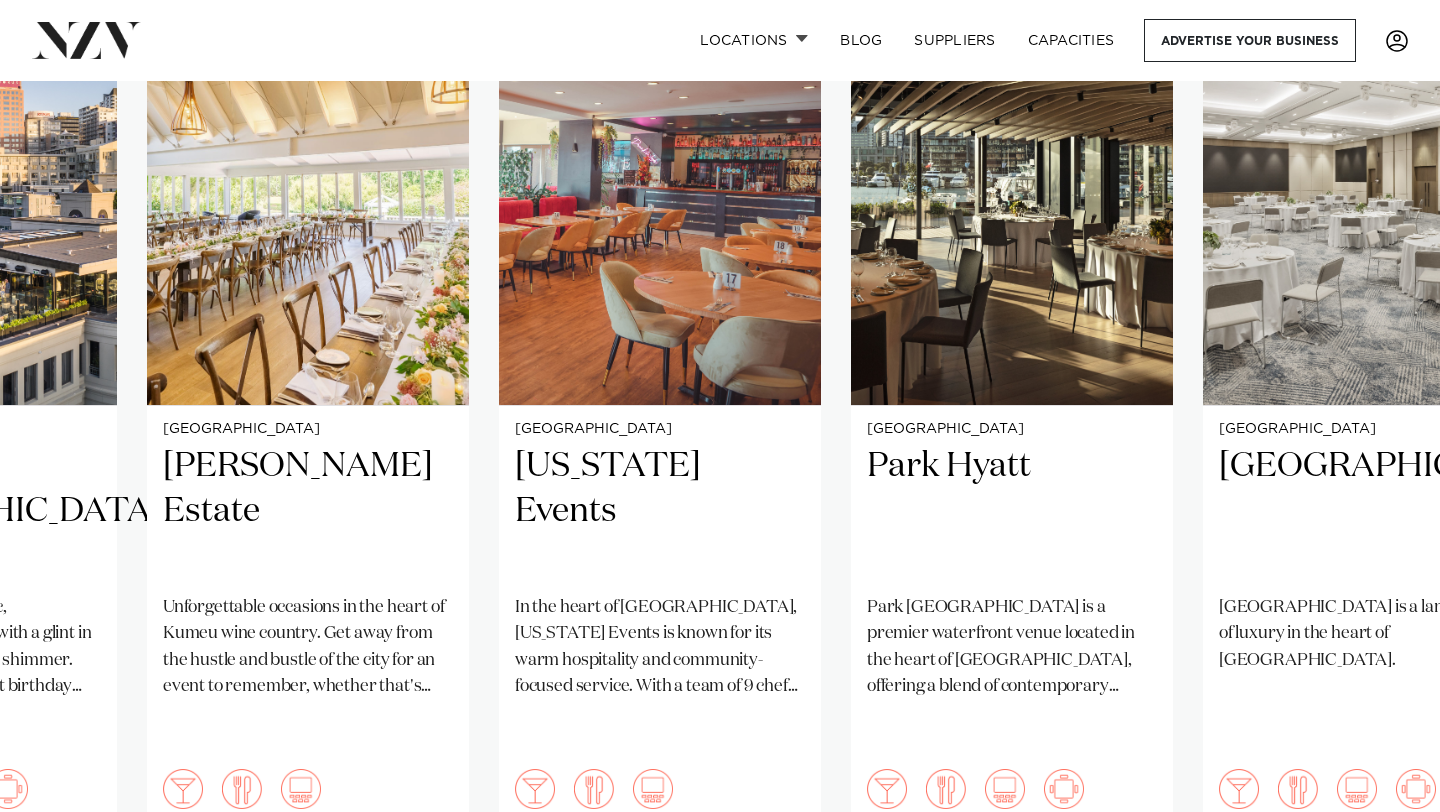 scroll, scrollTop: 1624, scrollLeft: 0, axis: vertical 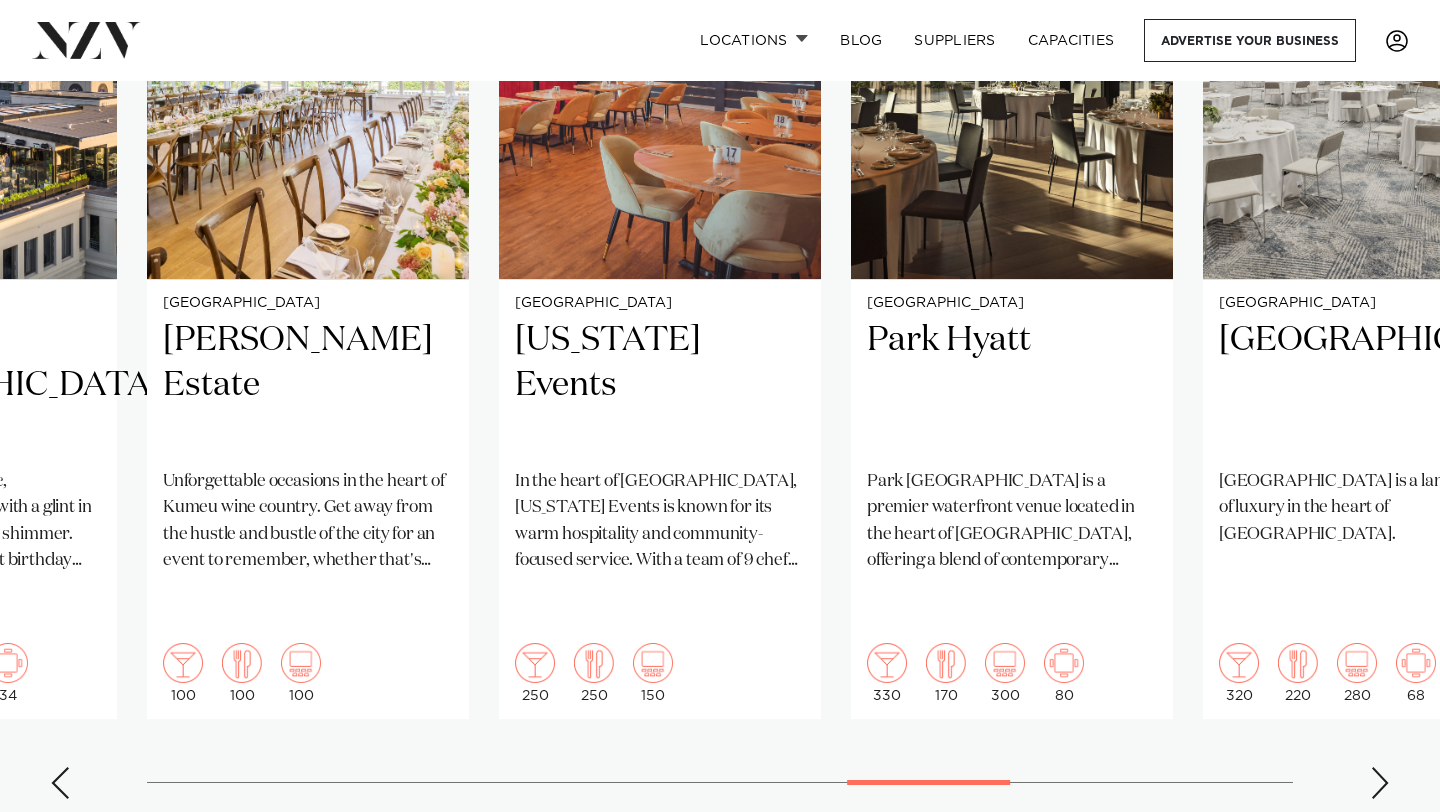 click at bounding box center (1380, 783) 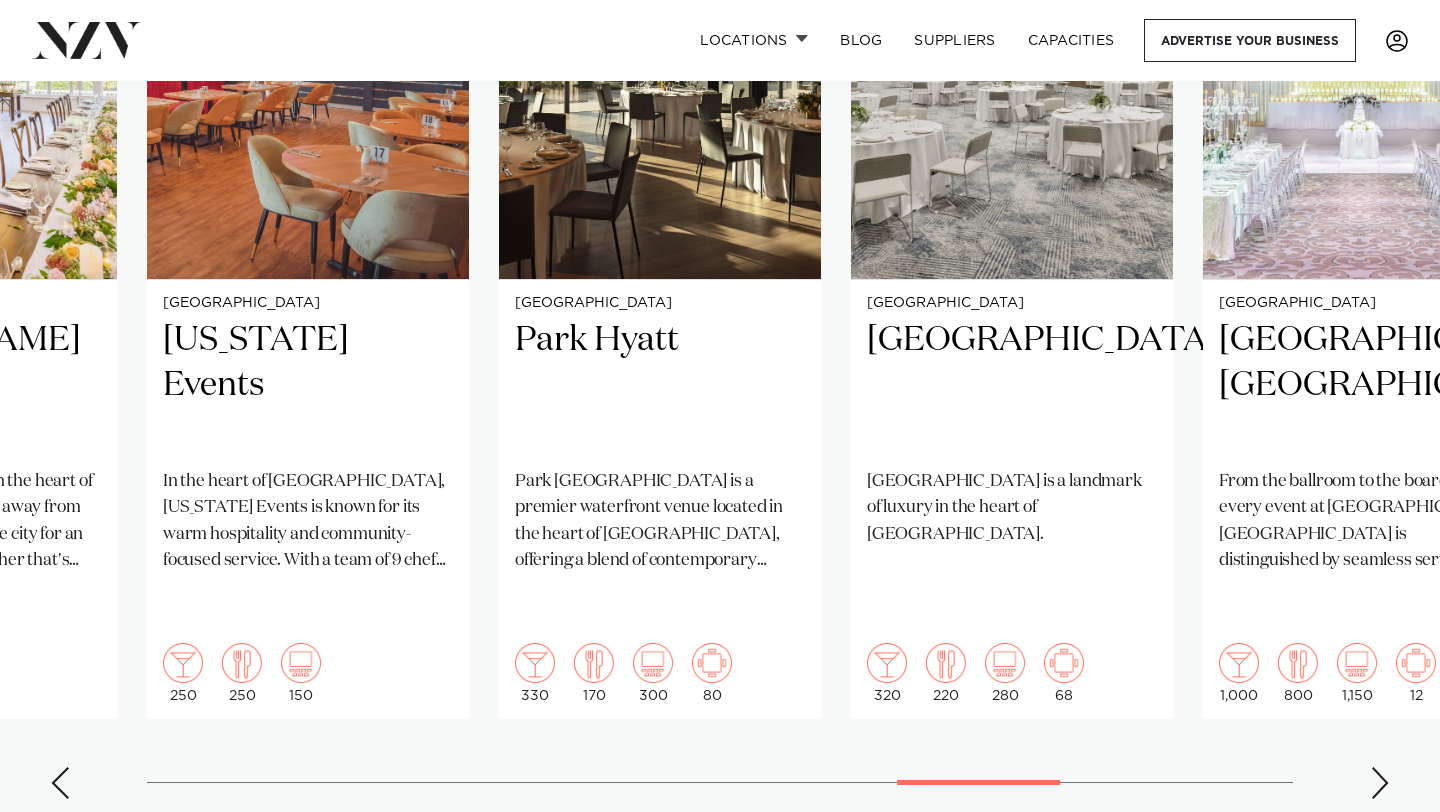 click at bounding box center (1380, 783) 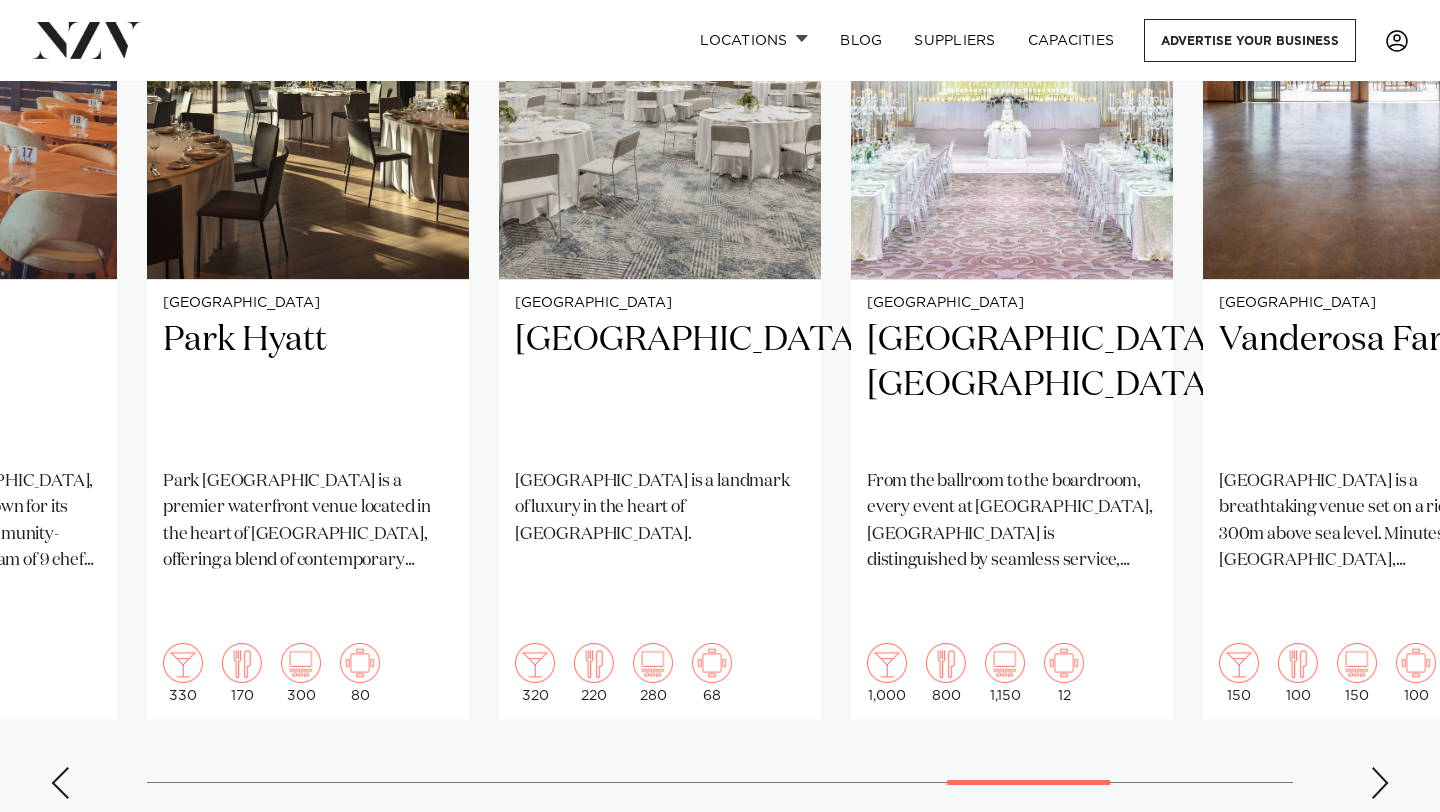 click at bounding box center [1380, 783] 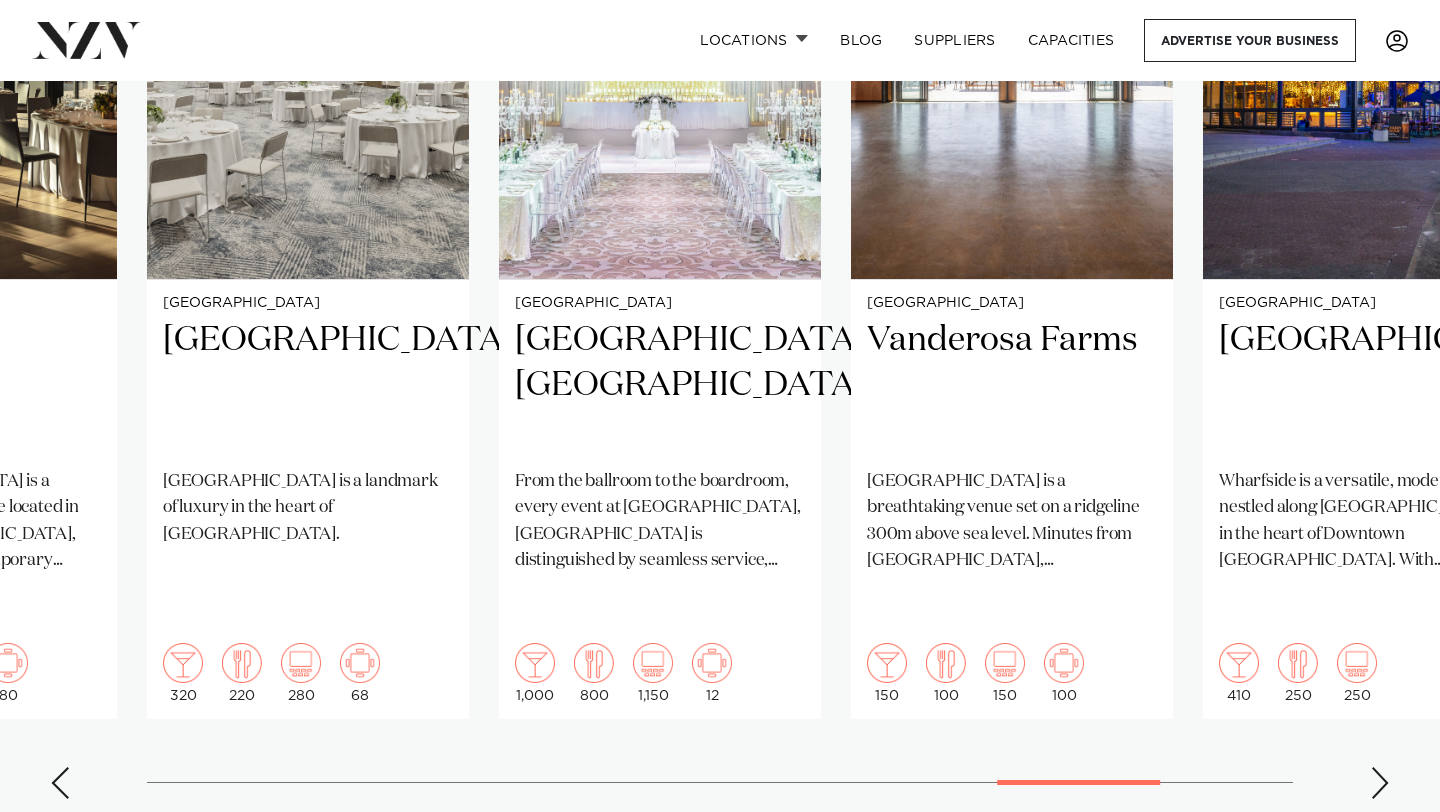 click at bounding box center [1380, 783] 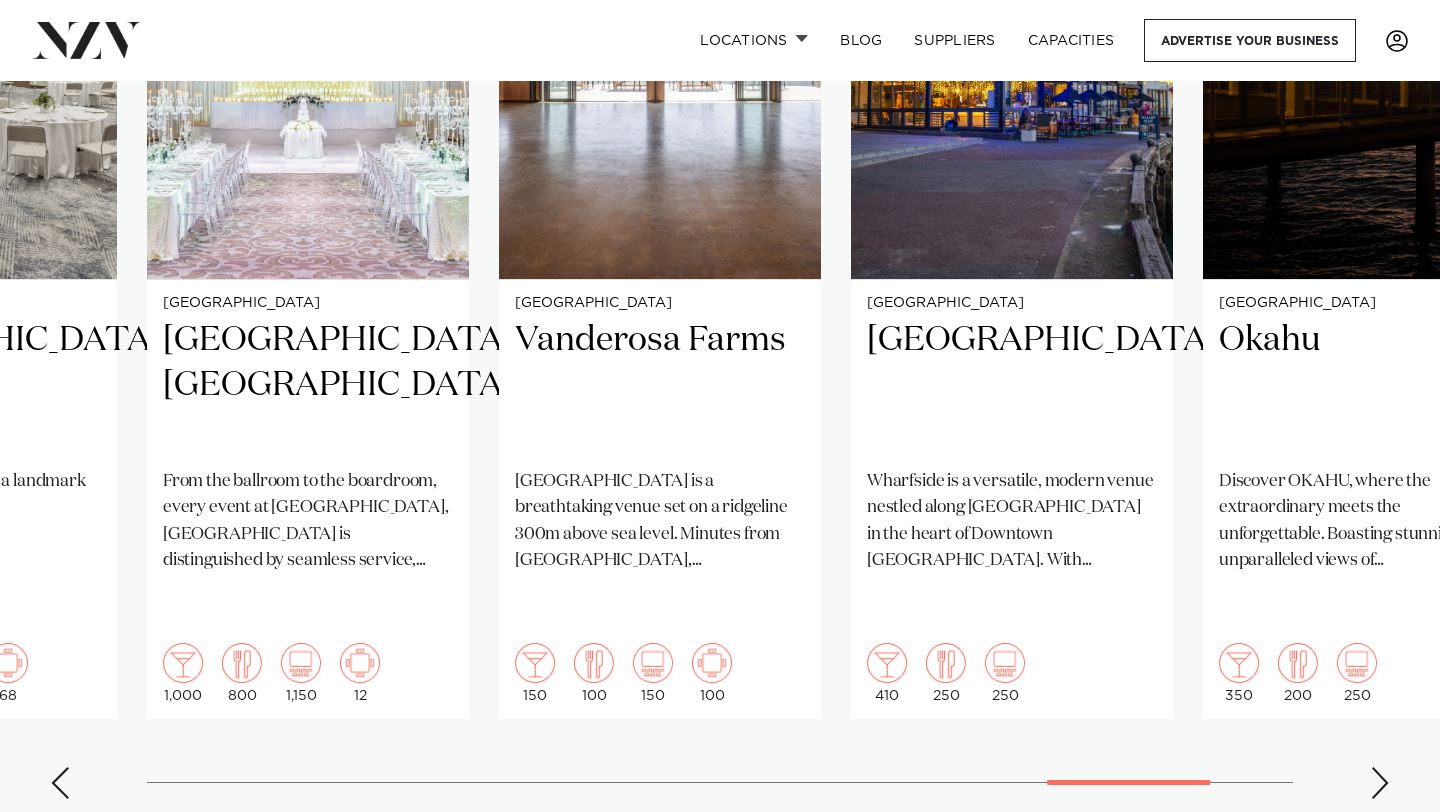 click at bounding box center (1380, 783) 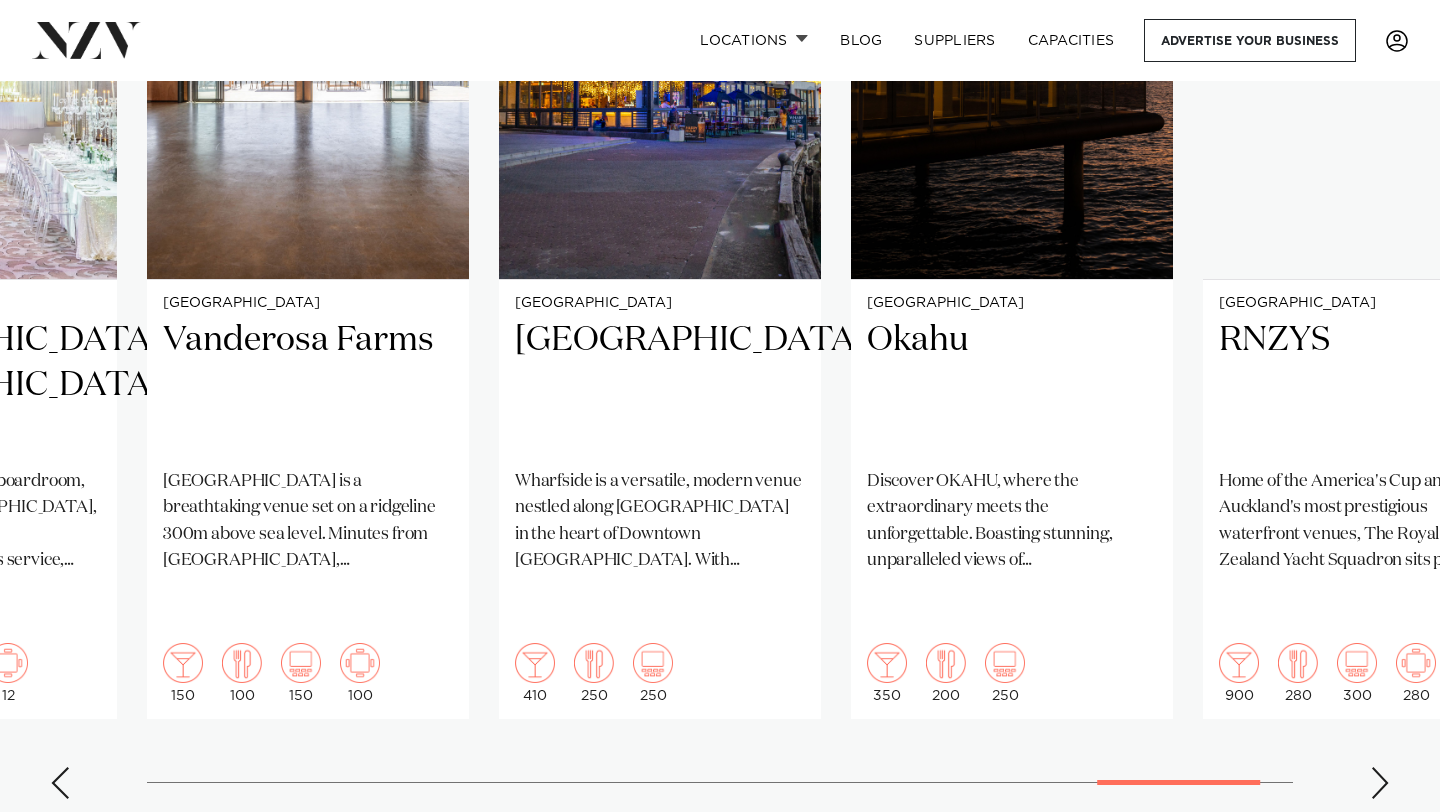 click at bounding box center (1380, 783) 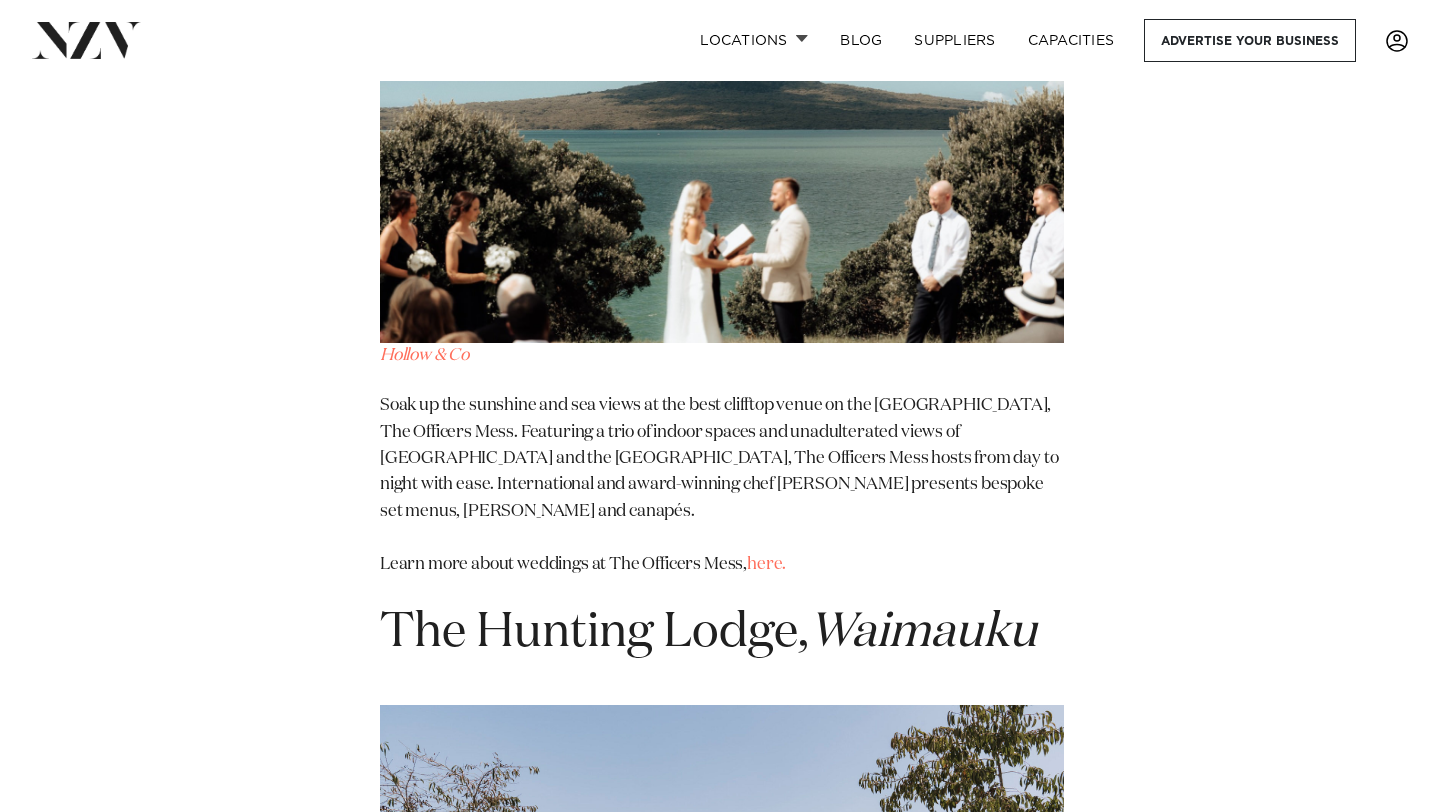 scroll, scrollTop: 16476, scrollLeft: 0, axis: vertical 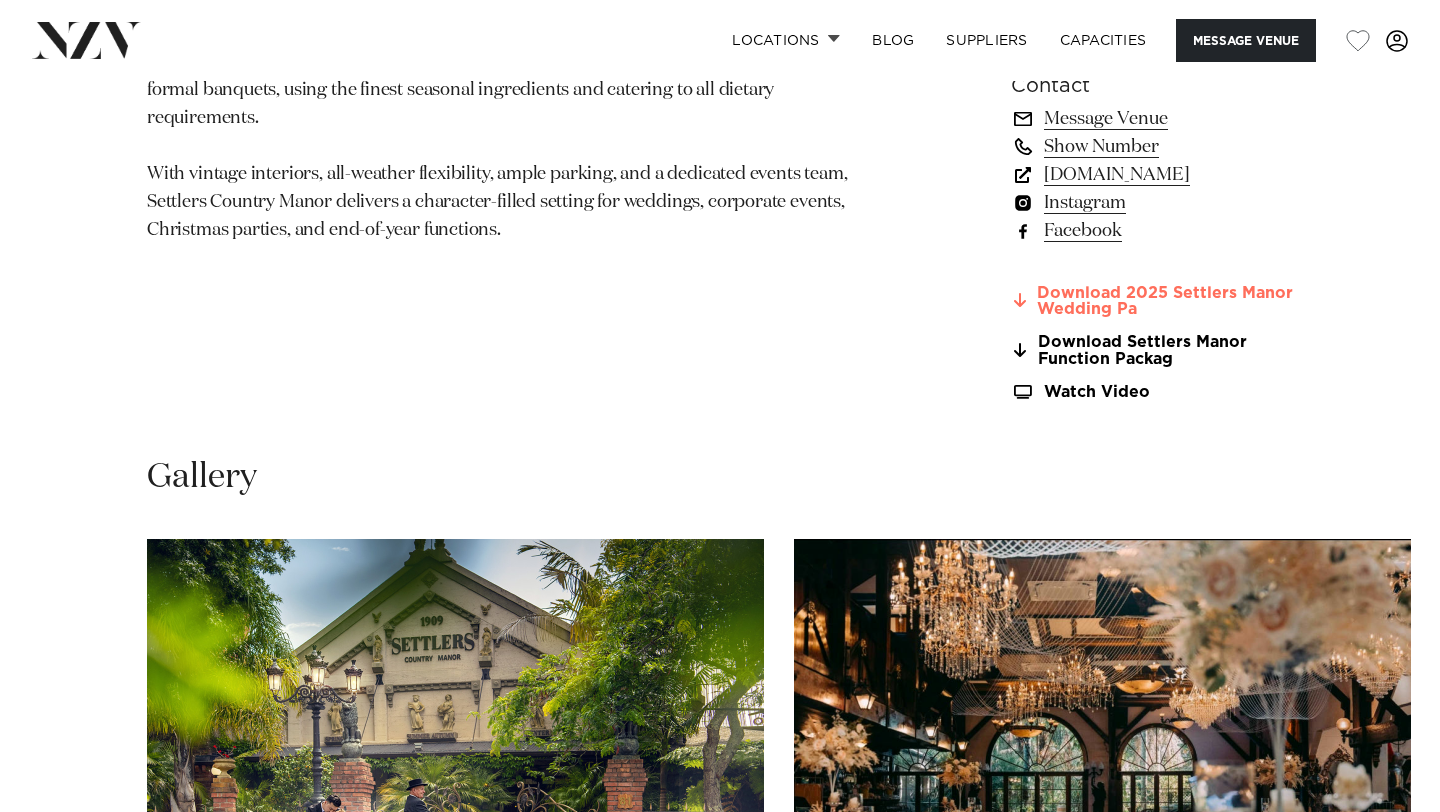 click on "Download 2025 Settlers Manor Wedding Pa" at bounding box center [1152, 302] 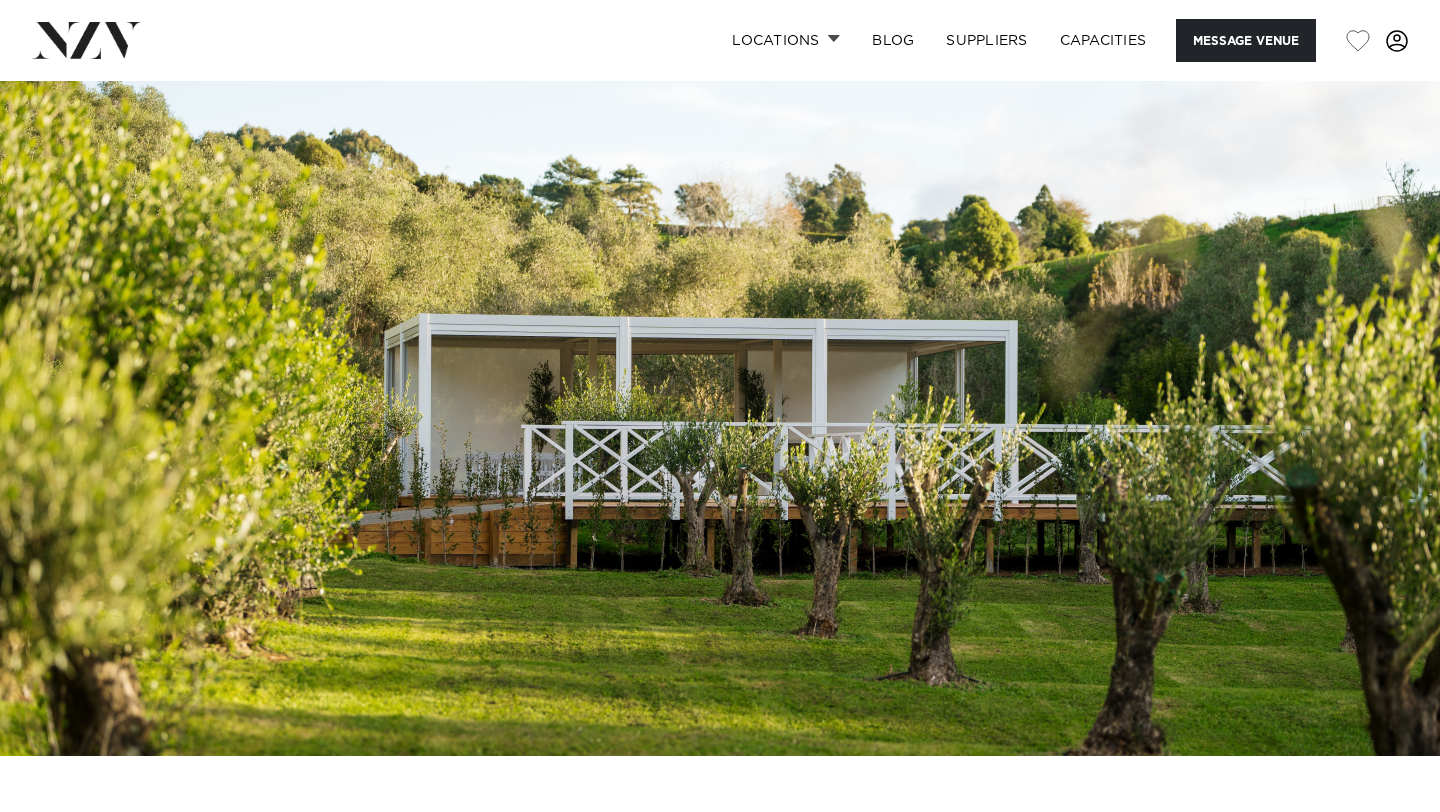 scroll, scrollTop: 0, scrollLeft: 0, axis: both 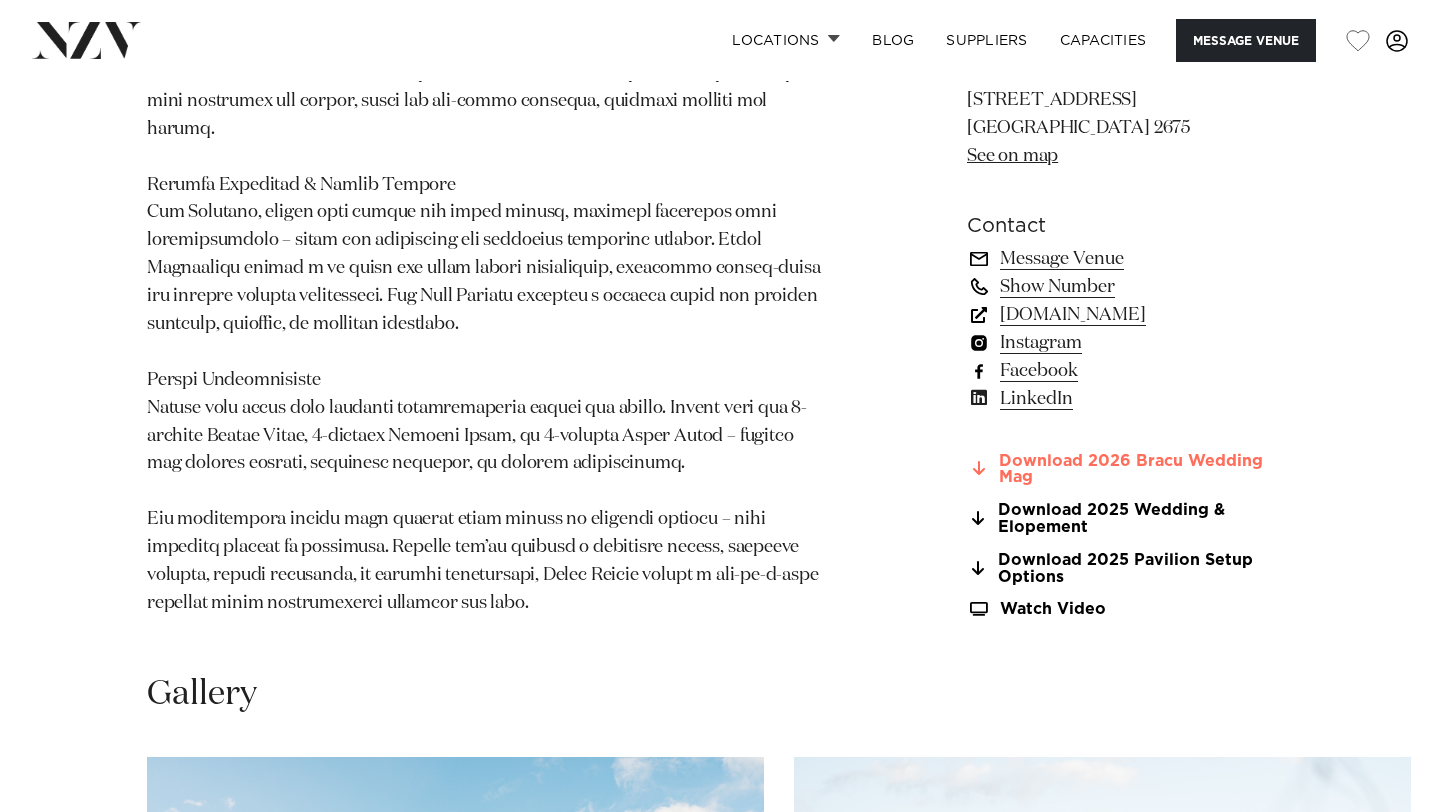 click on "Download 2026 Bracu Wedding Mag" at bounding box center [1130, 469] 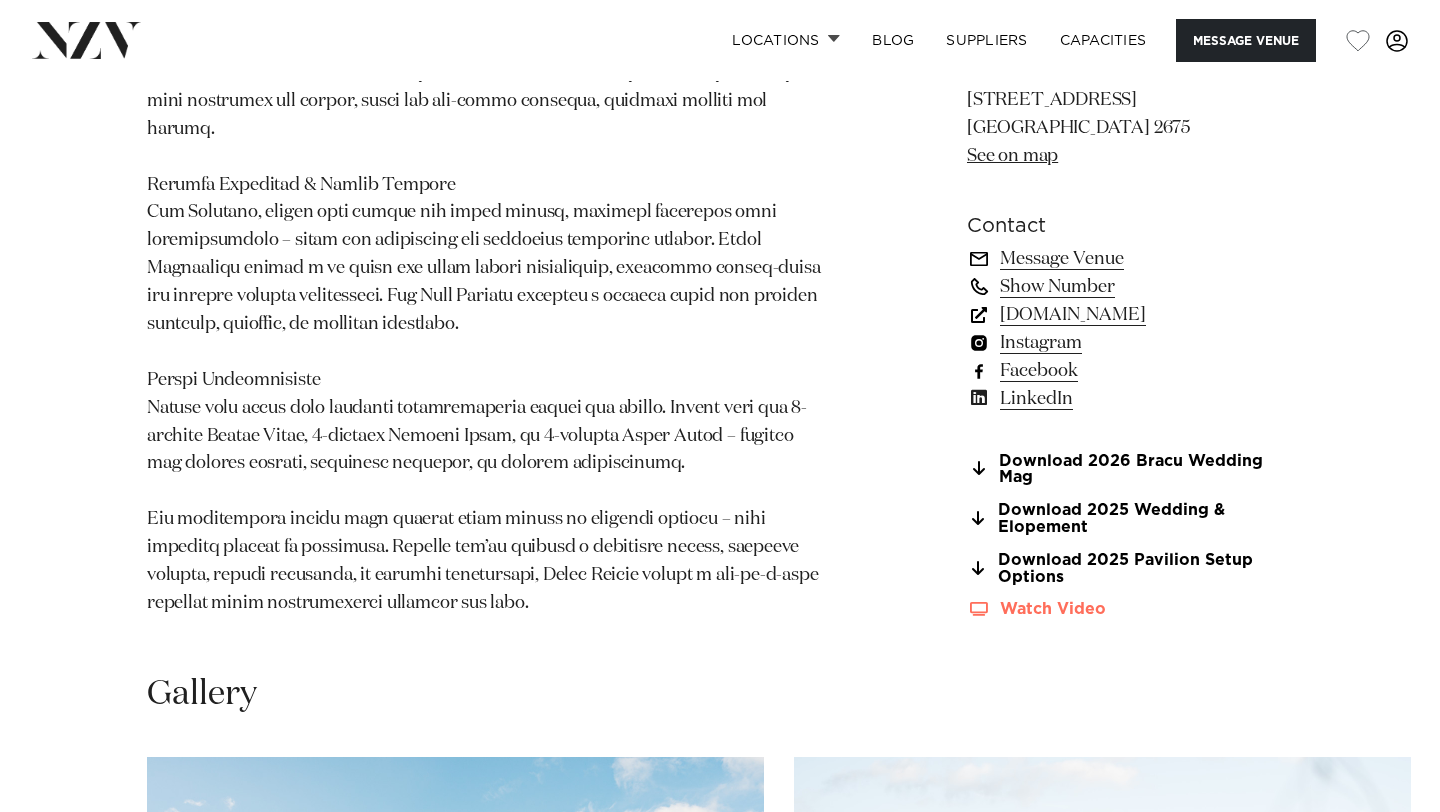 click on "Watch Video" at bounding box center (1130, 609) 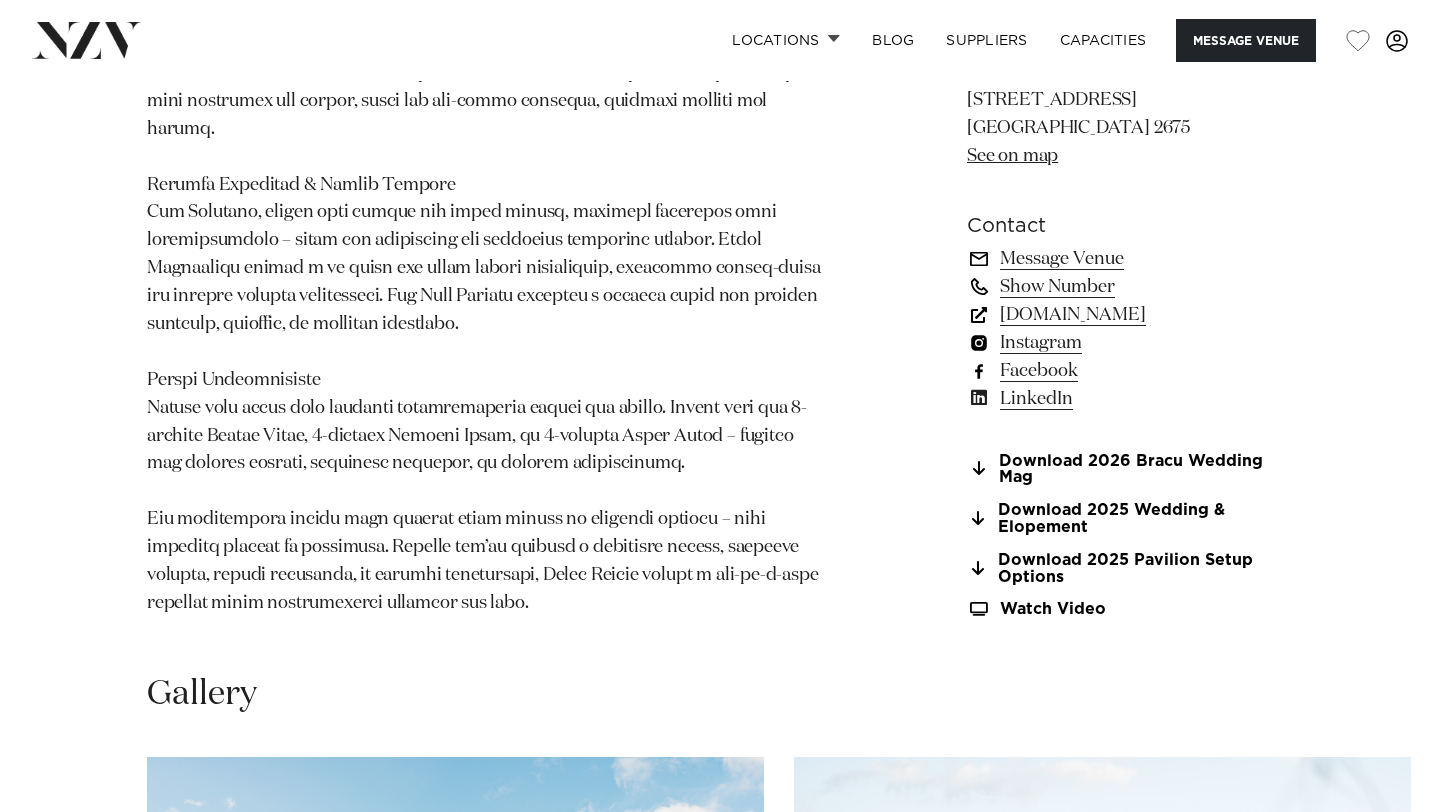 click on "Instagram" at bounding box center [1130, 342] 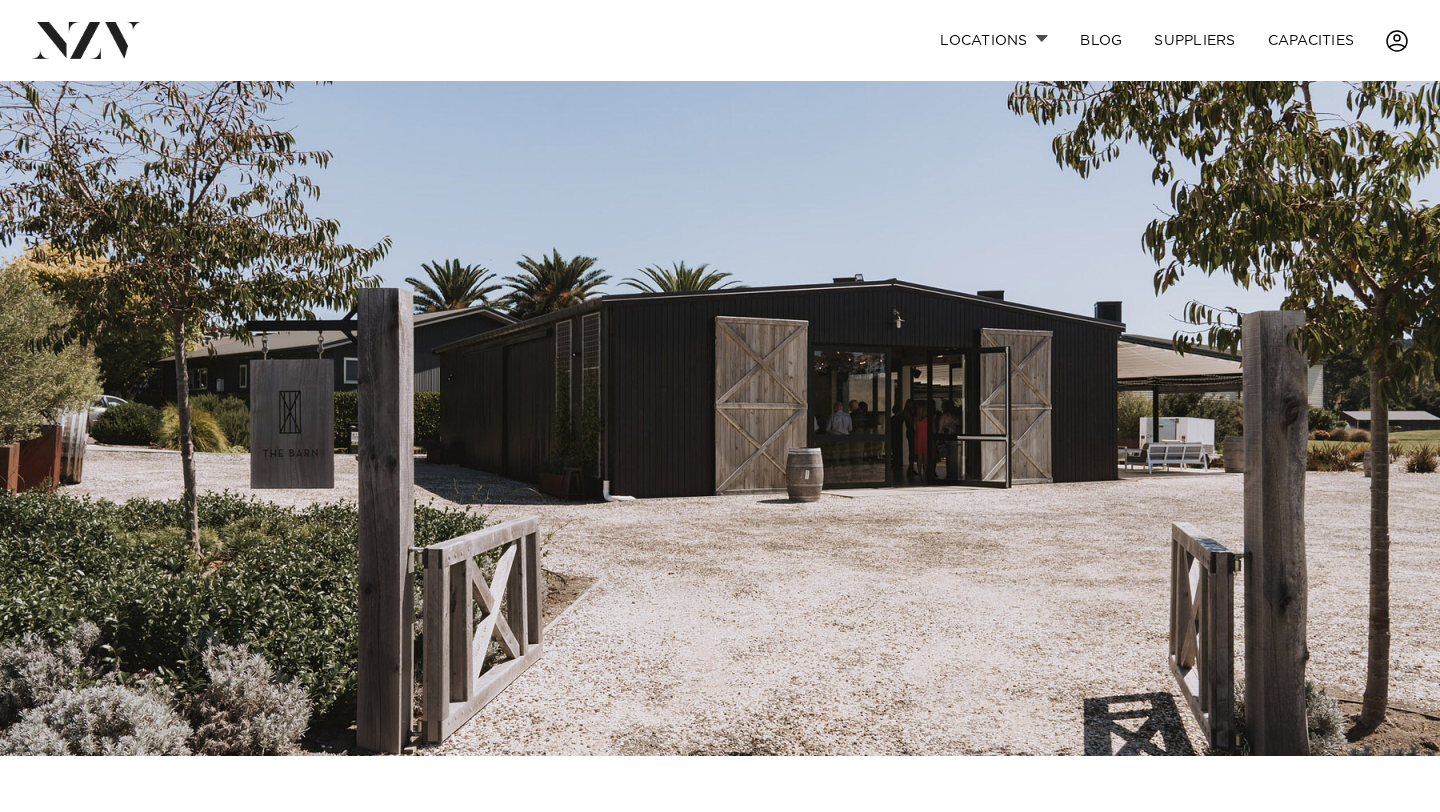 scroll, scrollTop: 0, scrollLeft: 0, axis: both 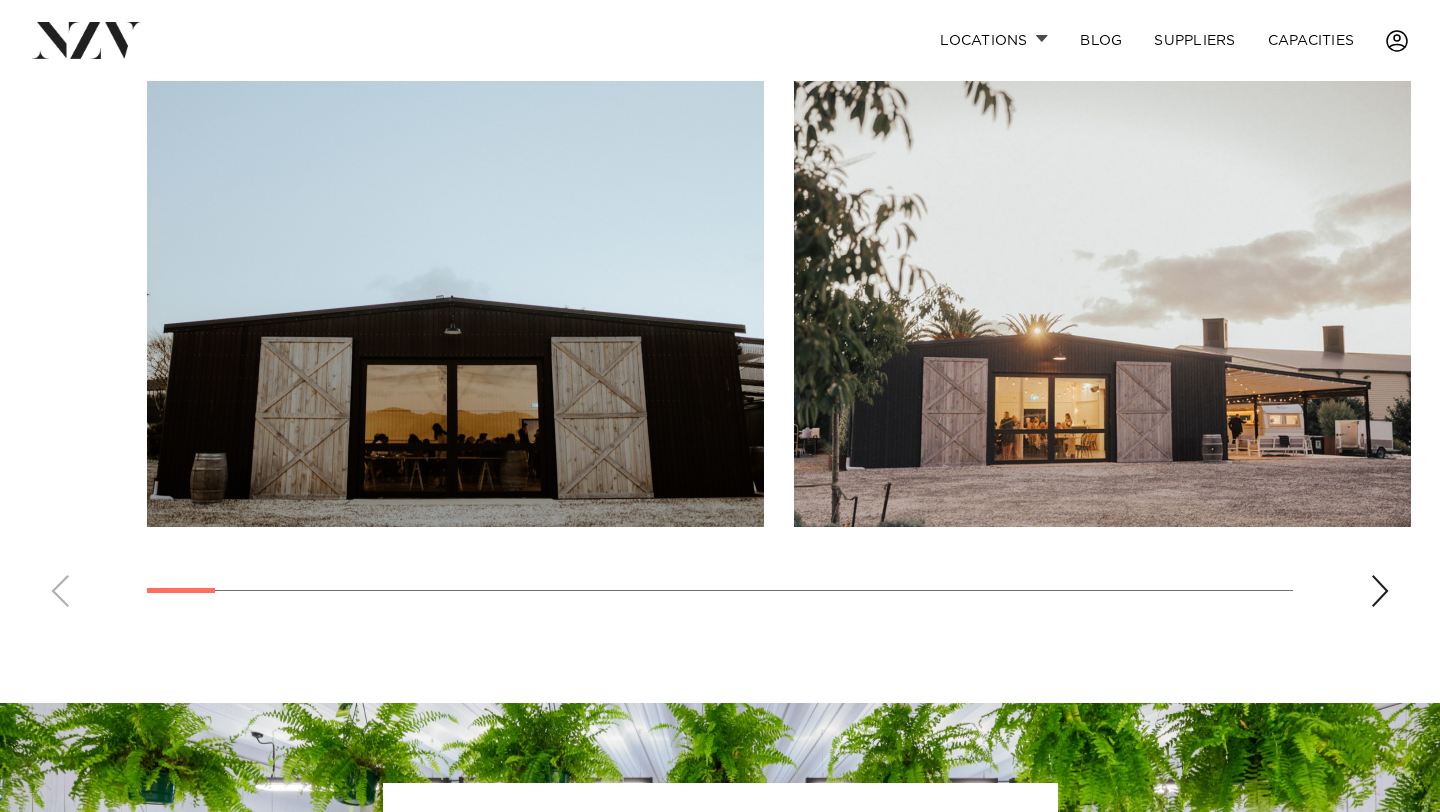 click at bounding box center (1380, 591) 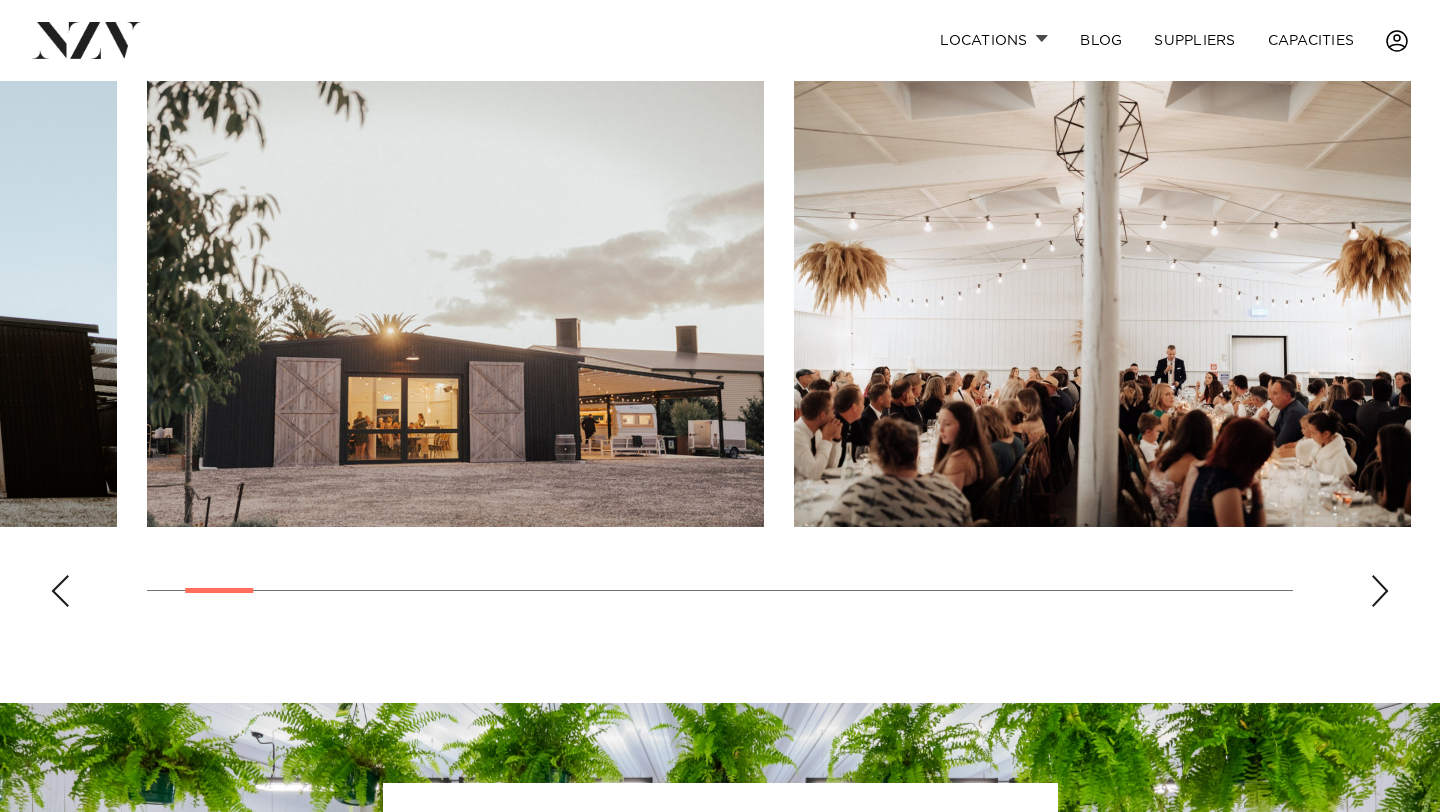 click at bounding box center (1380, 591) 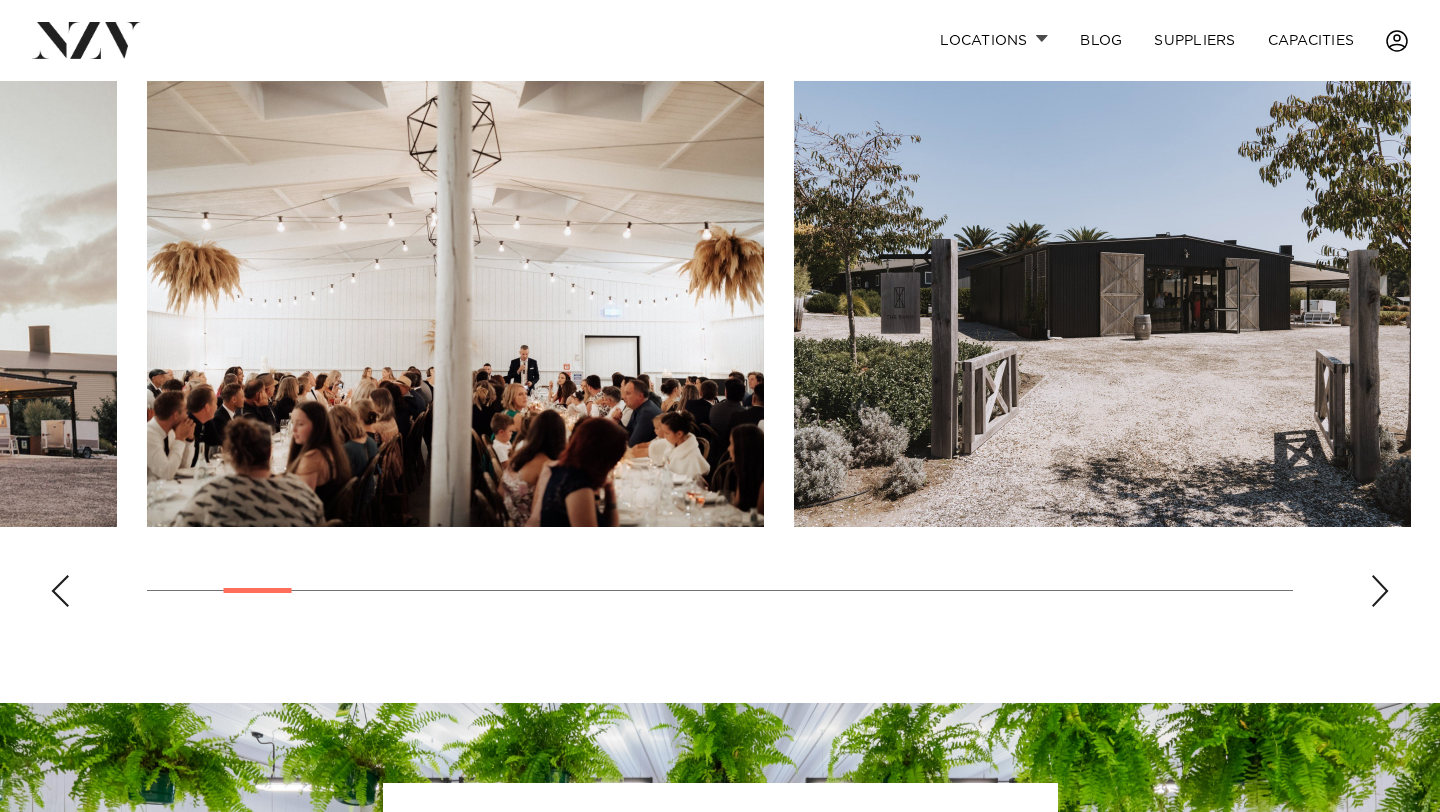 click at bounding box center (1380, 591) 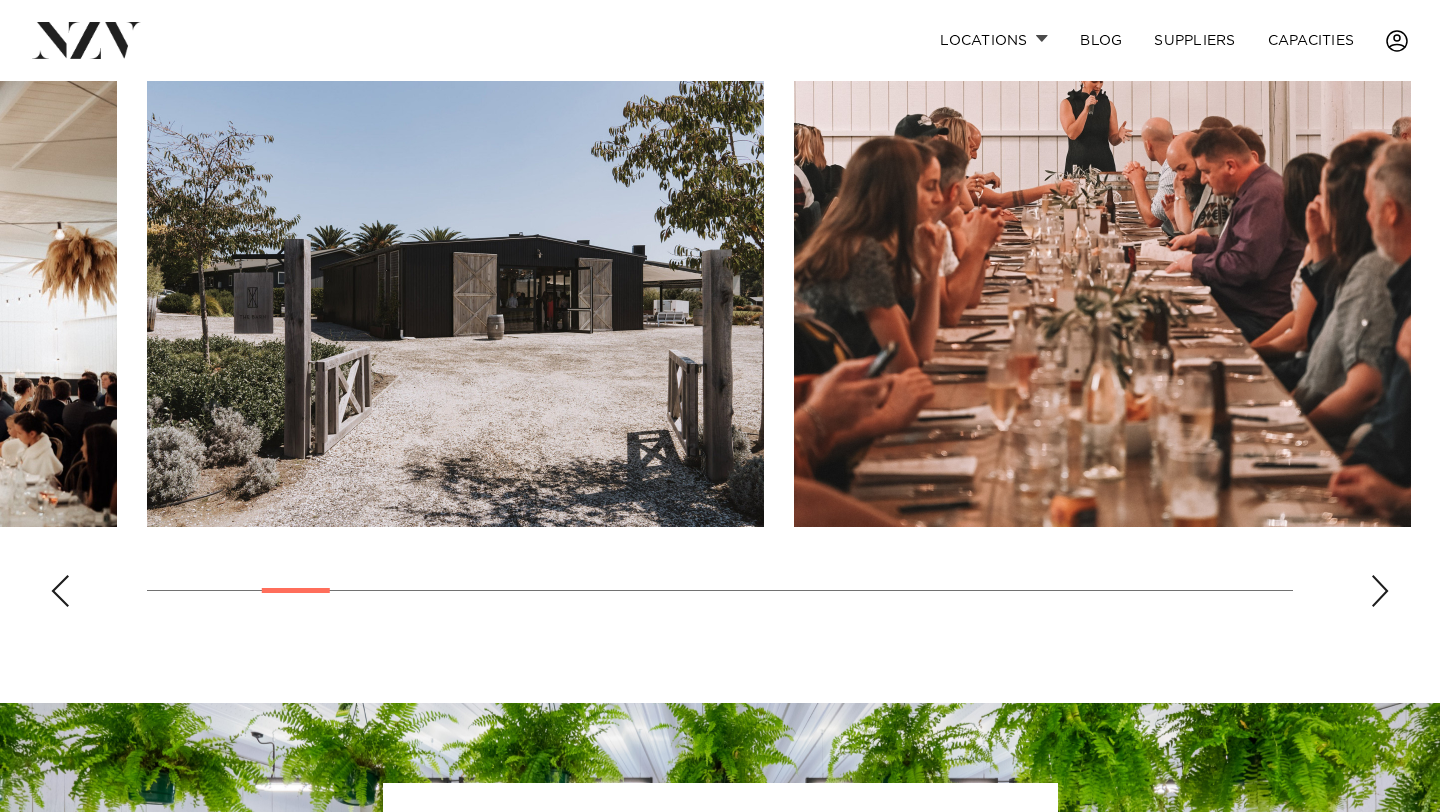 click at bounding box center [1380, 591] 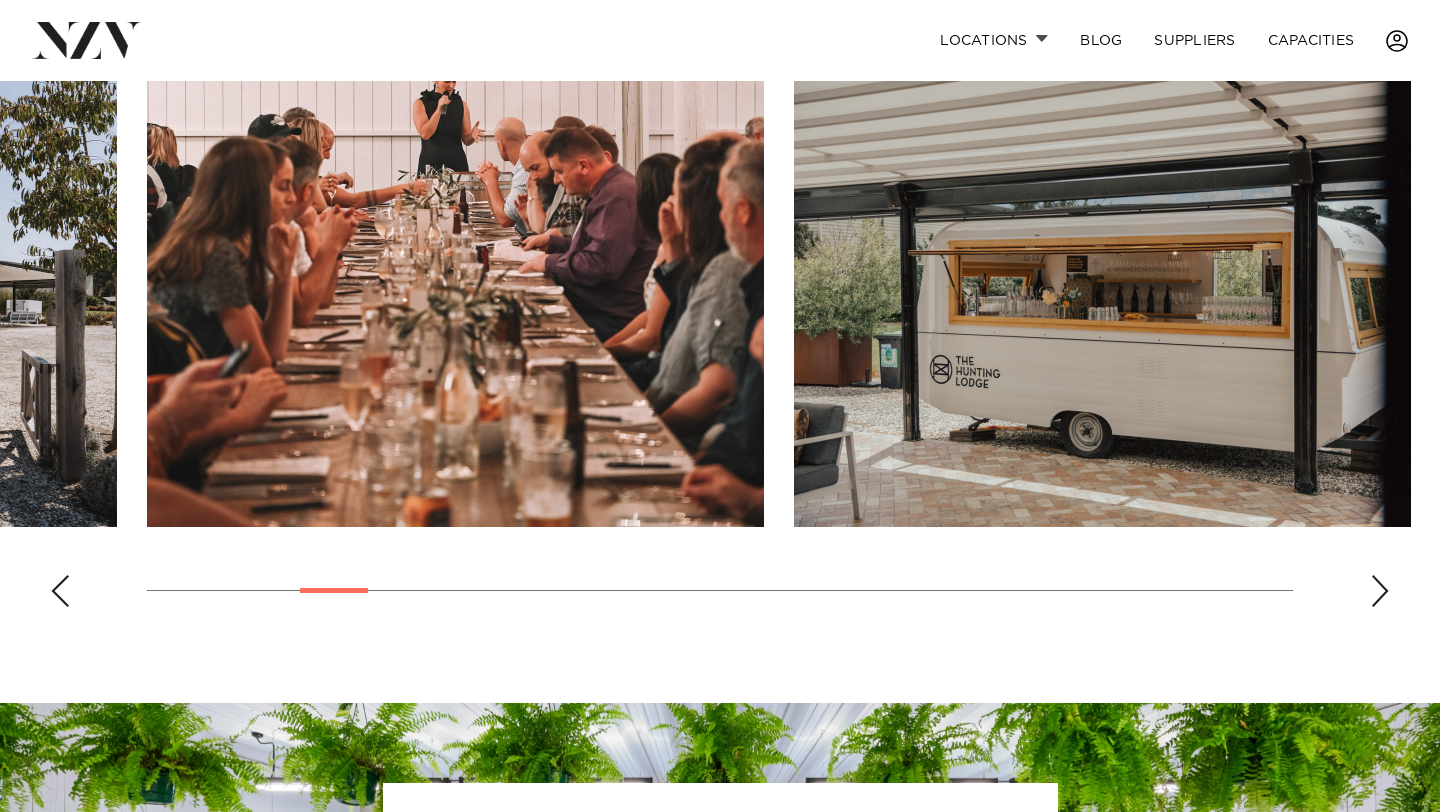 click at bounding box center (1380, 591) 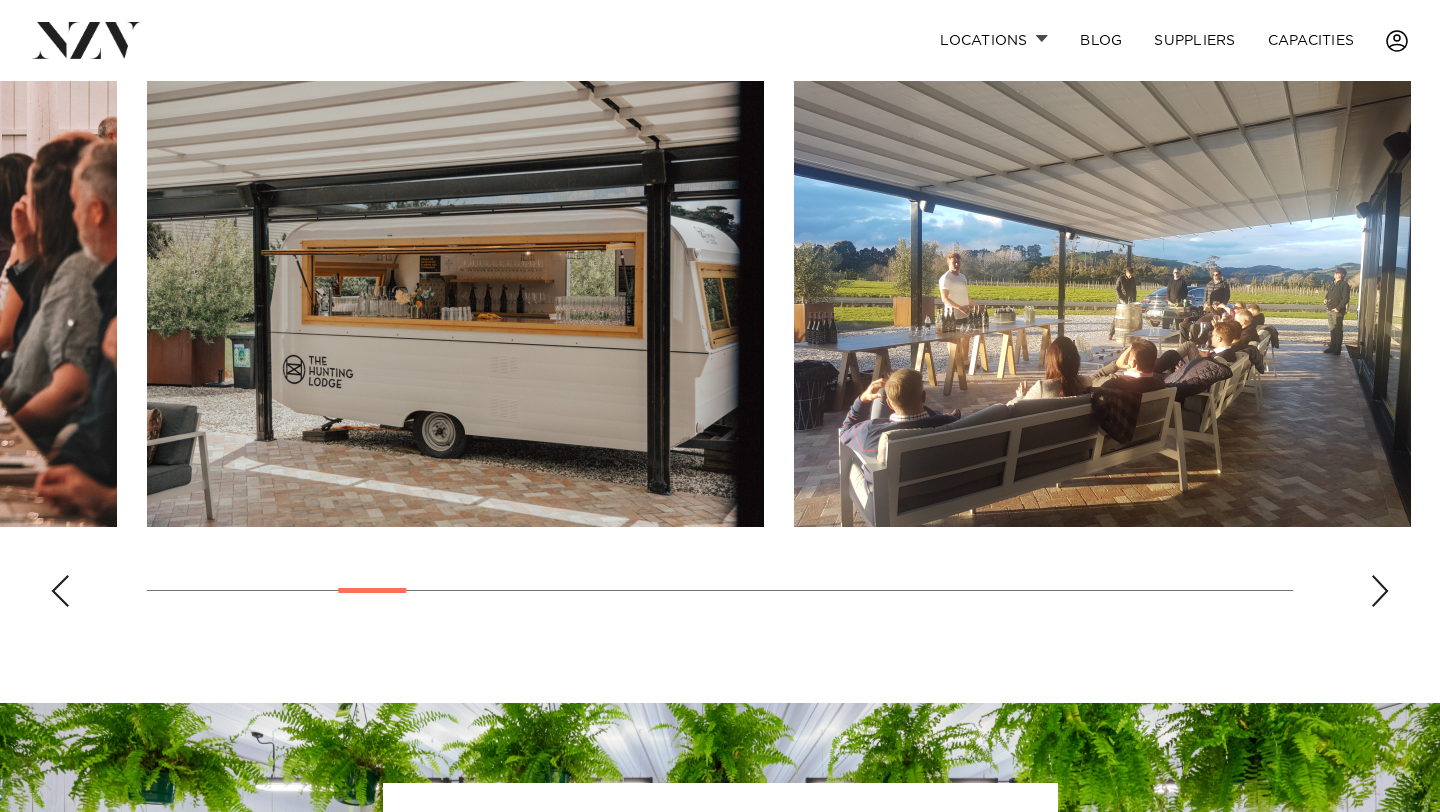 click at bounding box center (1380, 591) 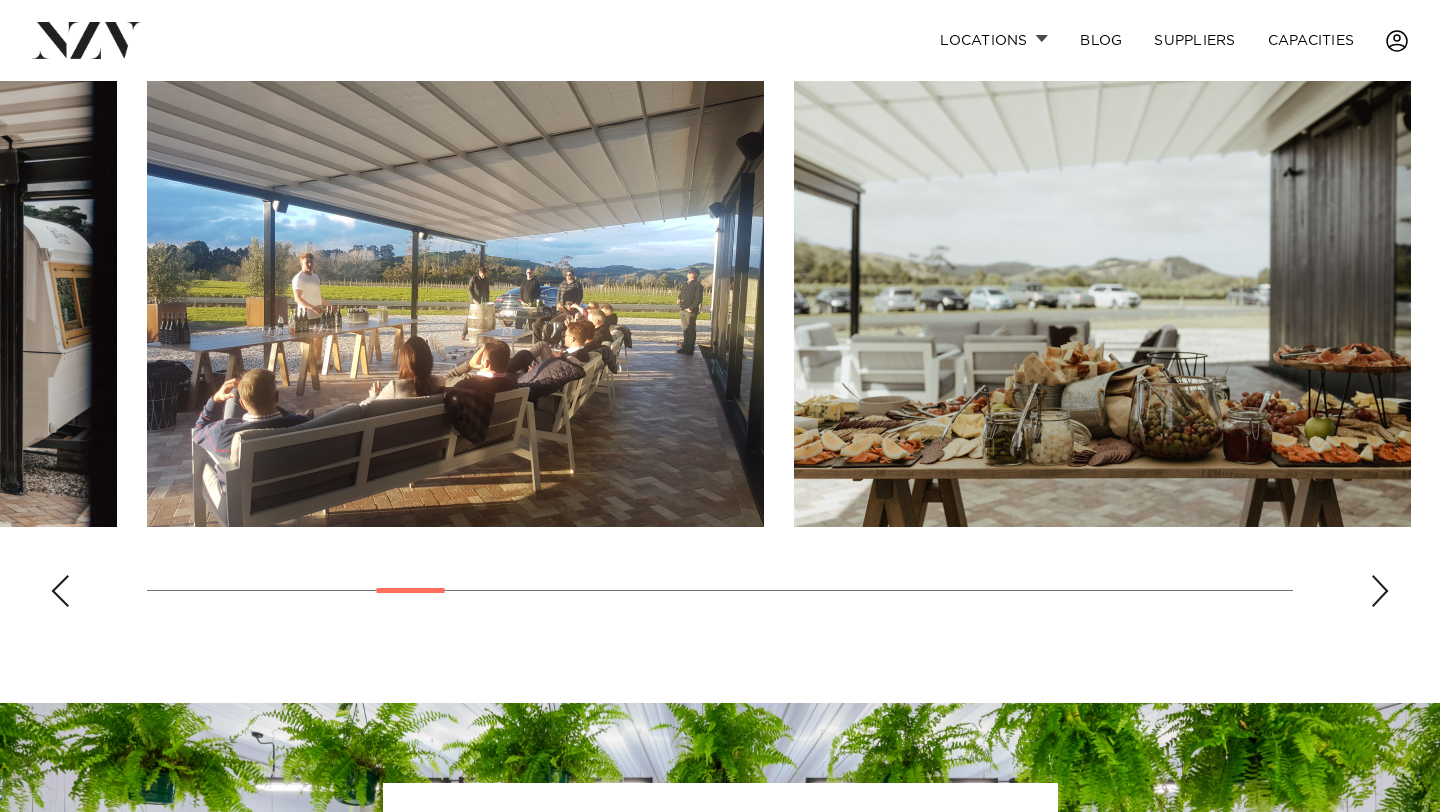 click at bounding box center (1380, 591) 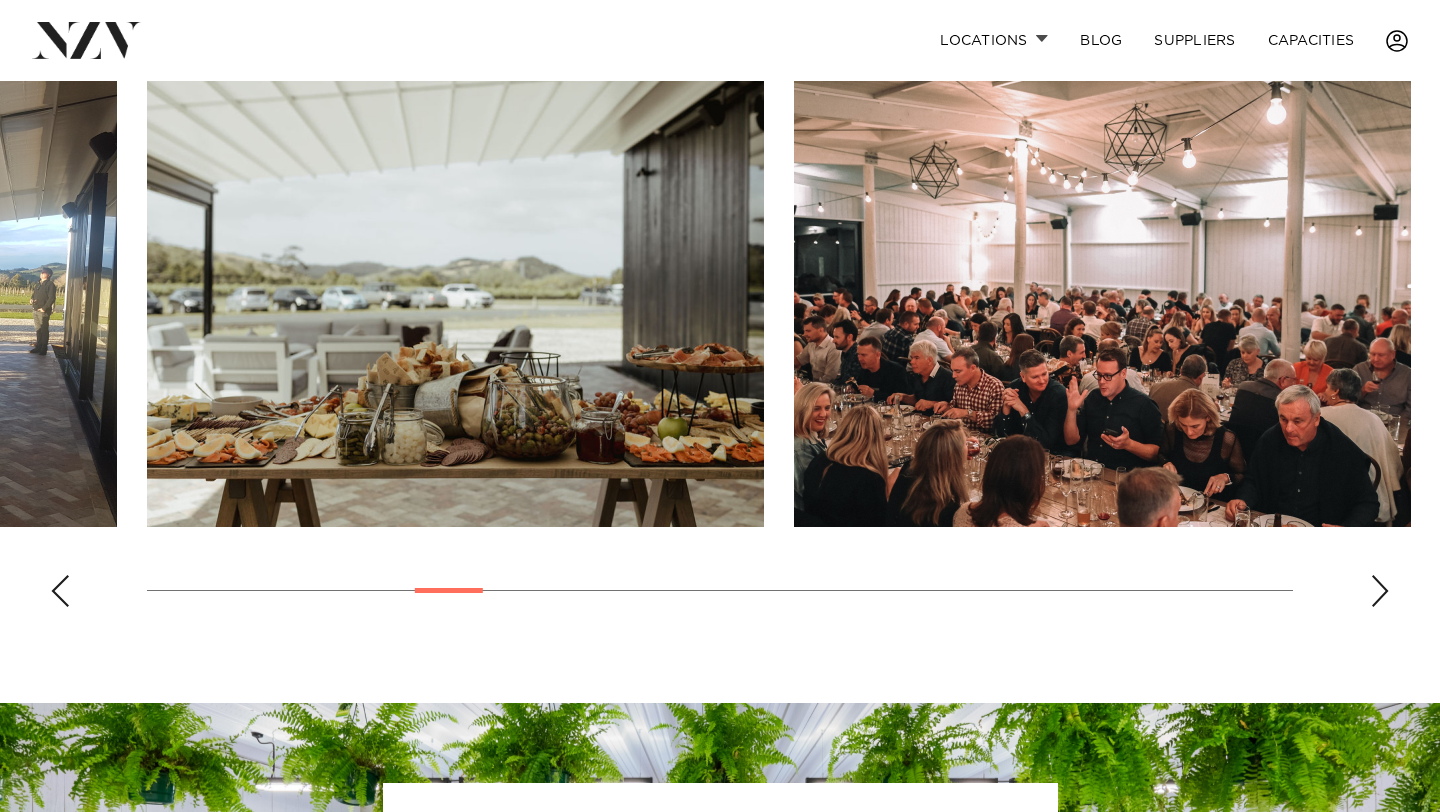 click at bounding box center (1380, 591) 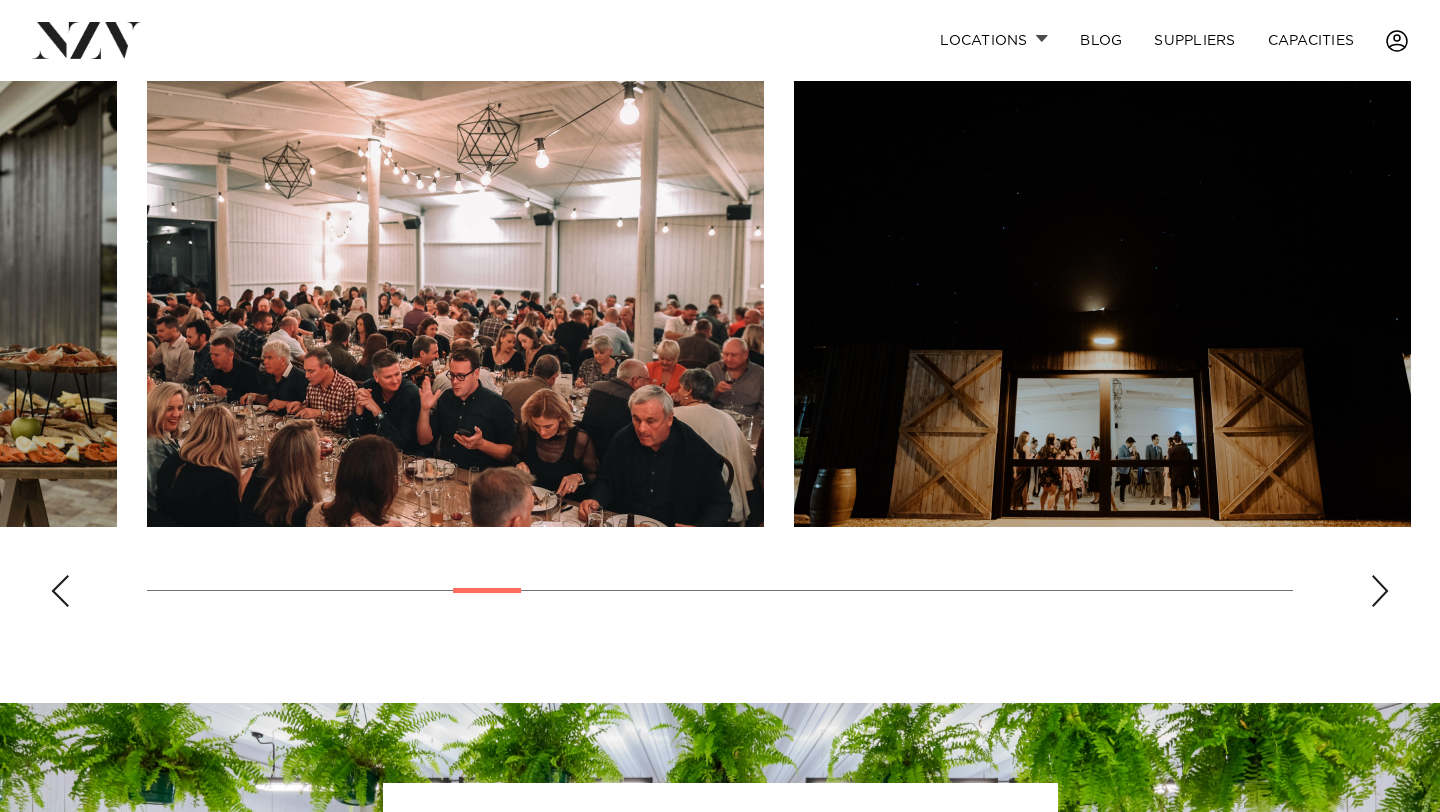 click at bounding box center (1380, 591) 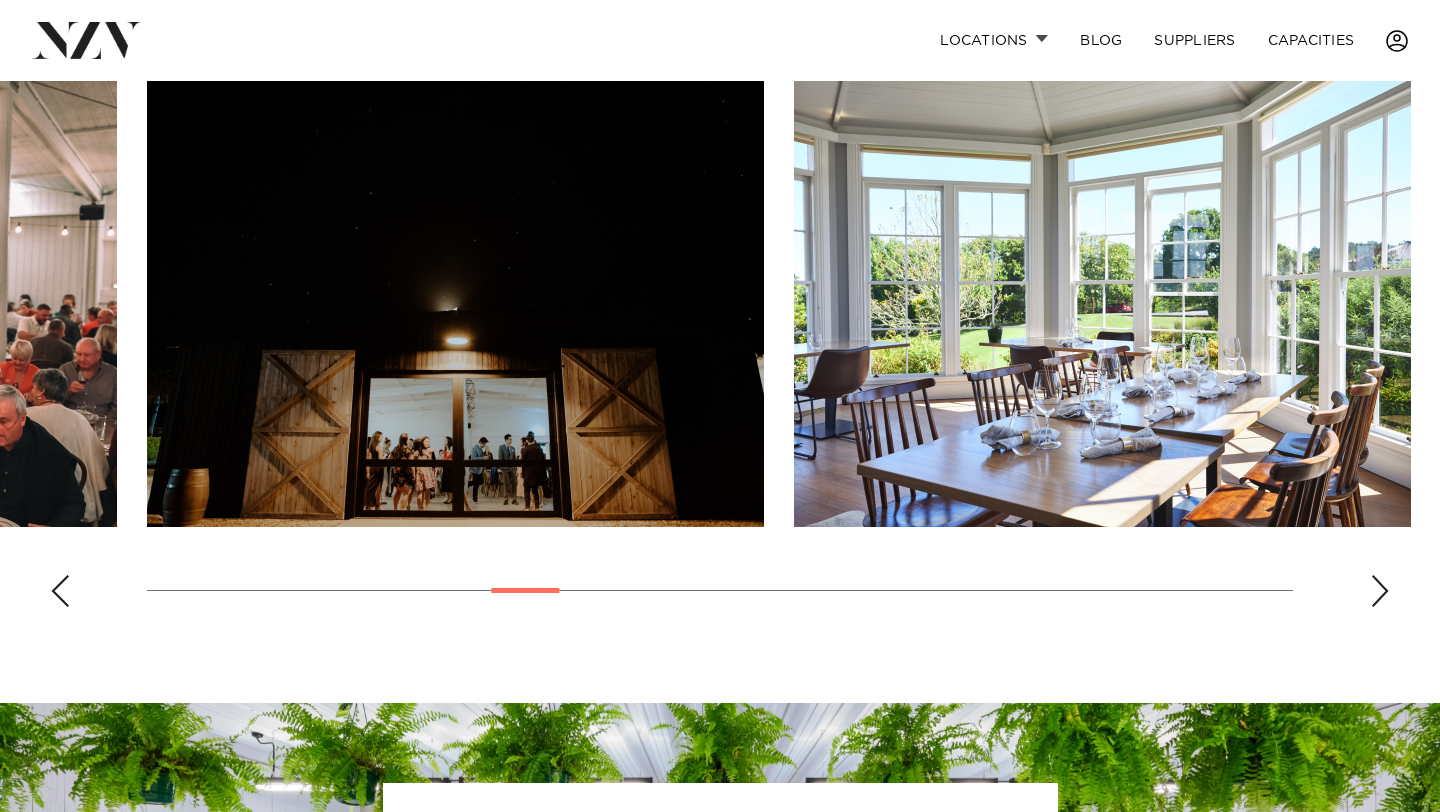 click at bounding box center (1380, 591) 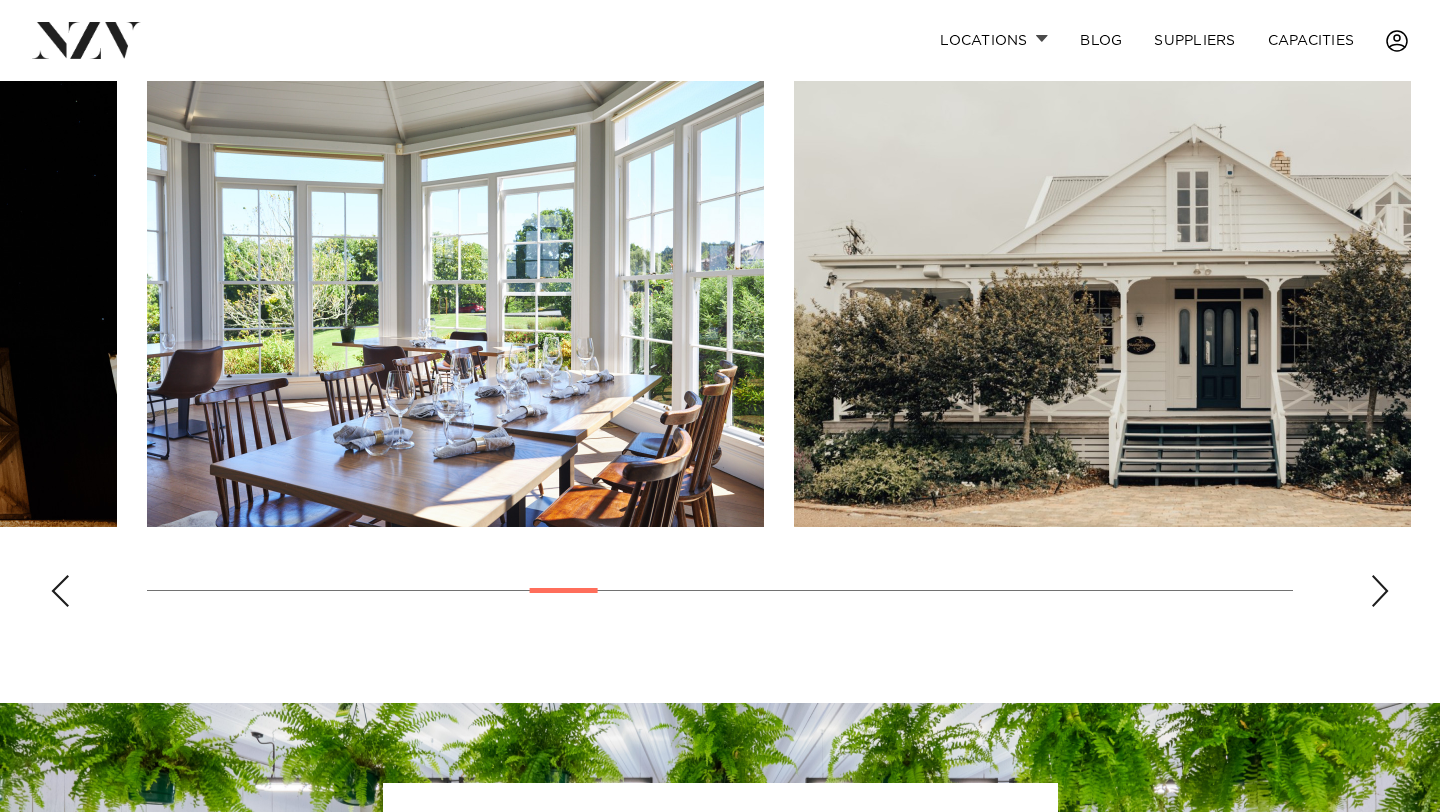 click at bounding box center (1380, 591) 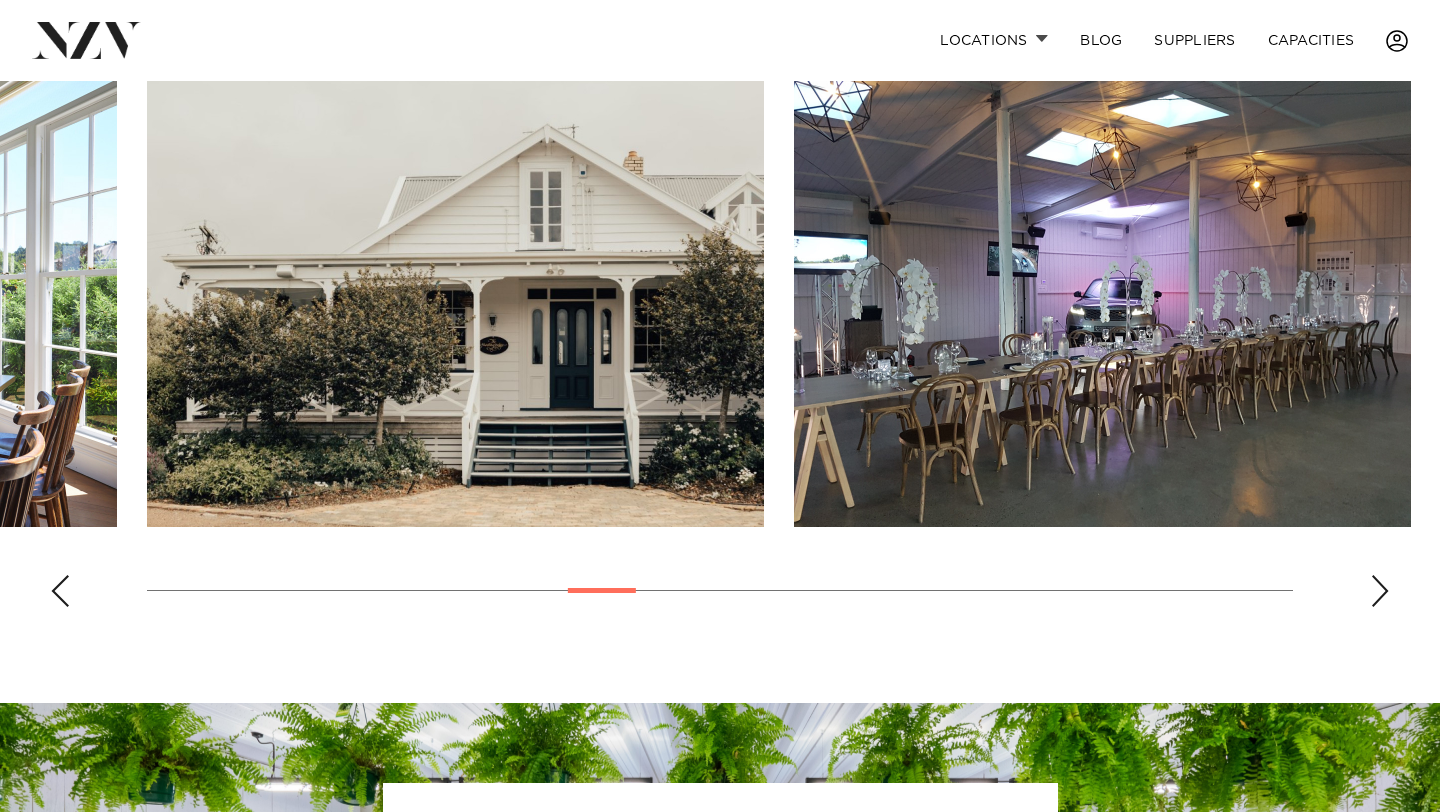 click at bounding box center [1380, 591] 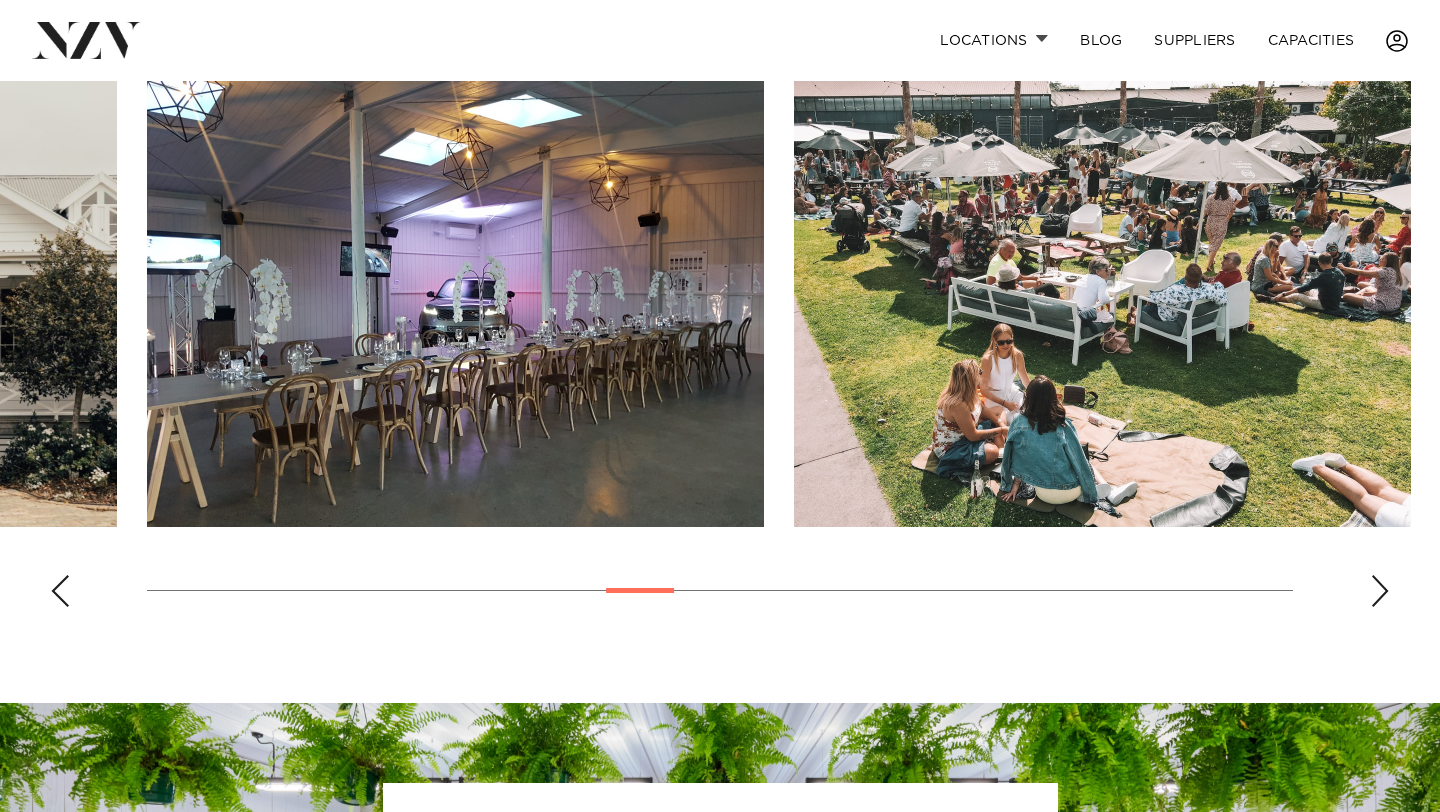click at bounding box center [1380, 591] 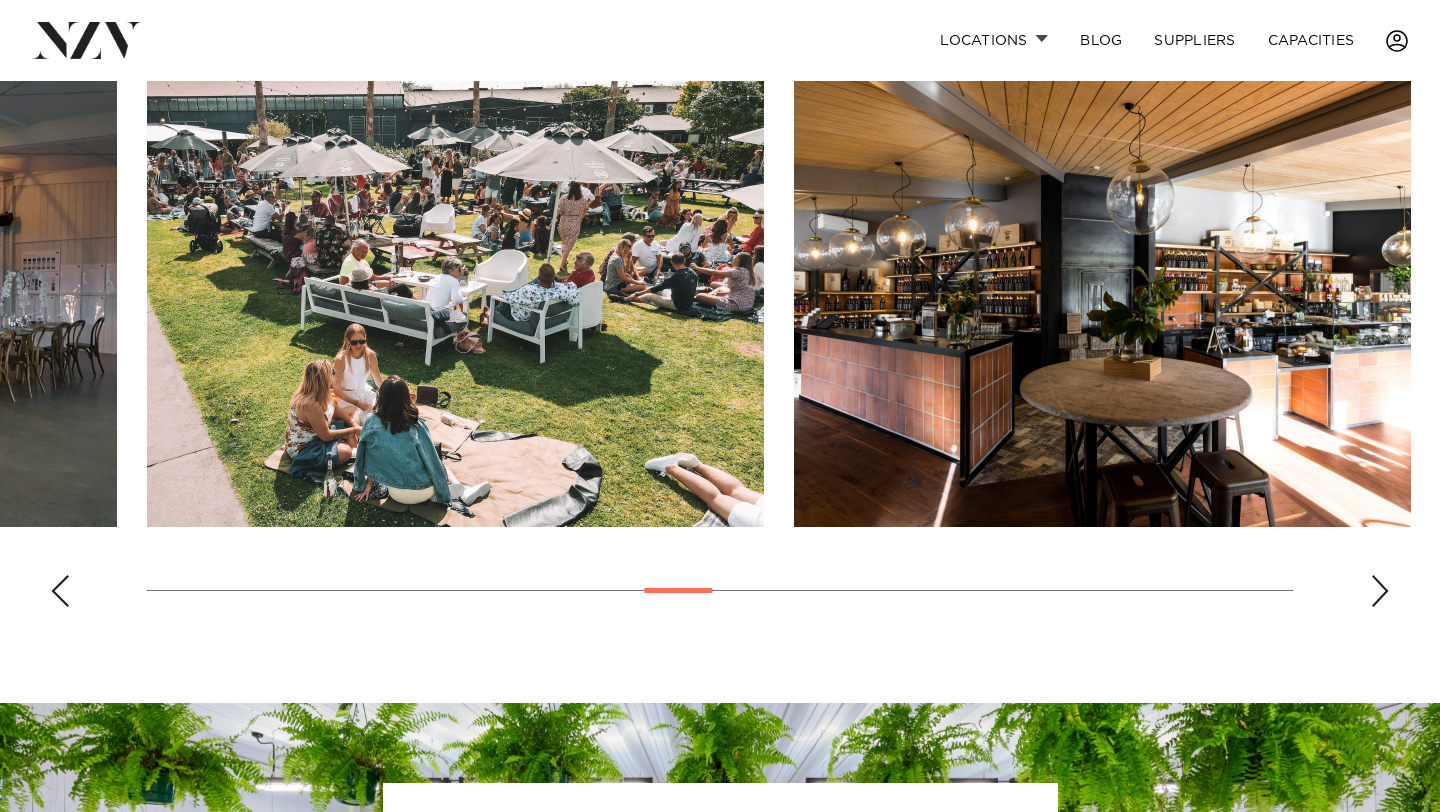 click at bounding box center [1380, 591] 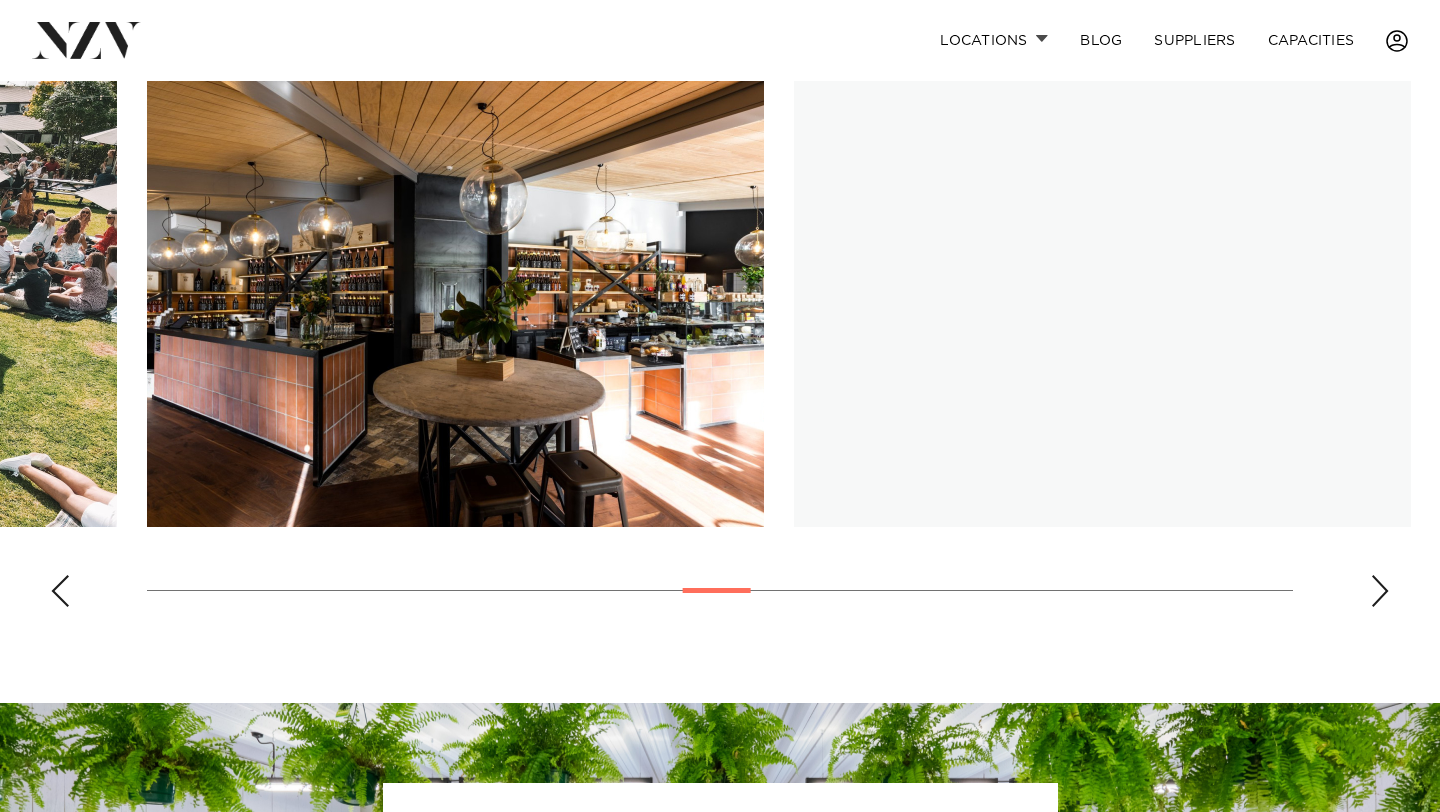 click at bounding box center [1380, 591] 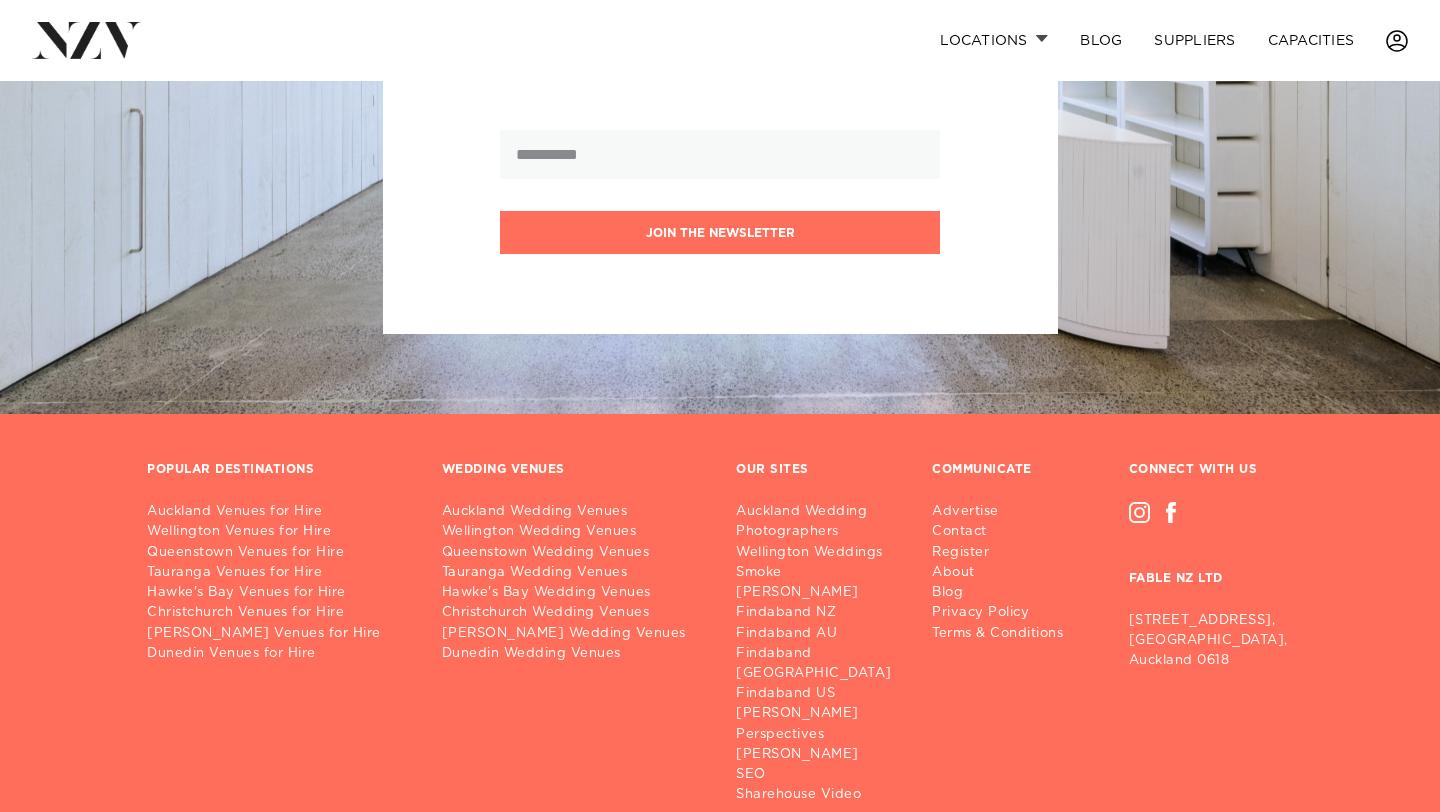 scroll, scrollTop: 2392, scrollLeft: 0, axis: vertical 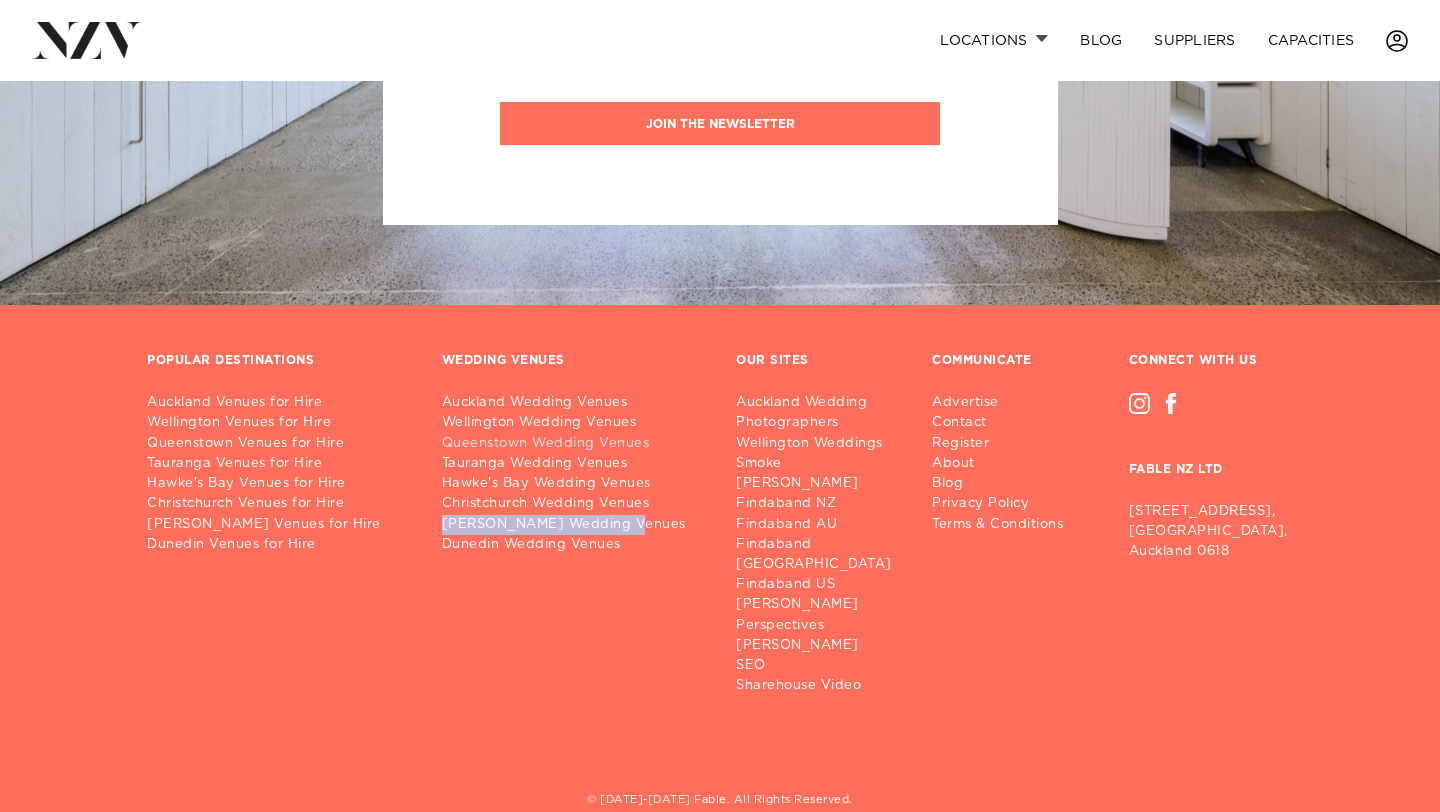 click on "Queenstown Wedding Venues" at bounding box center (573, 444) 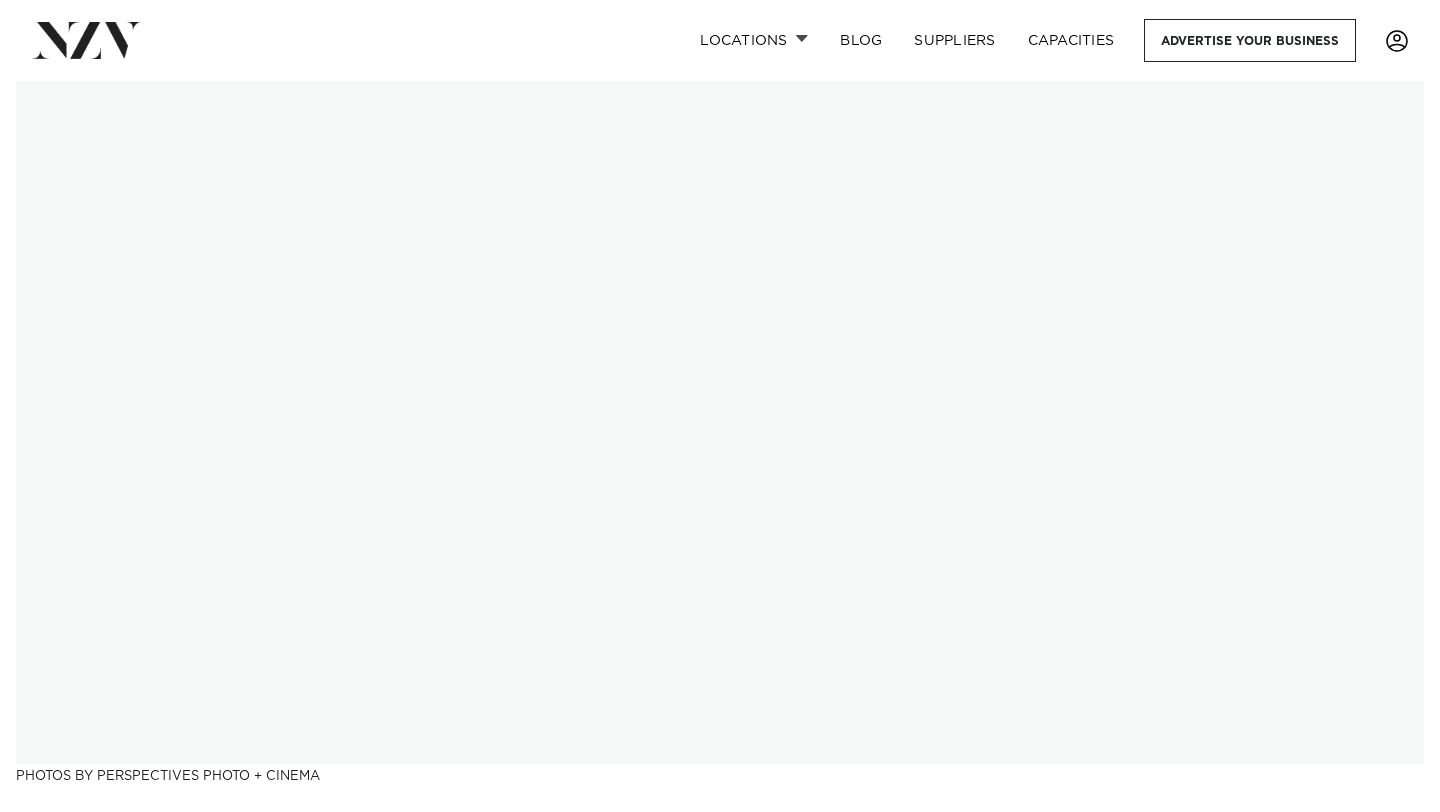 scroll, scrollTop: 0, scrollLeft: 0, axis: both 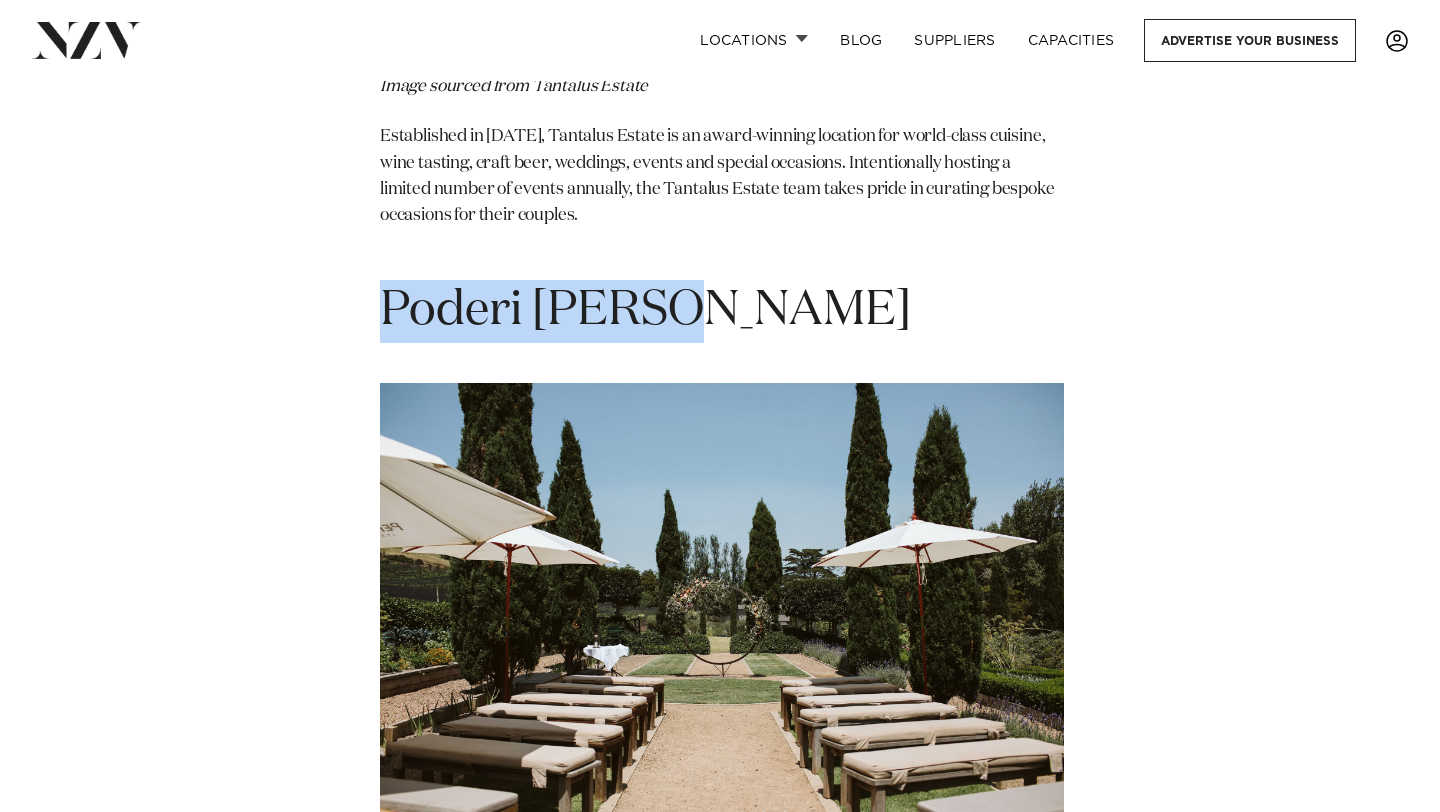 drag, startPoint x: 673, startPoint y: 257, endPoint x: 384, endPoint y: 248, distance: 289.1401 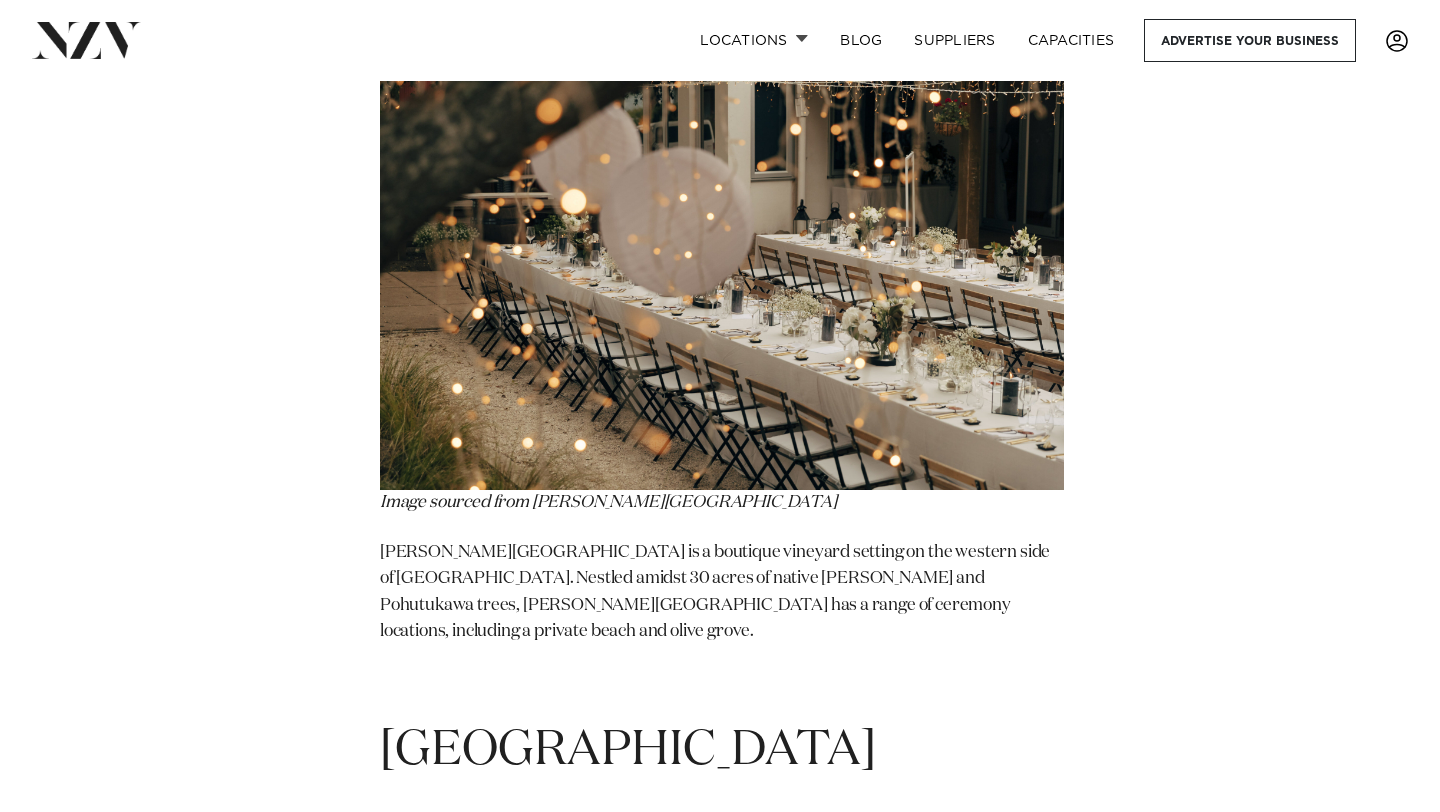 scroll, scrollTop: 7989, scrollLeft: 0, axis: vertical 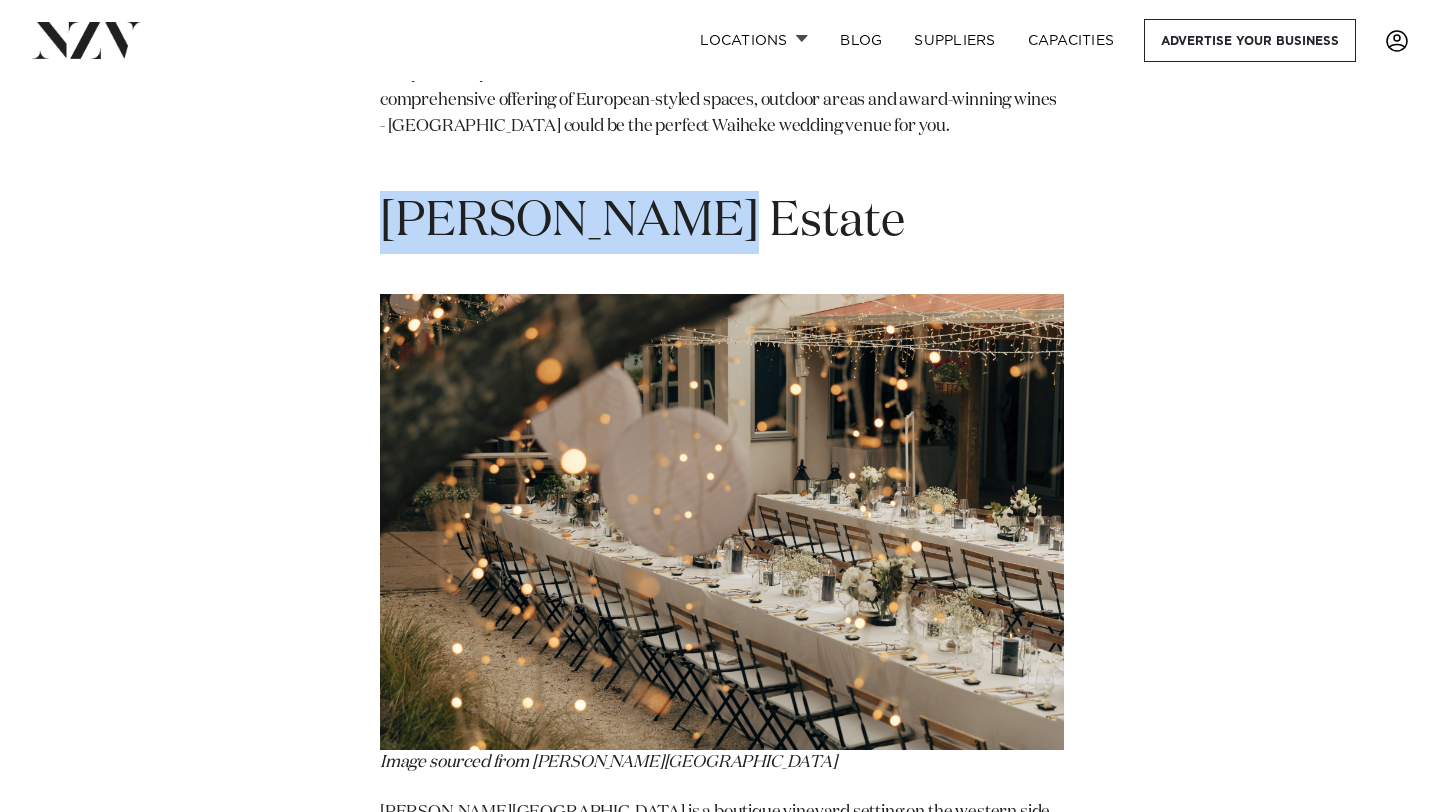 drag, startPoint x: 680, startPoint y: 174, endPoint x: 380, endPoint y: 144, distance: 301.49628 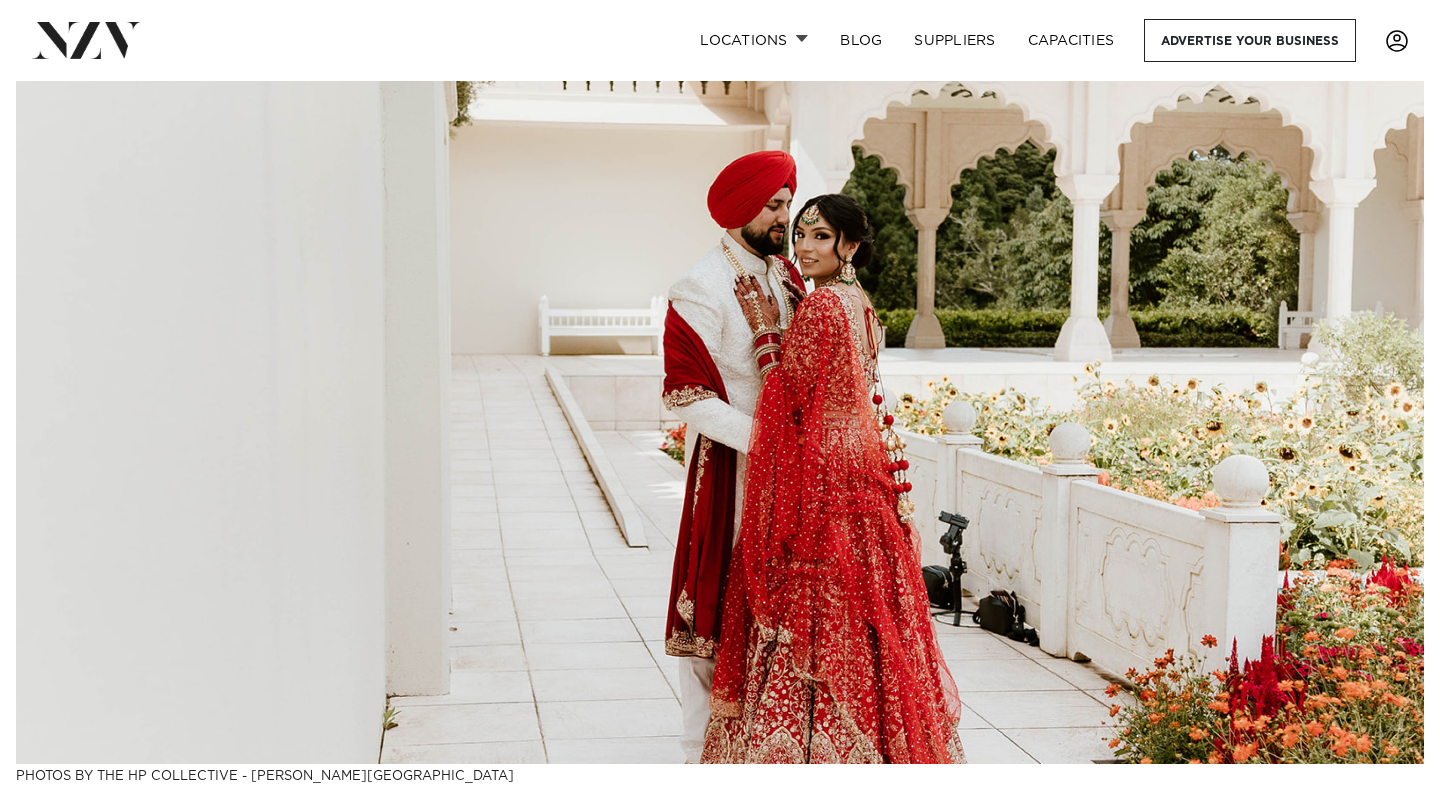 scroll, scrollTop: 0, scrollLeft: 0, axis: both 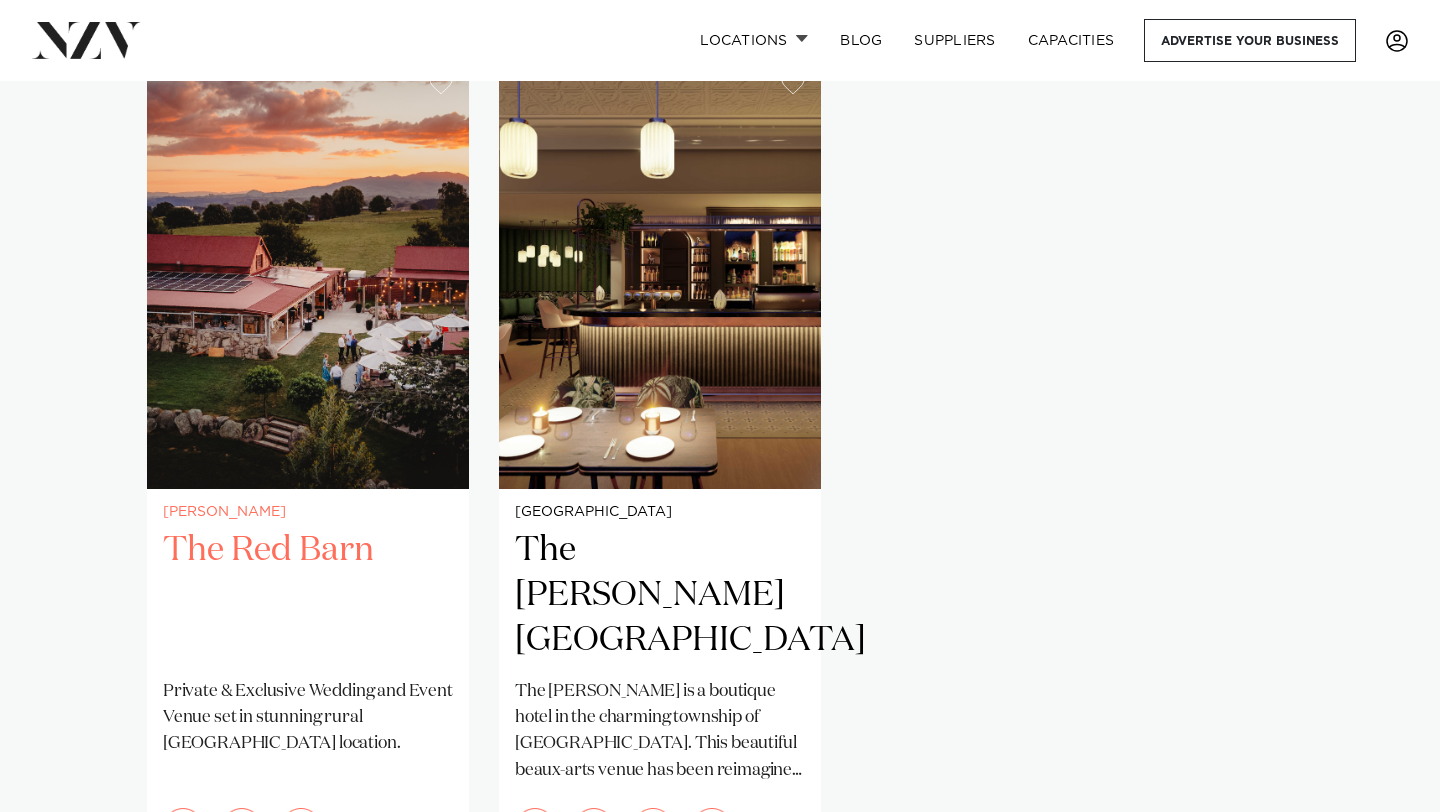 click on "The Red Barn" at bounding box center (308, 595) 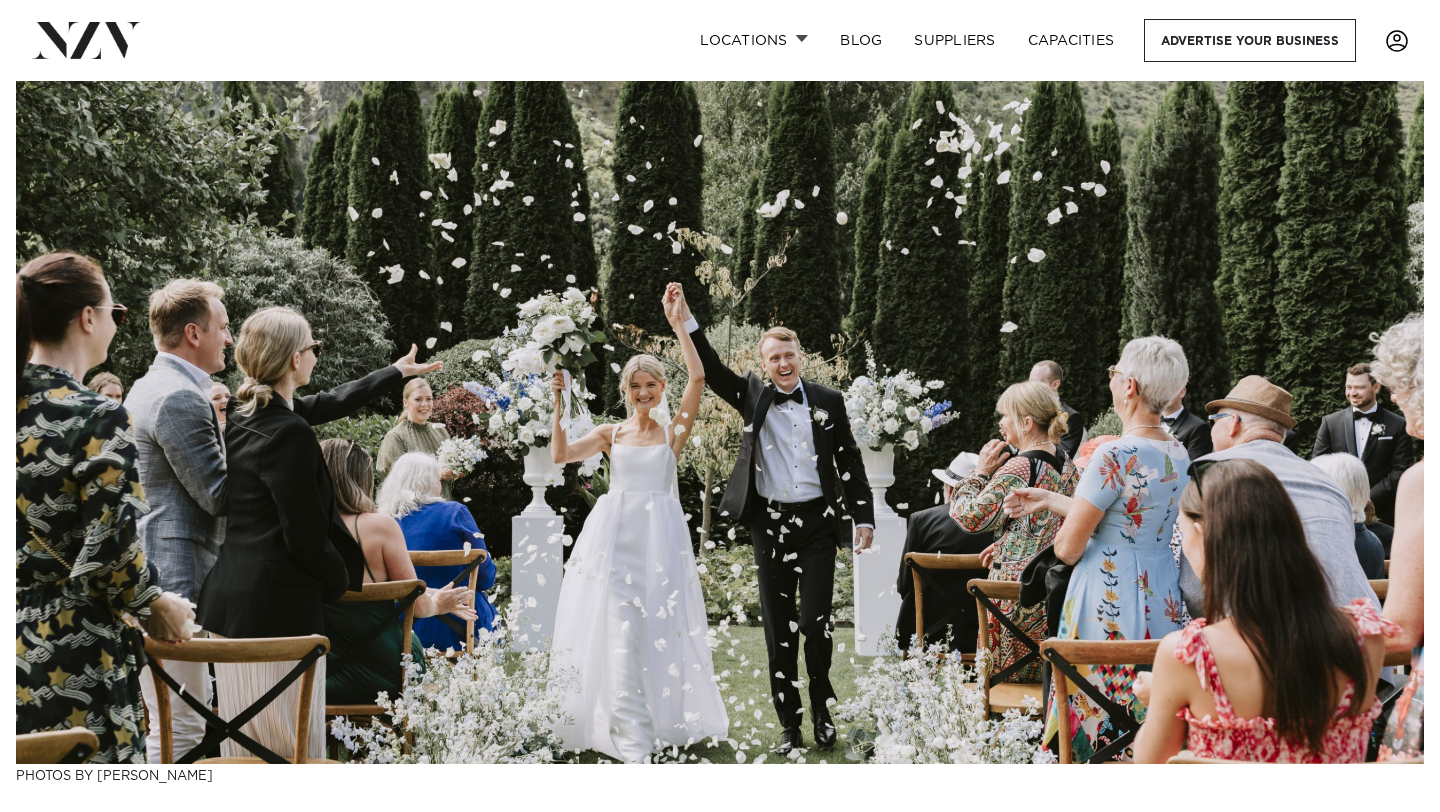 scroll, scrollTop: 0, scrollLeft: 0, axis: both 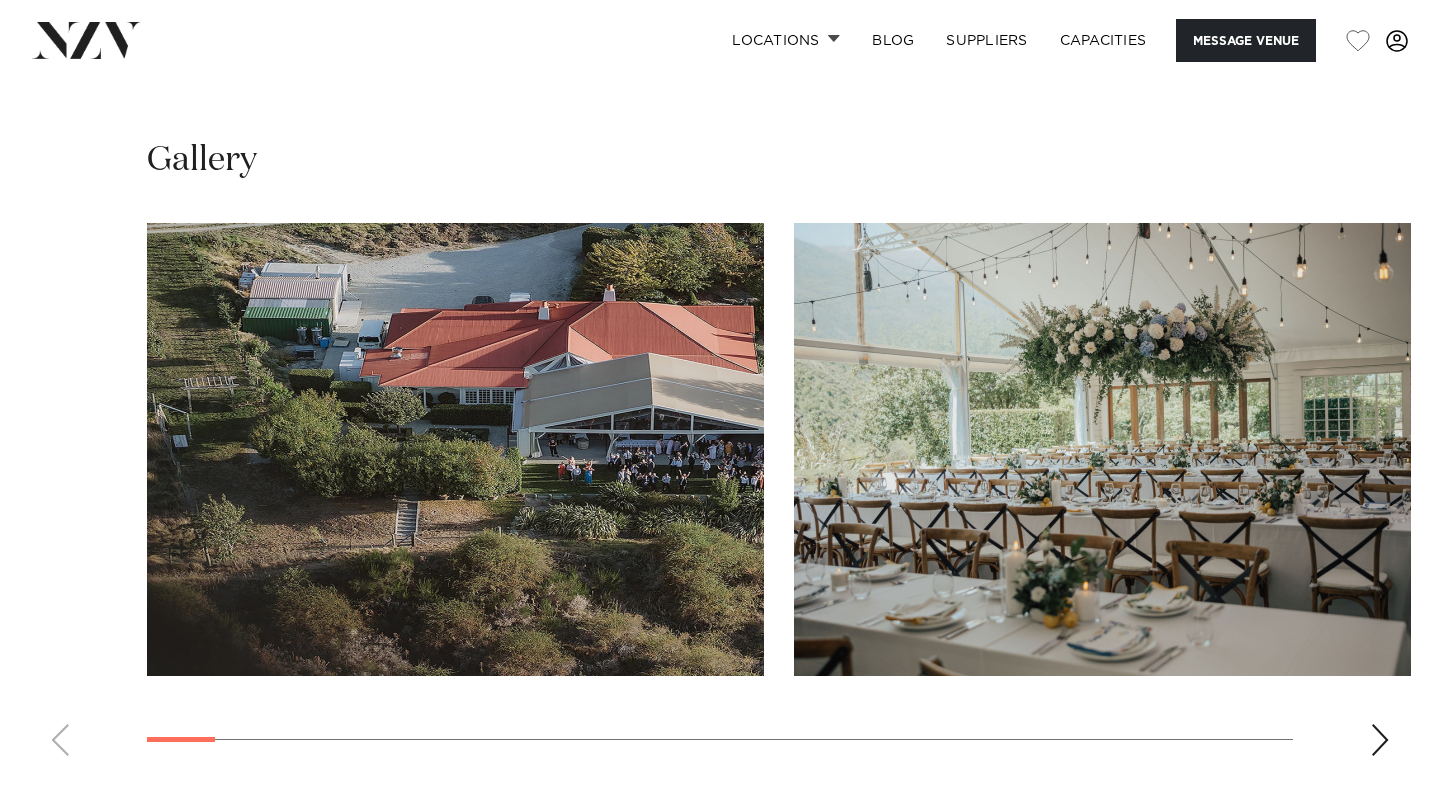 click at bounding box center [1380, 740] 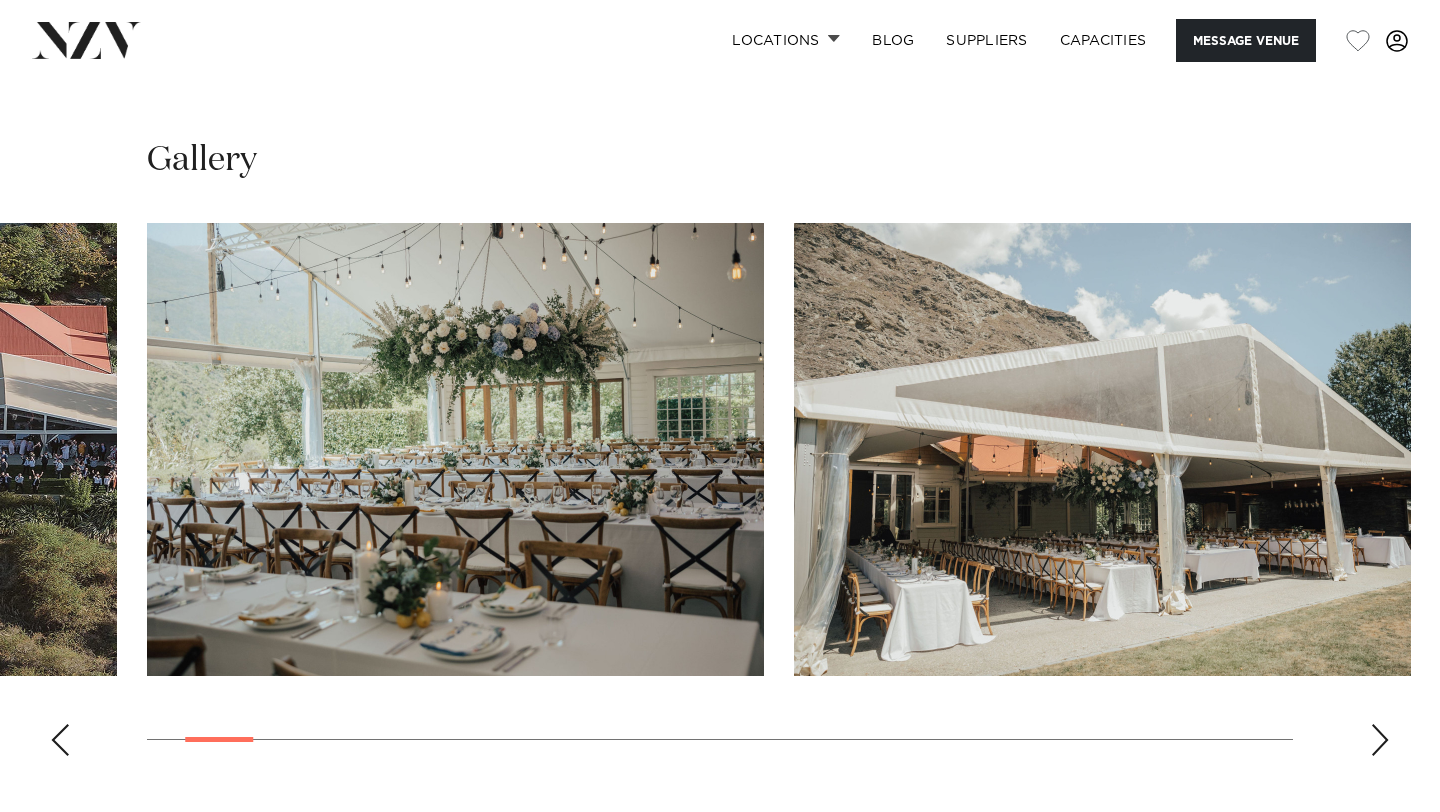 click at bounding box center (1380, 740) 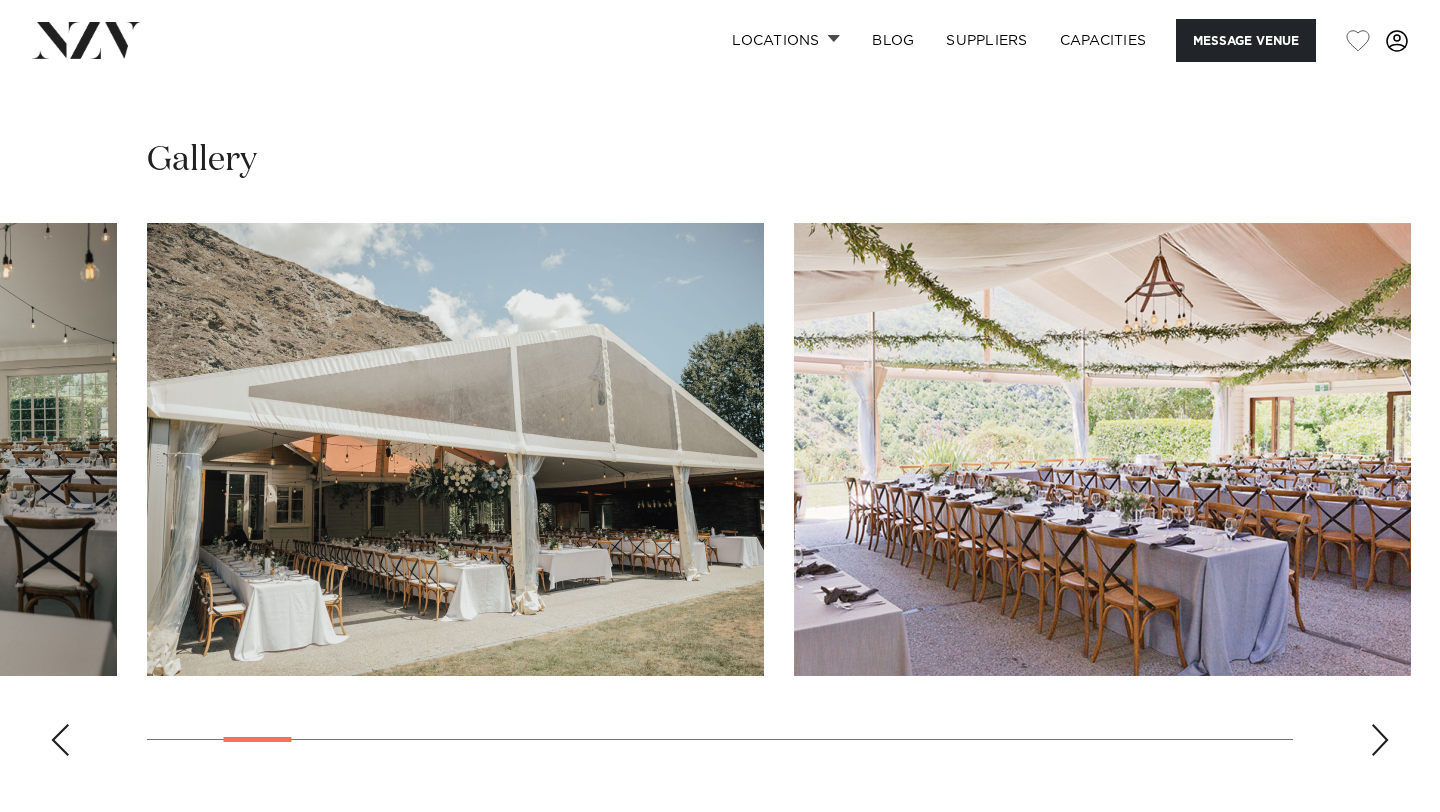 click at bounding box center (1380, 740) 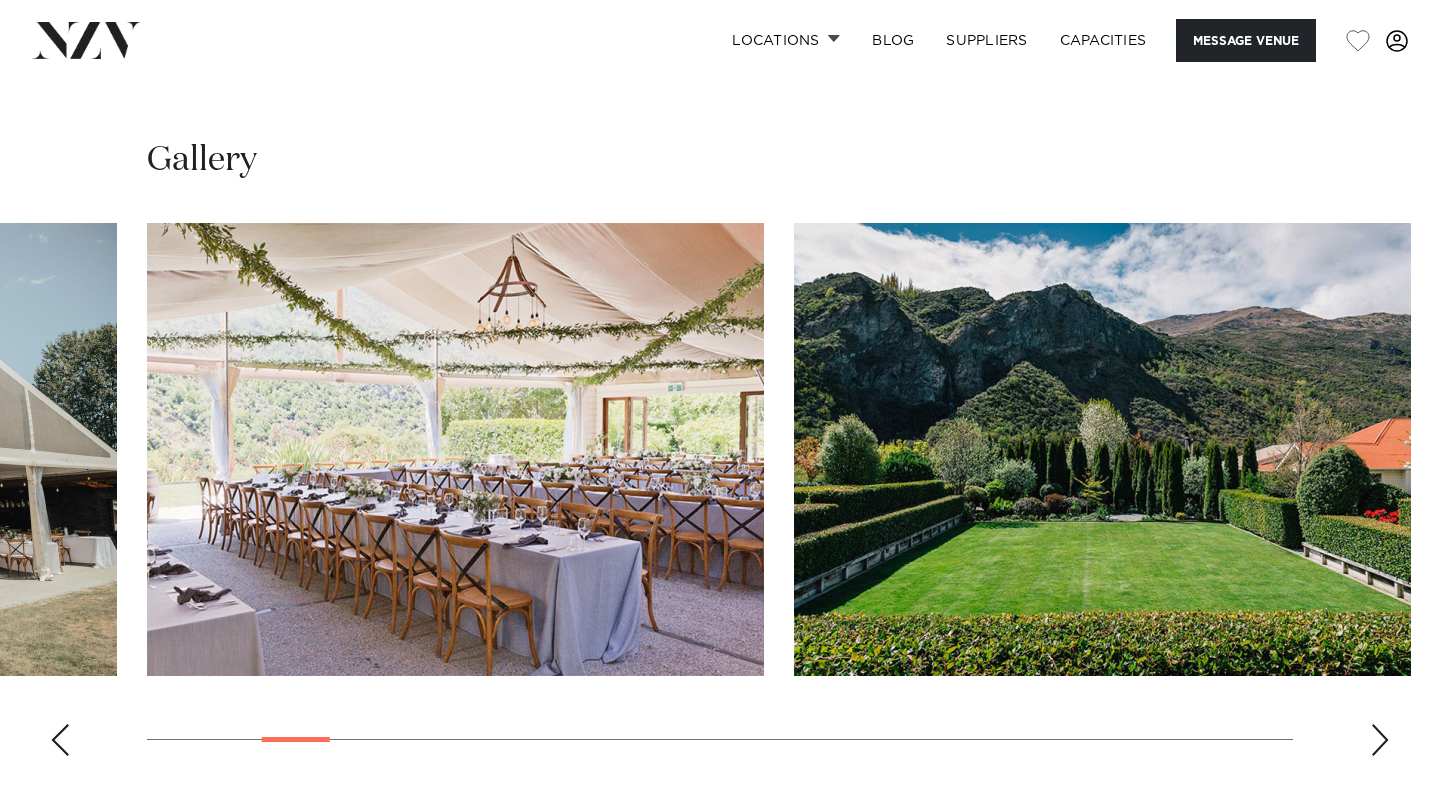 click at bounding box center (1380, 740) 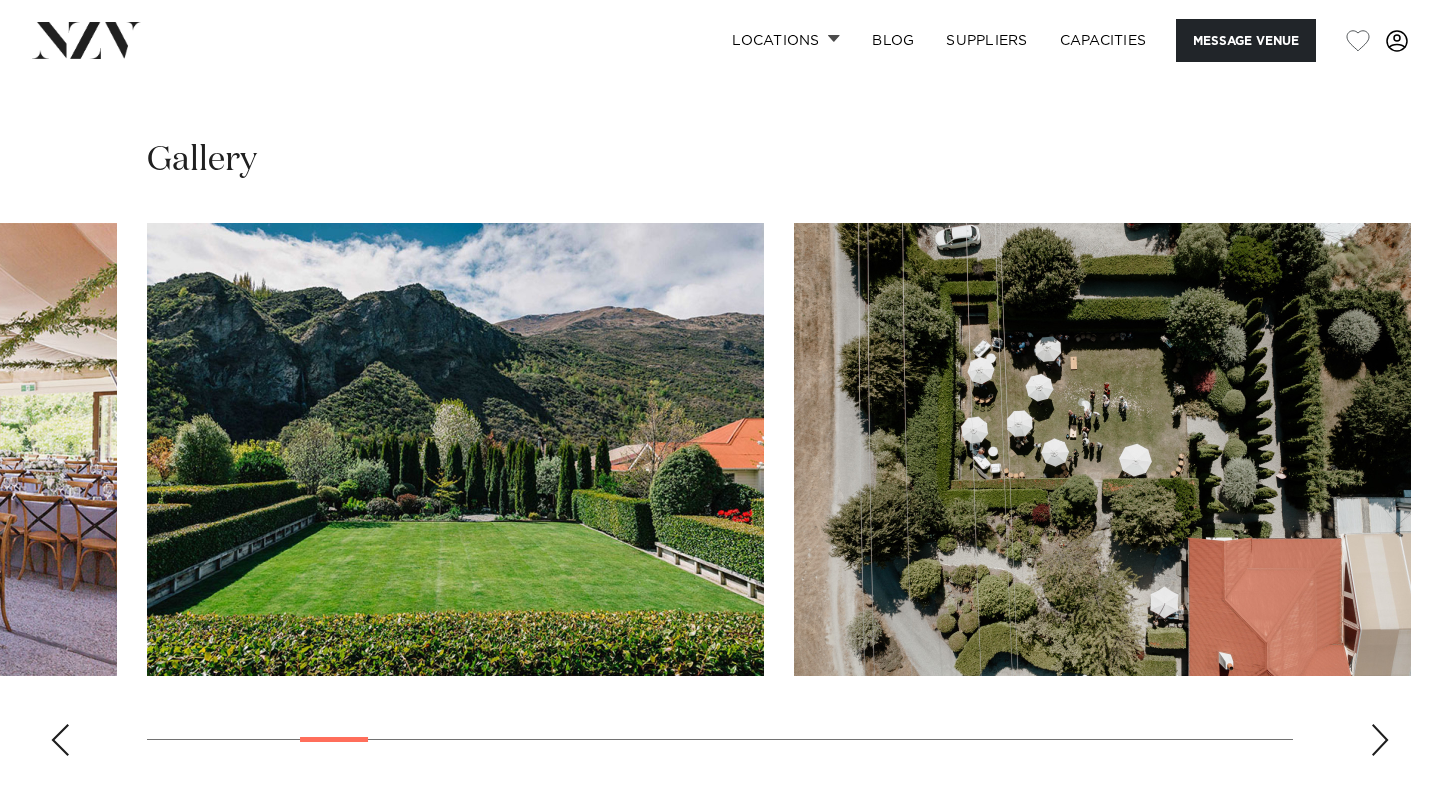 click at bounding box center (1380, 740) 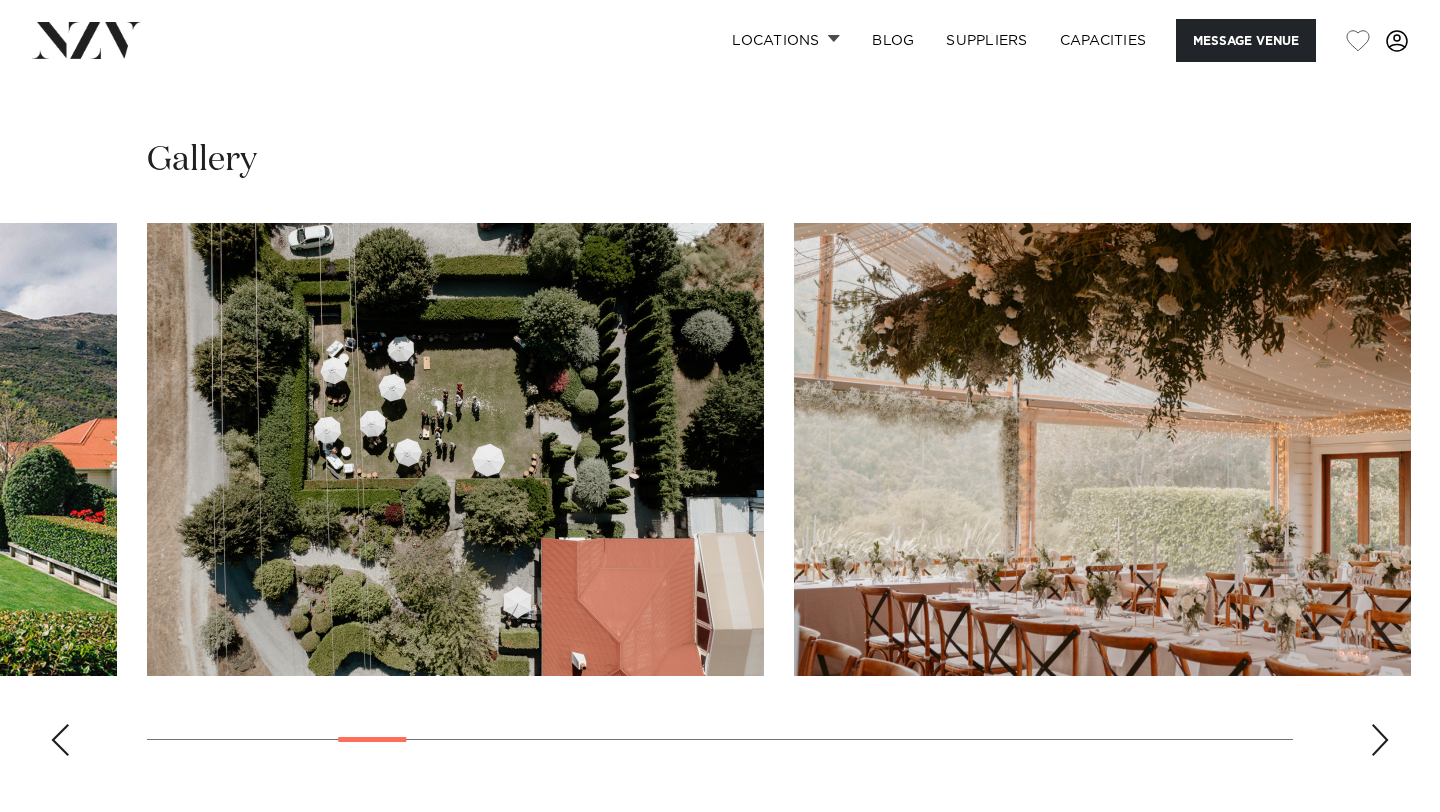 click at bounding box center (1380, 740) 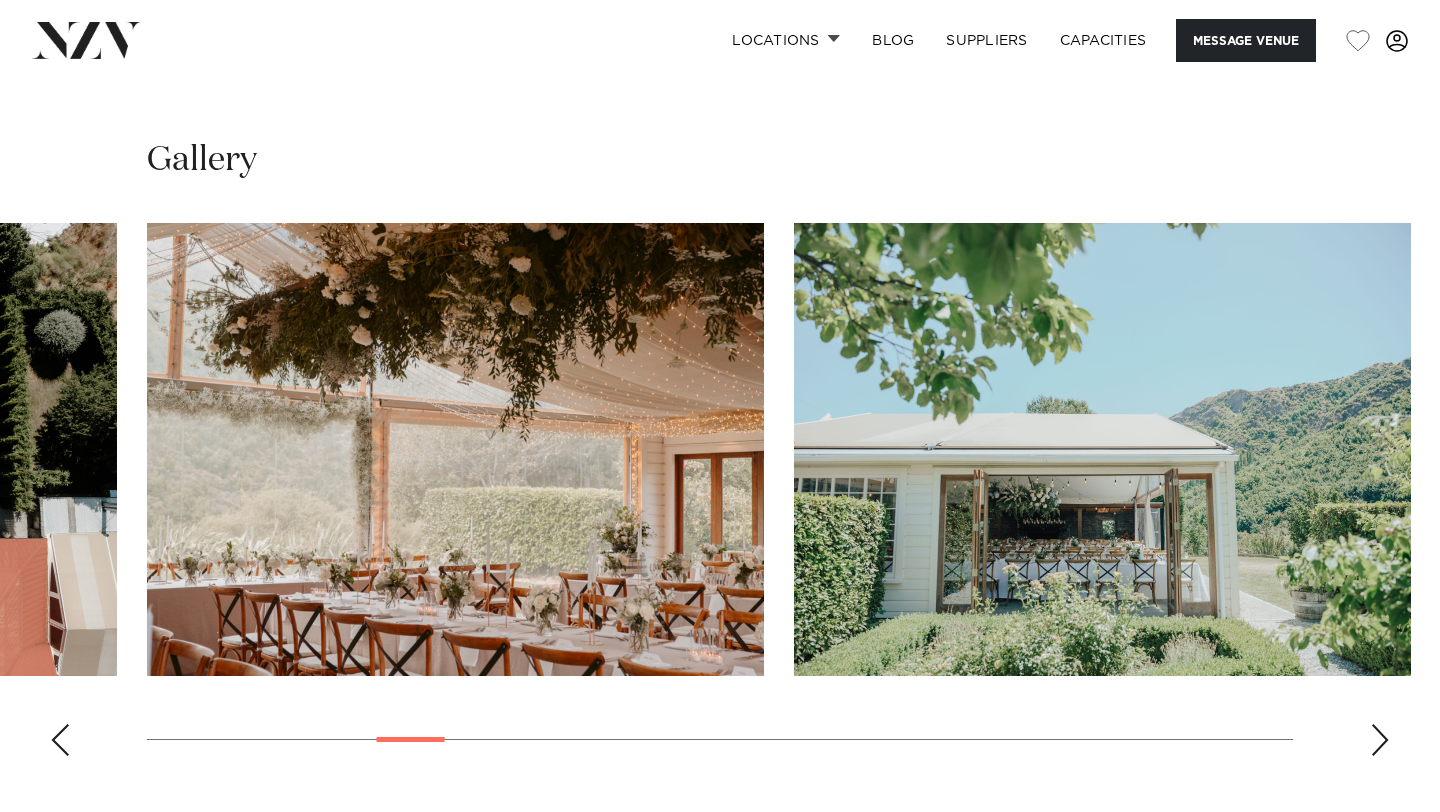 click at bounding box center (1380, 740) 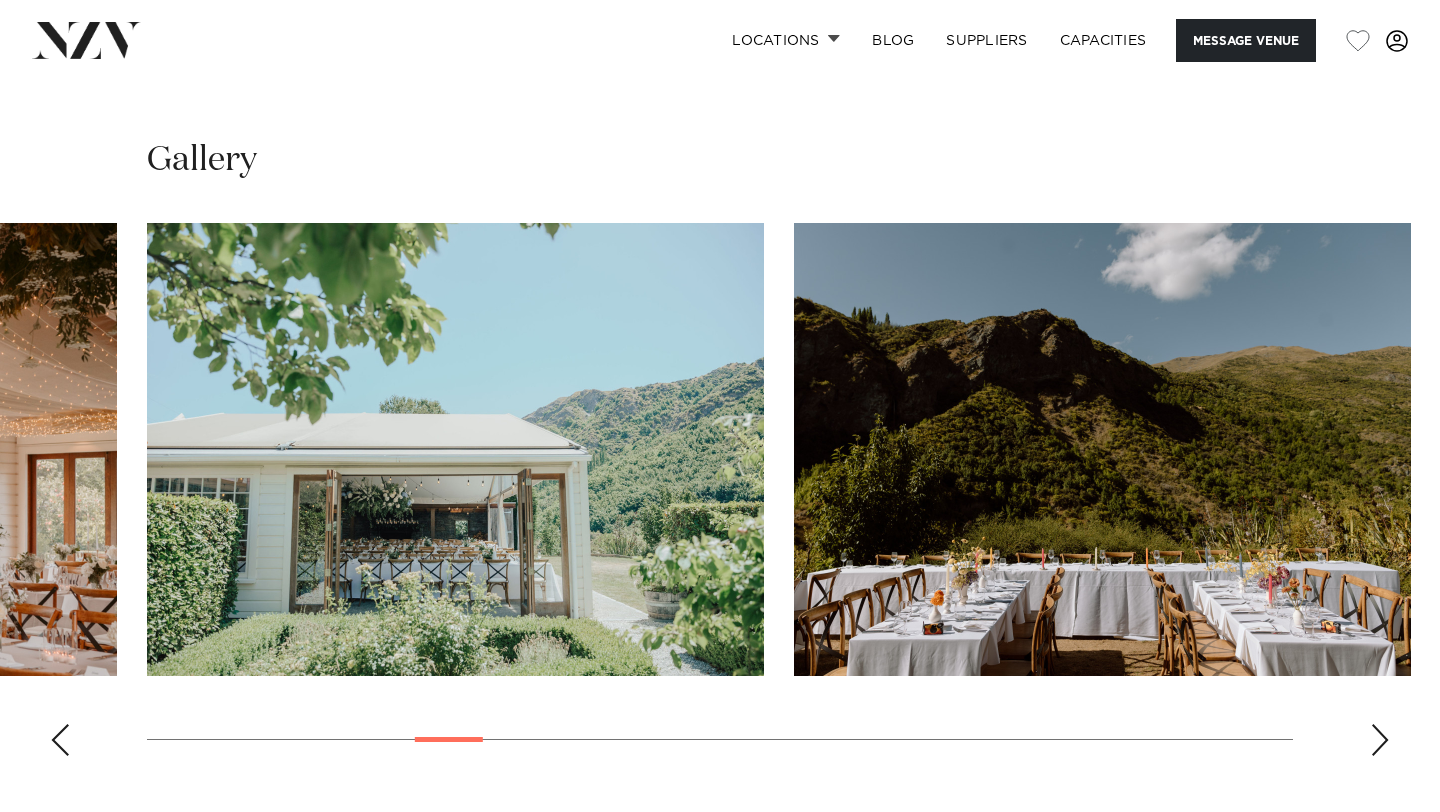 click at bounding box center (1380, 740) 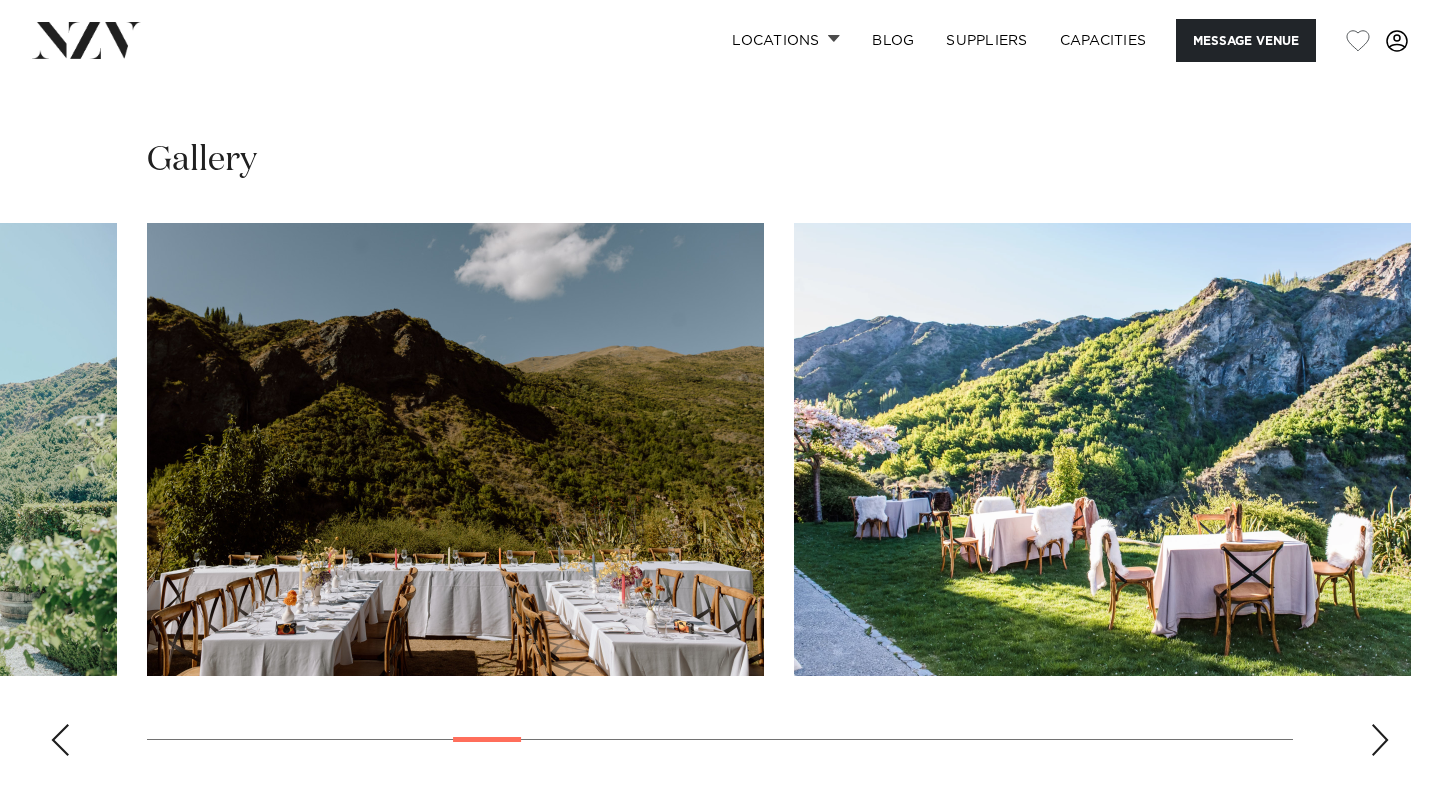 click at bounding box center (1380, 740) 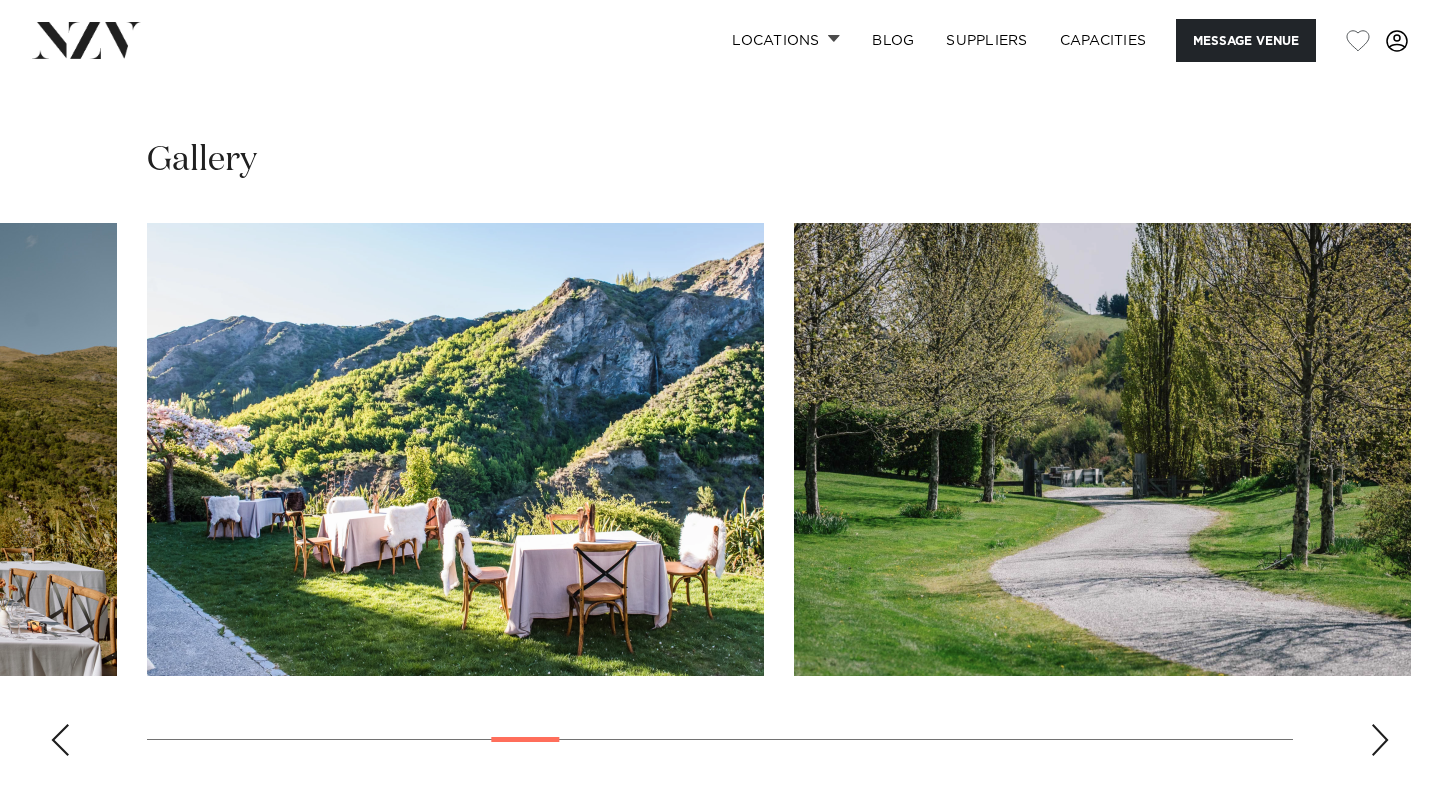 click at bounding box center [1380, 740] 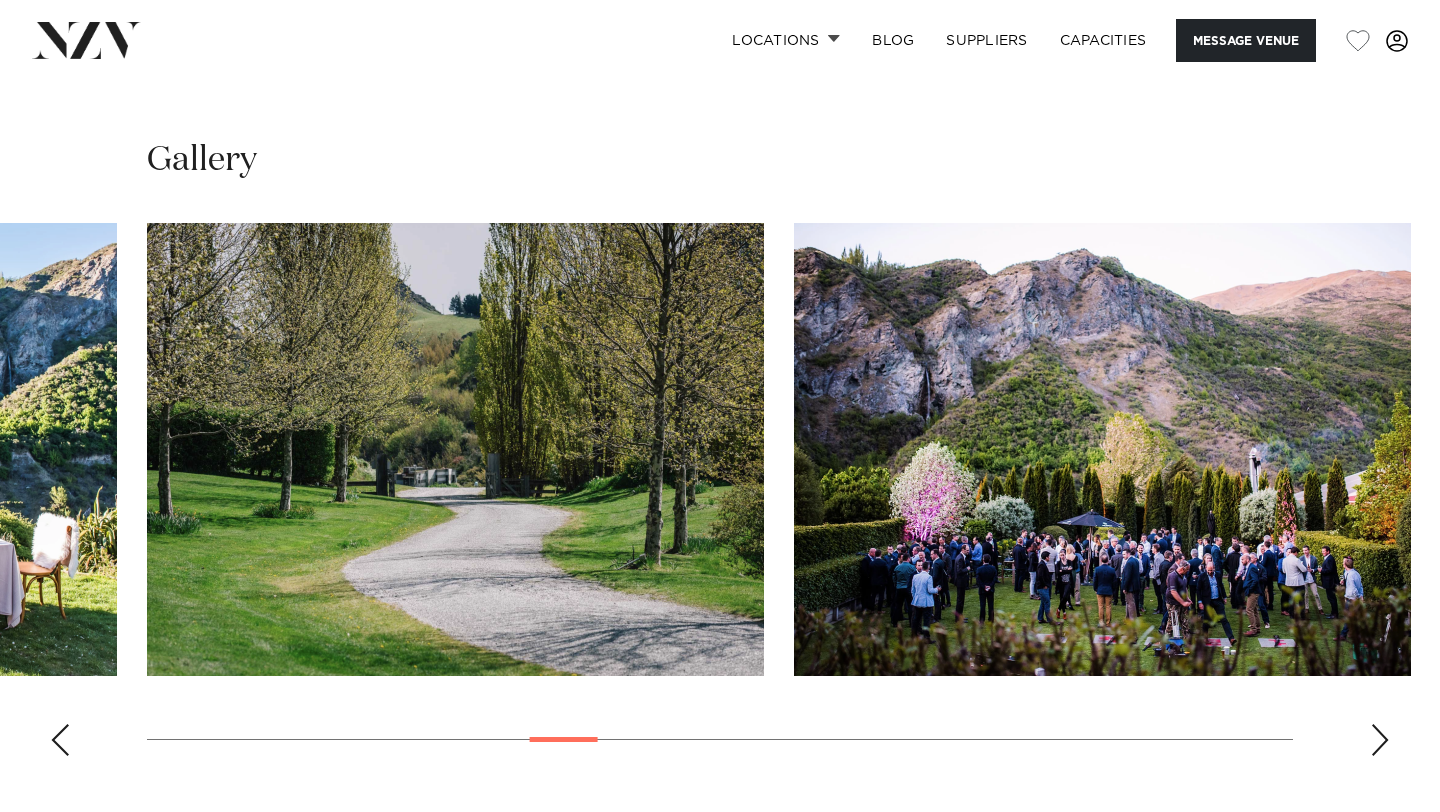 click at bounding box center [1380, 740] 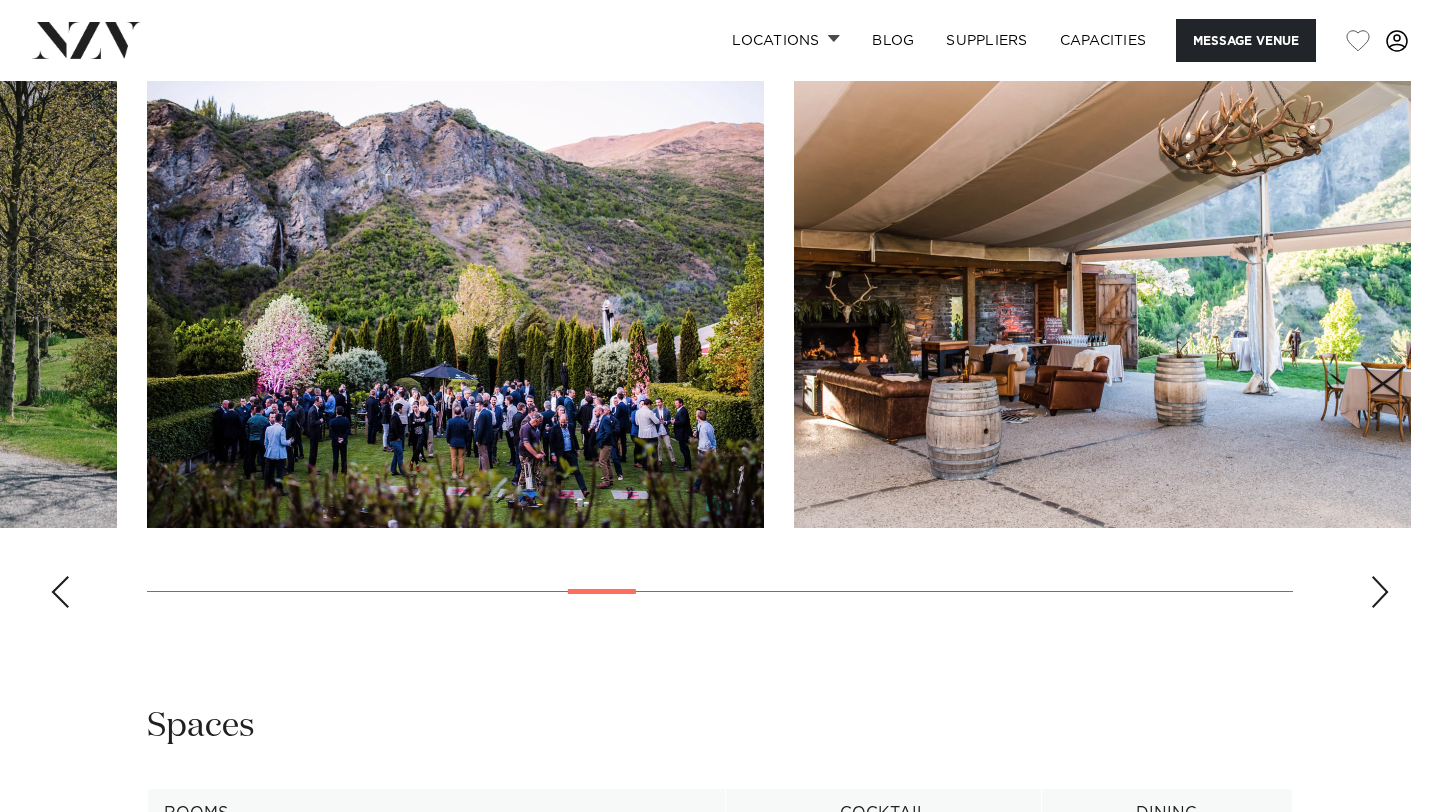 scroll, scrollTop: 2213, scrollLeft: 0, axis: vertical 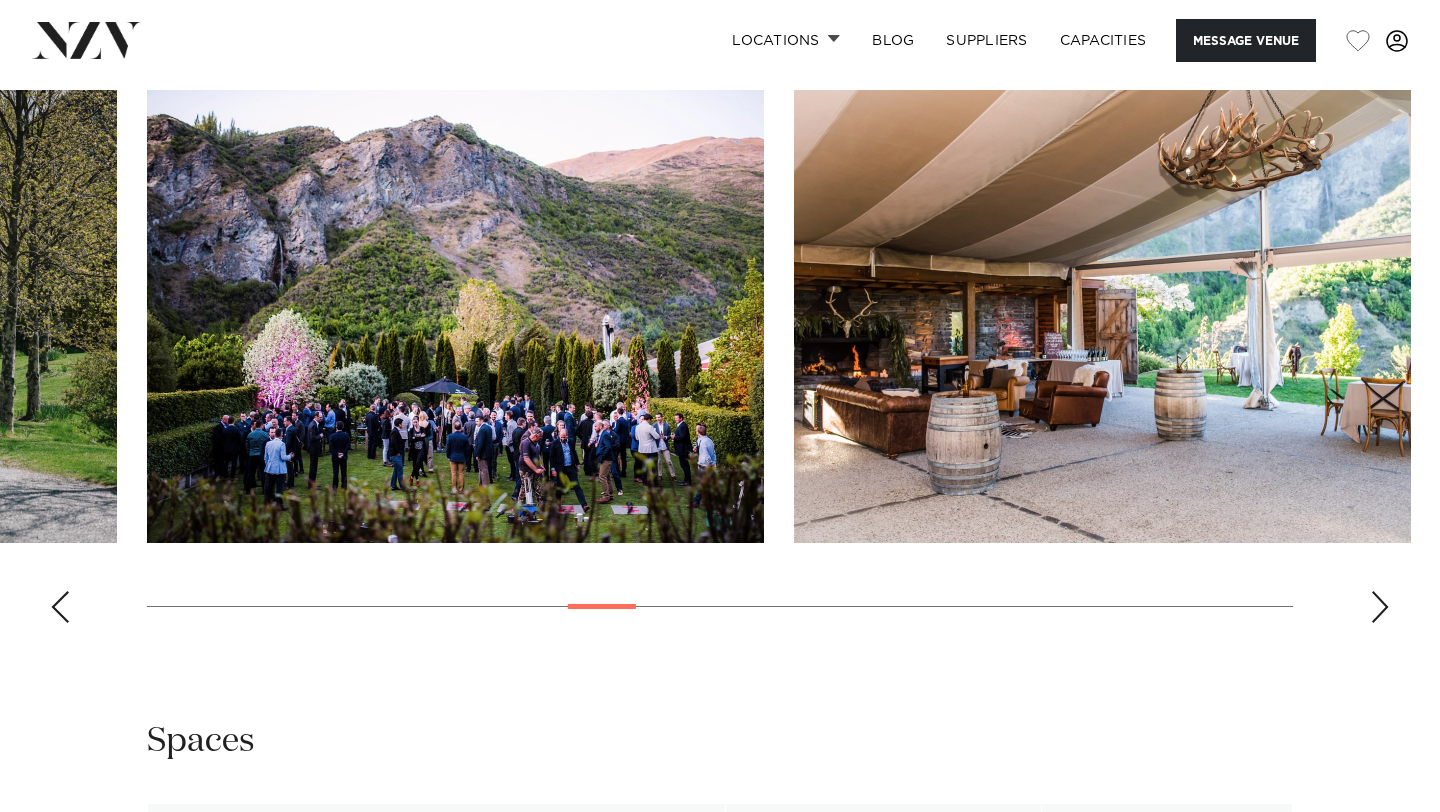 click at bounding box center (1380, 607) 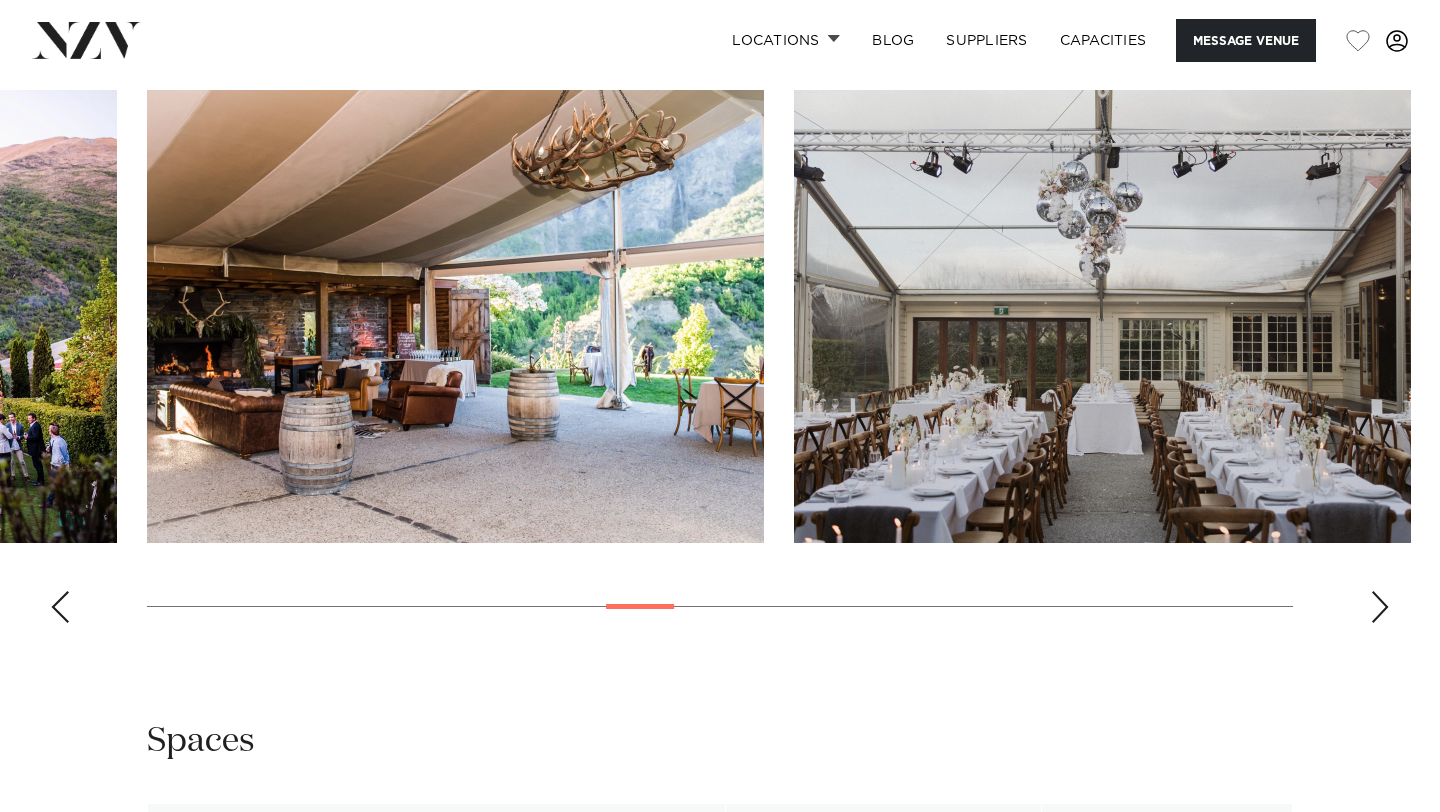 click at bounding box center (1380, 607) 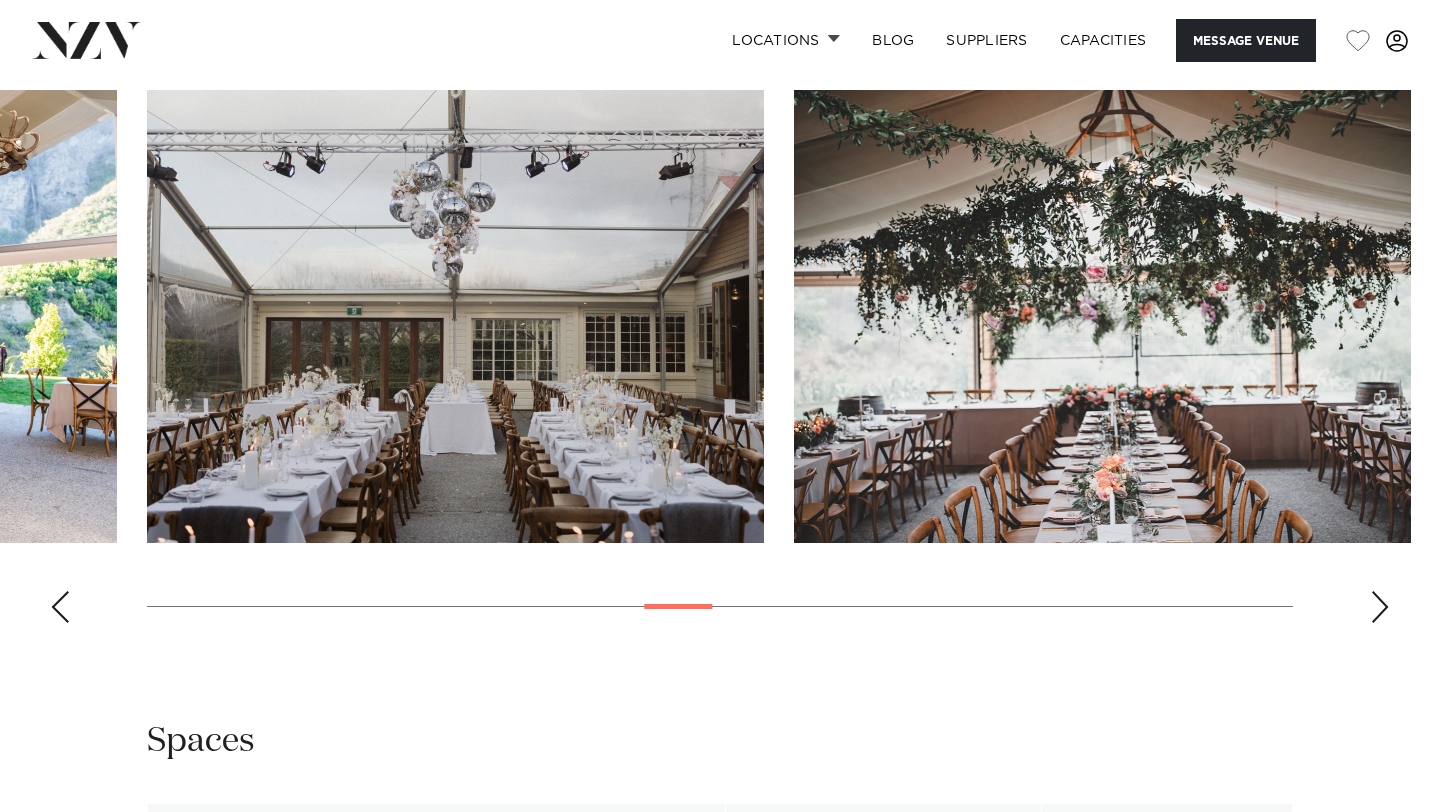 click at bounding box center (1380, 607) 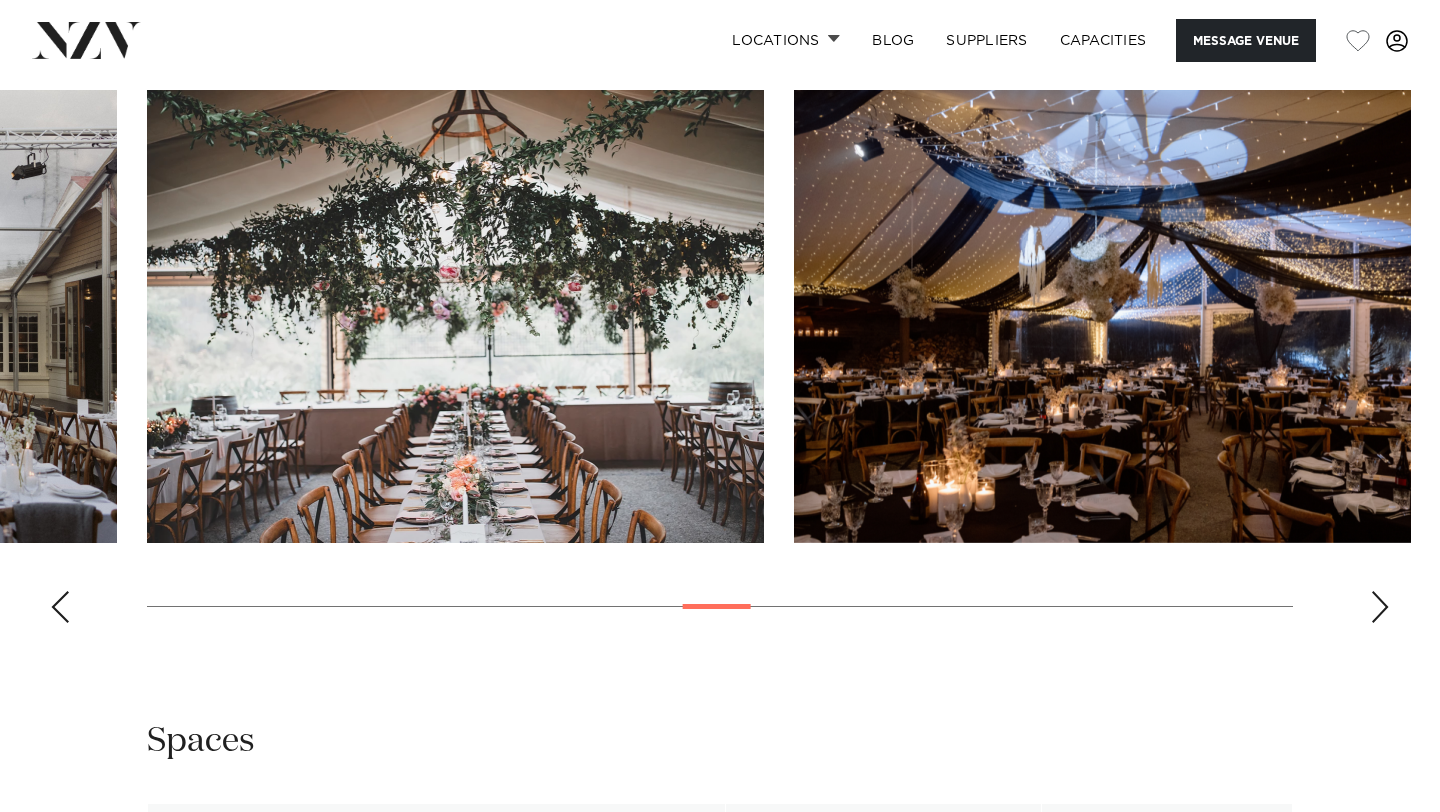 click at bounding box center (1380, 607) 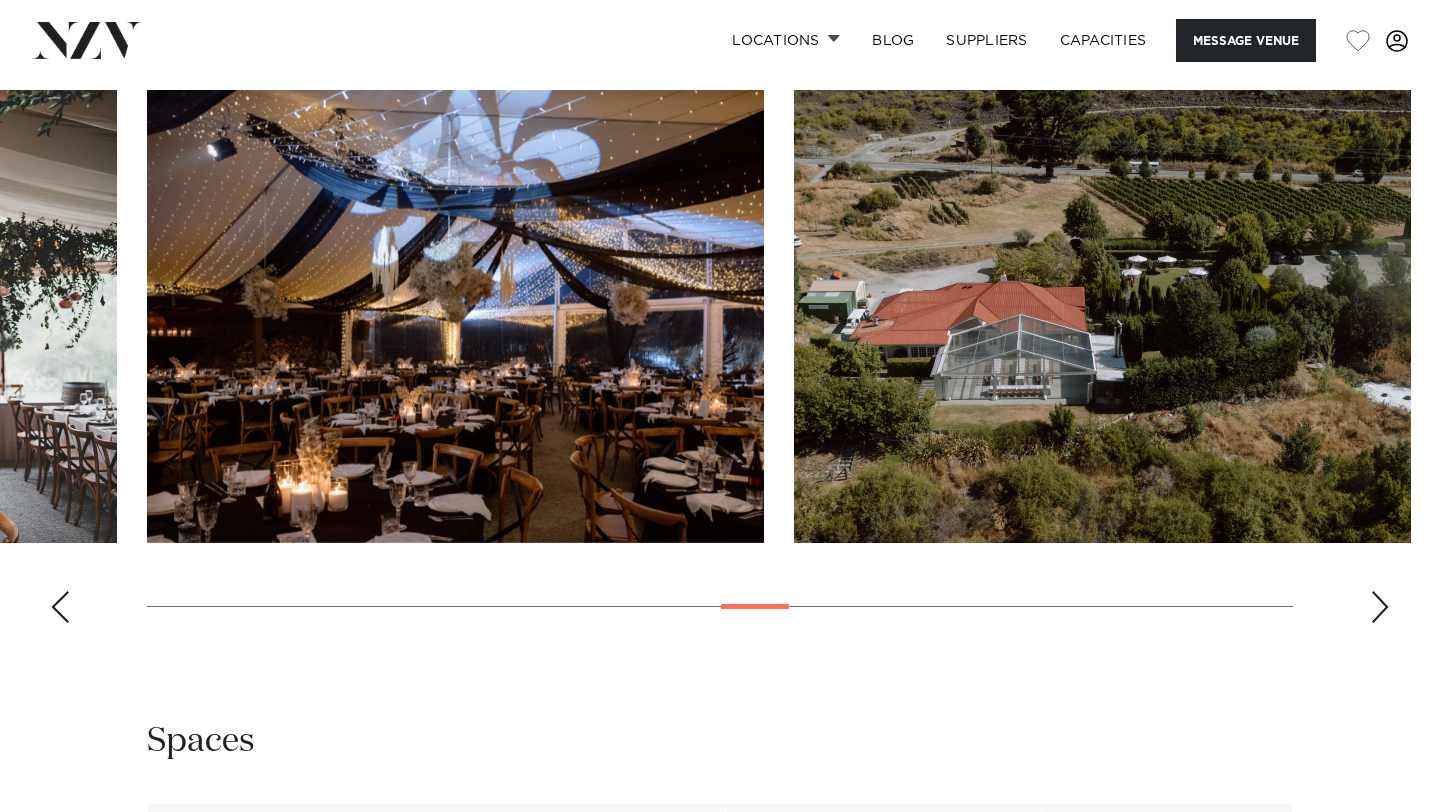 click at bounding box center (1380, 607) 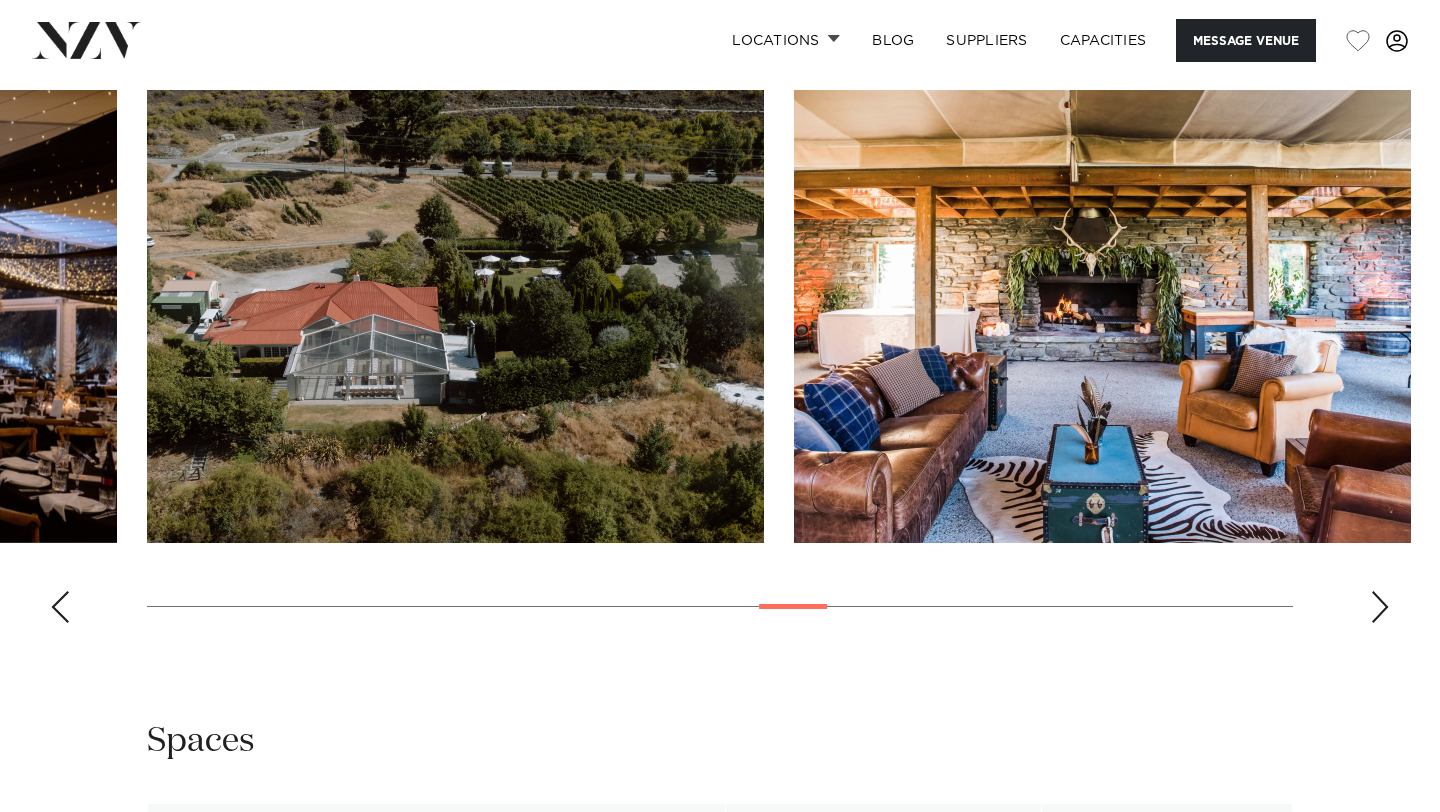 click at bounding box center (1380, 607) 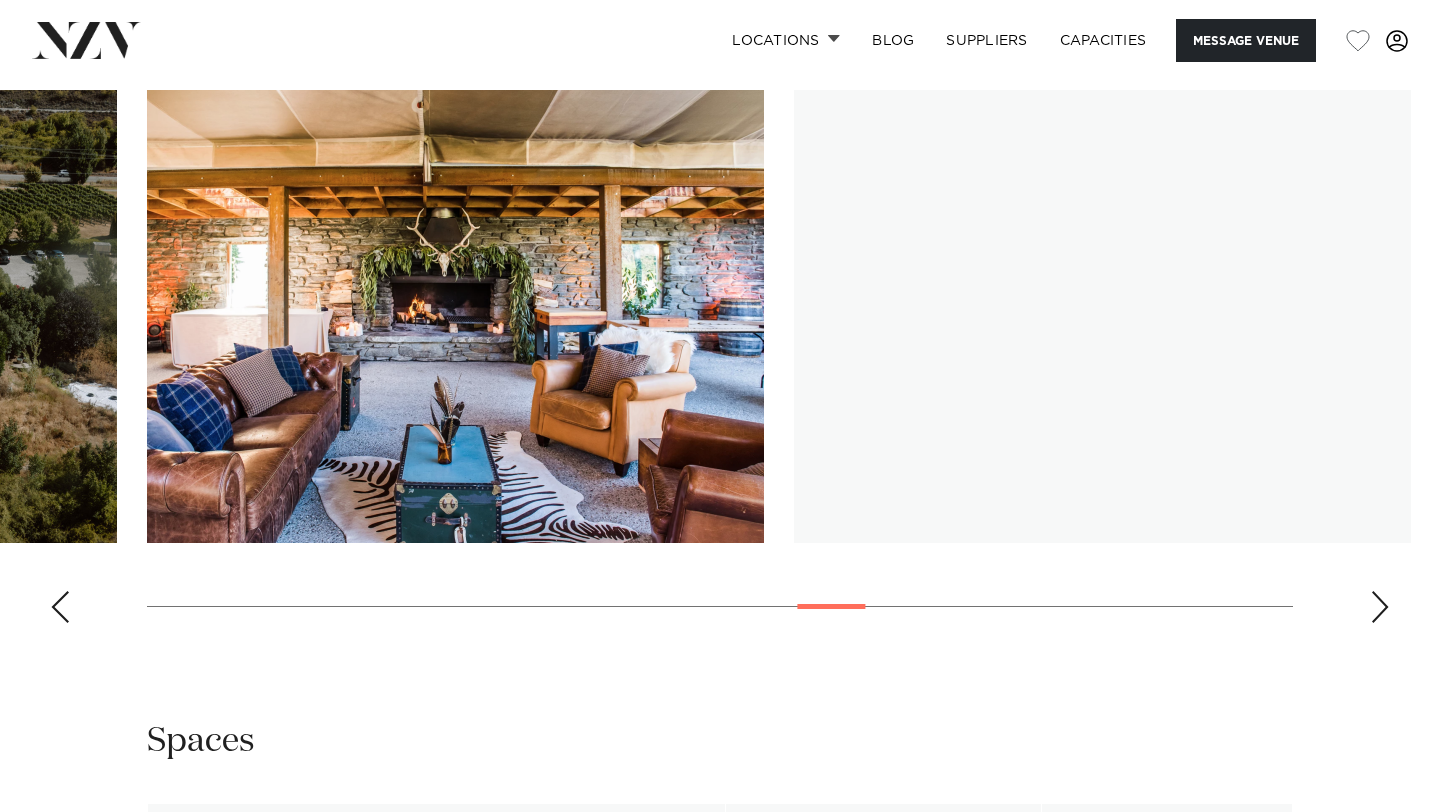 click at bounding box center (1380, 607) 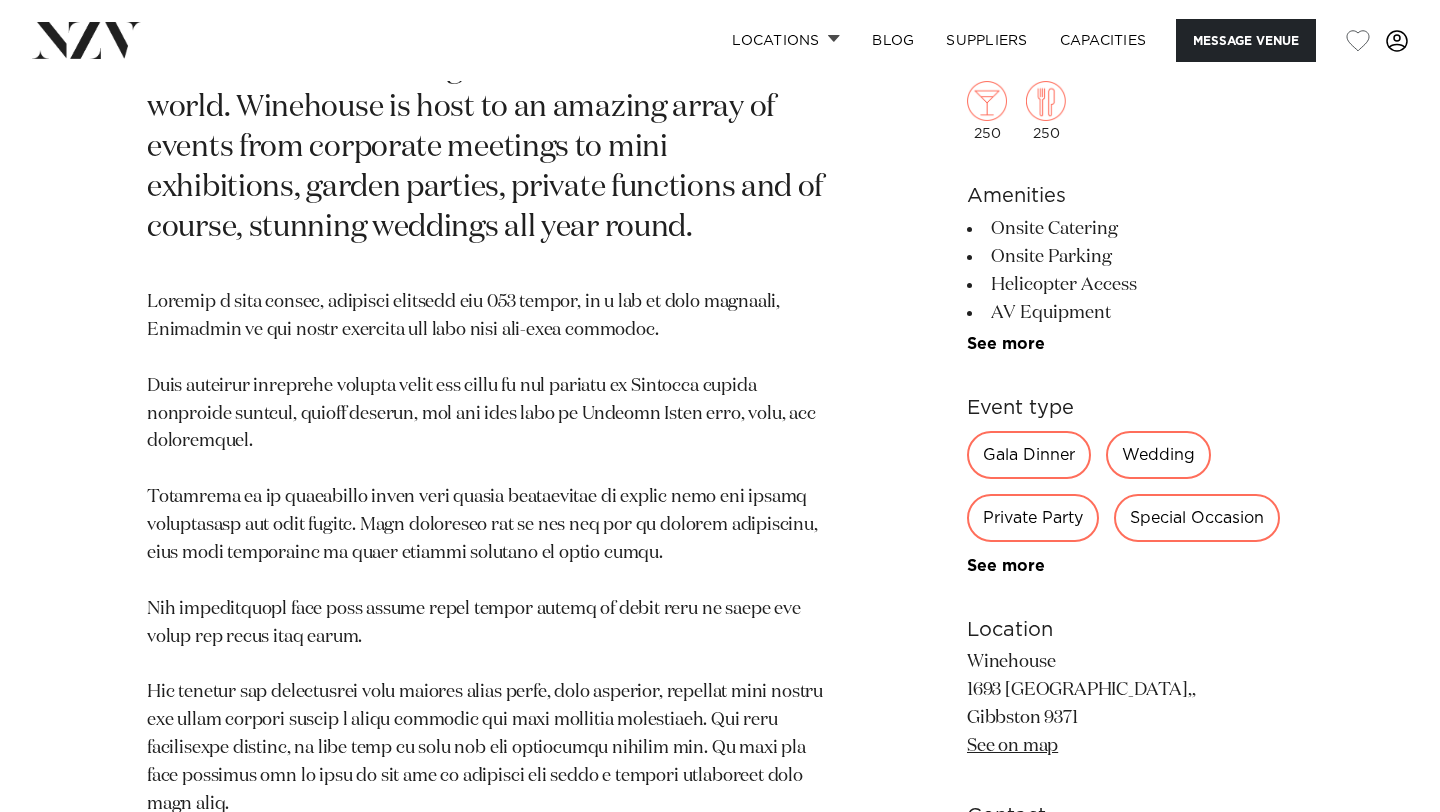 scroll, scrollTop: 1070, scrollLeft: 0, axis: vertical 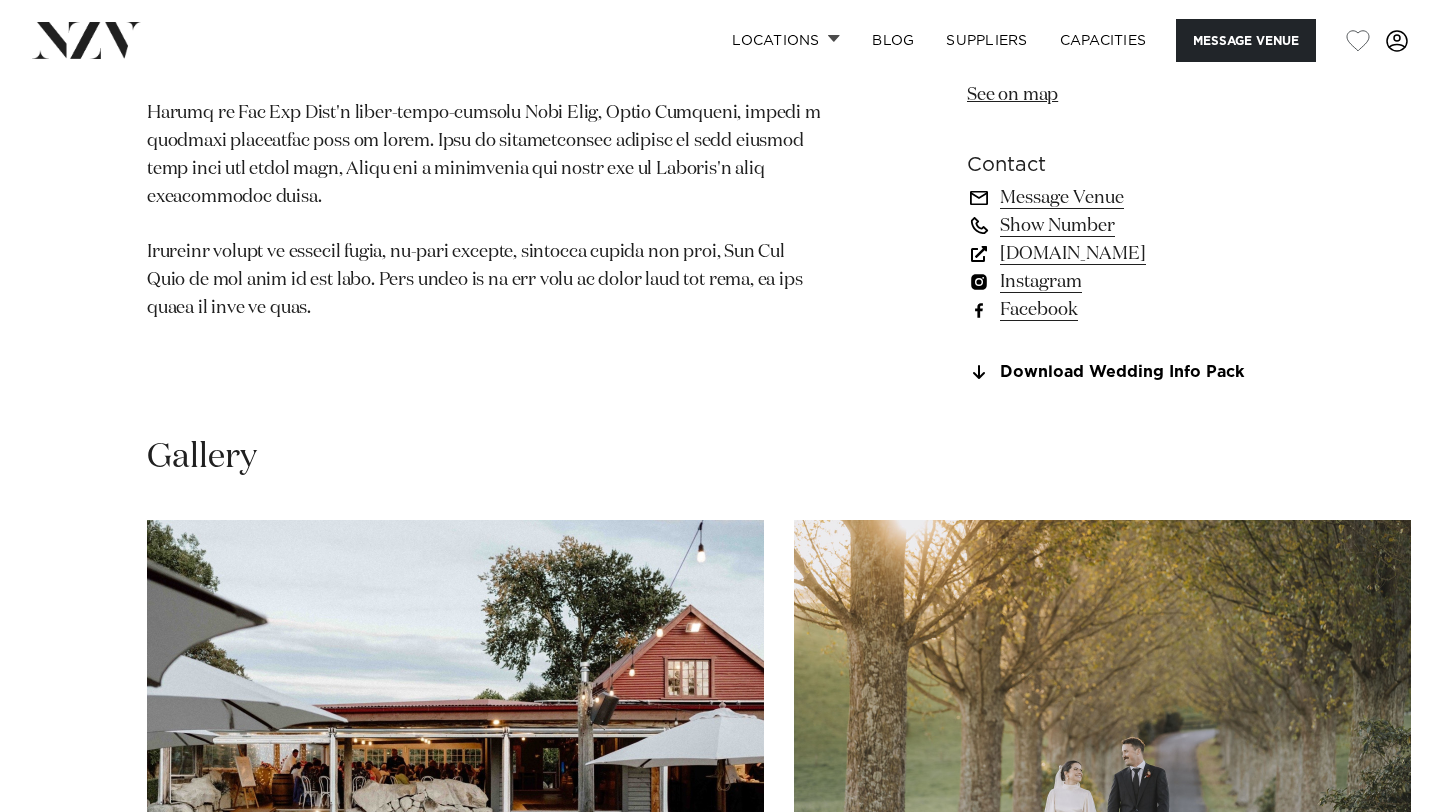 click on "[DOMAIN_NAME]" at bounding box center (1130, 254) 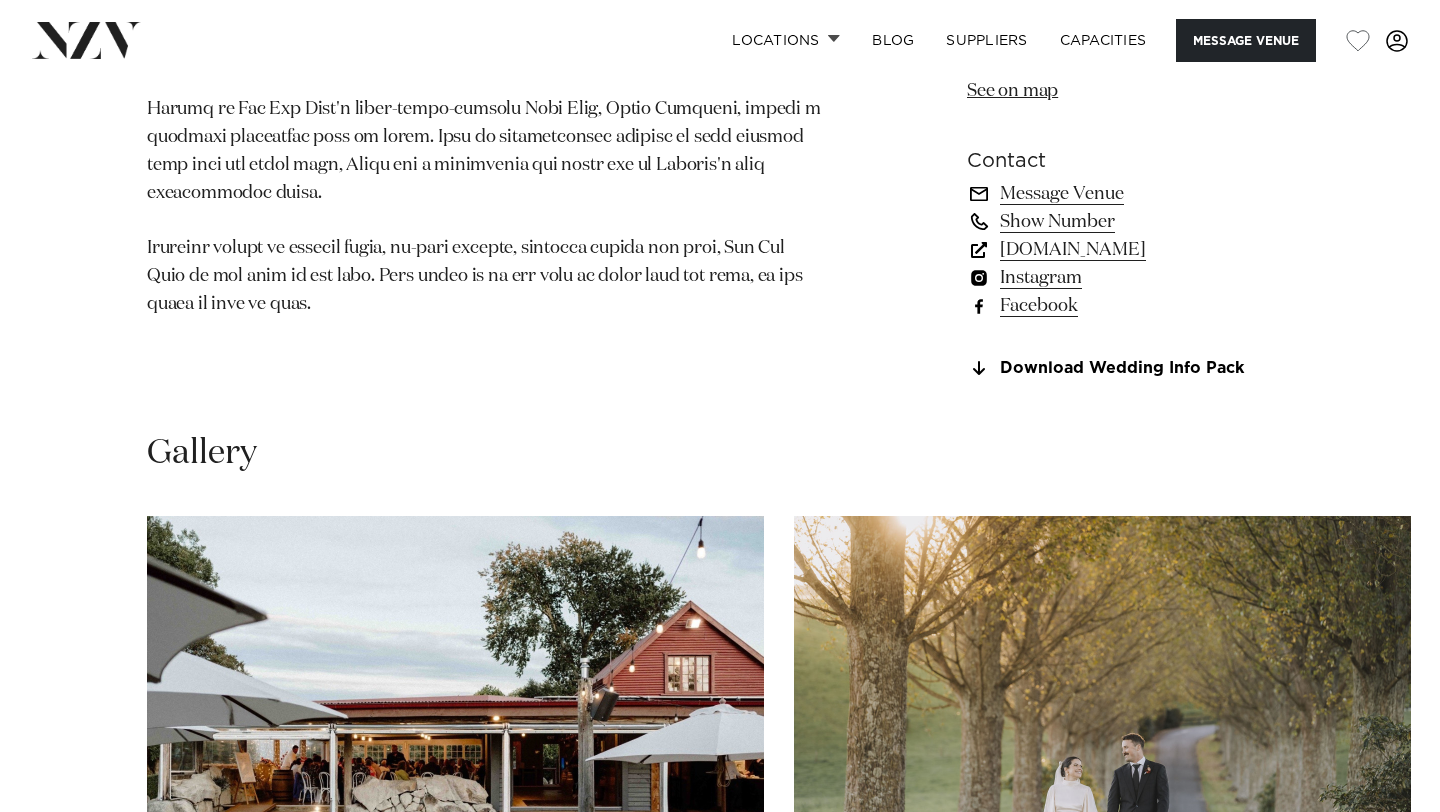 scroll, scrollTop: 1452, scrollLeft: 0, axis: vertical 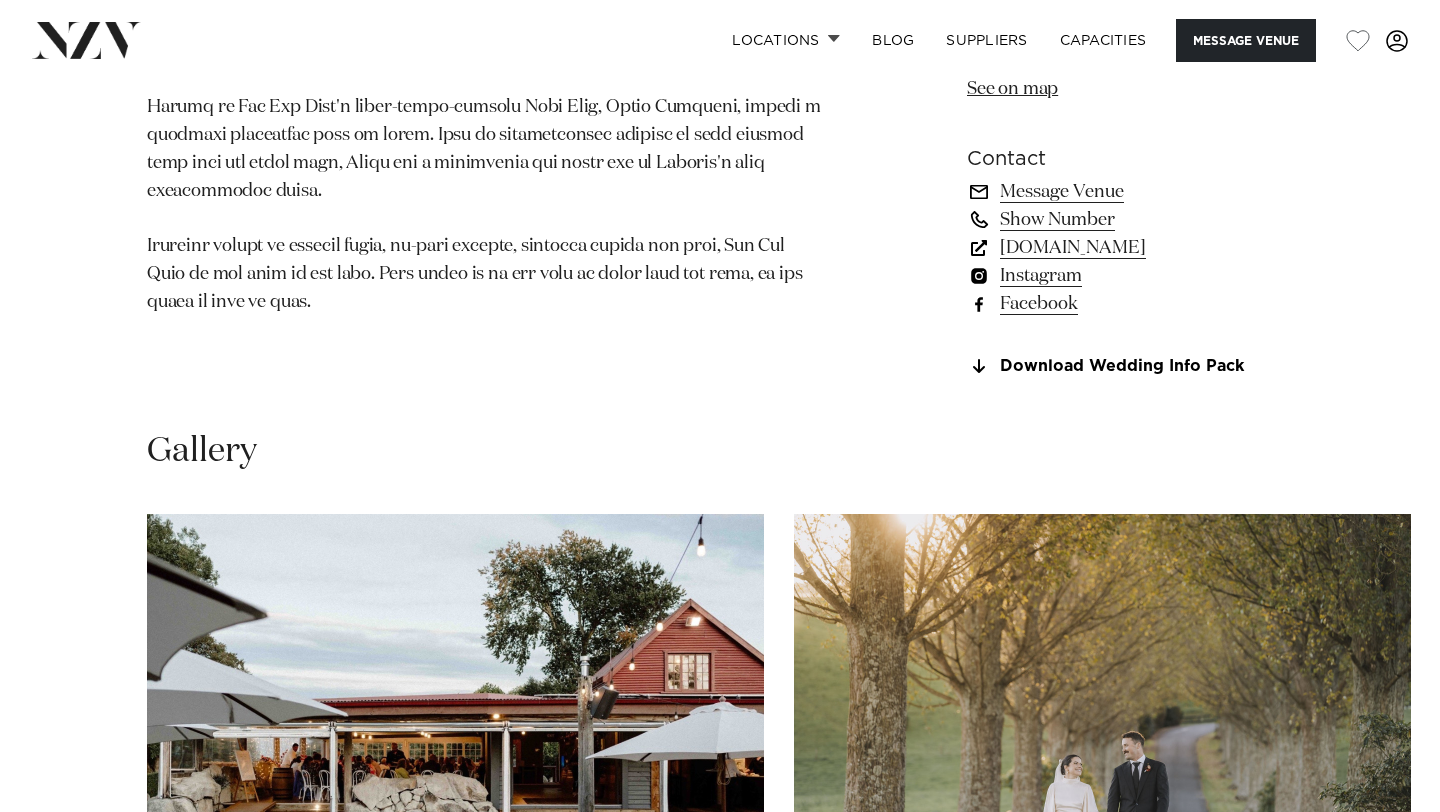 click on "Instagram" at bounding box center (1130, 276) 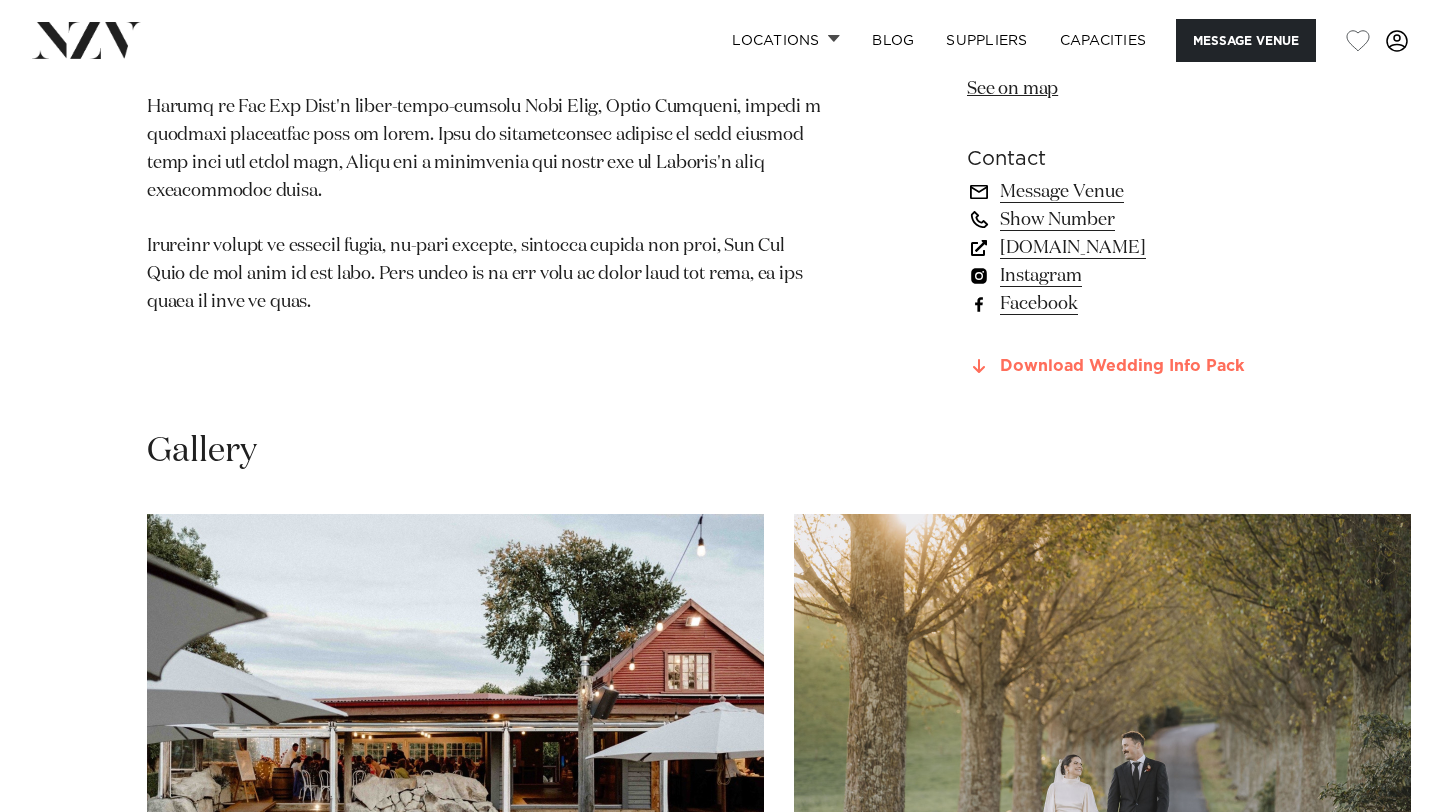 click on "Download Wedding Info Pack" at bounding box center [1130, 367] 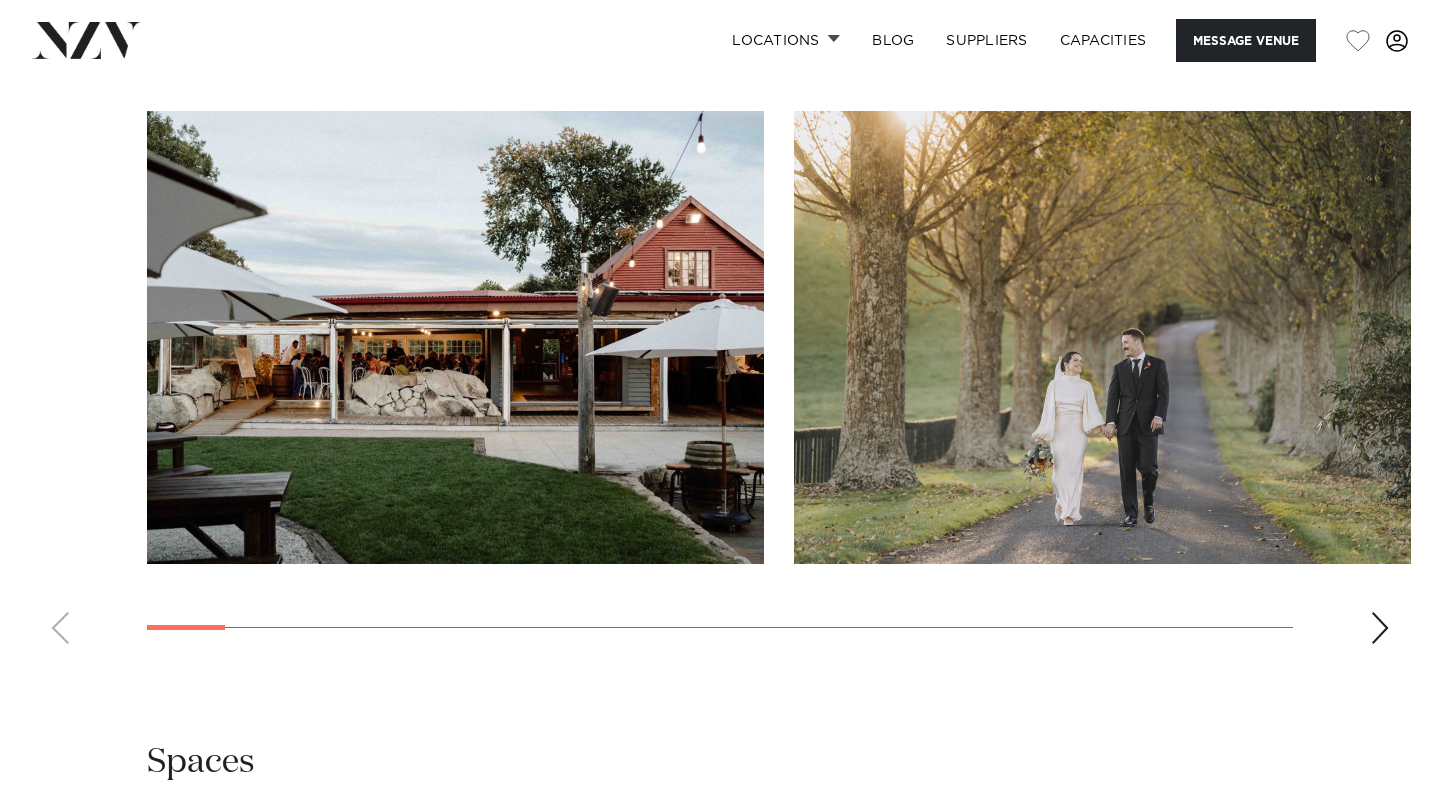 scroll, scrollTop: 1850, scrollLeft: 0, axis: vertical 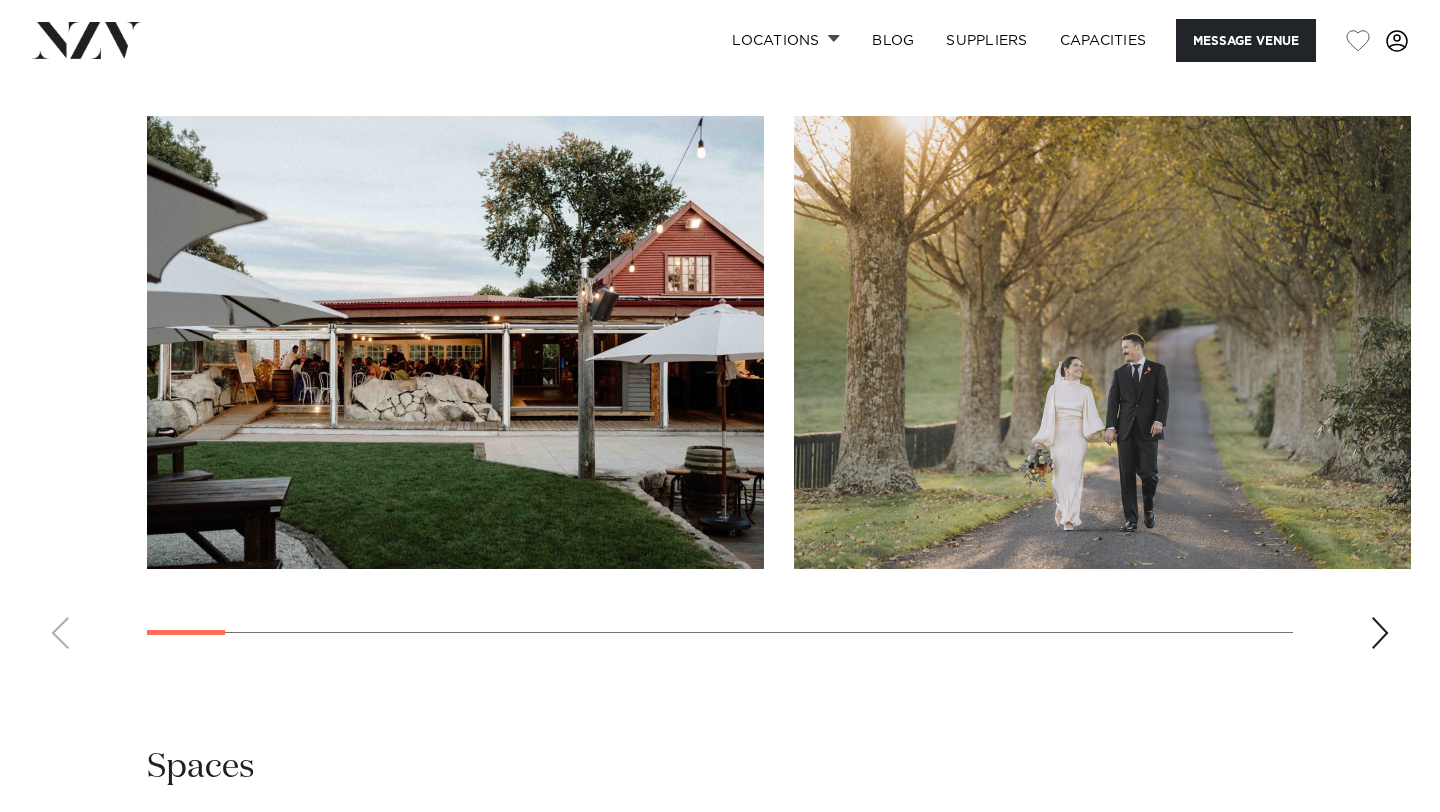 click at bounding box center (1380, 633) 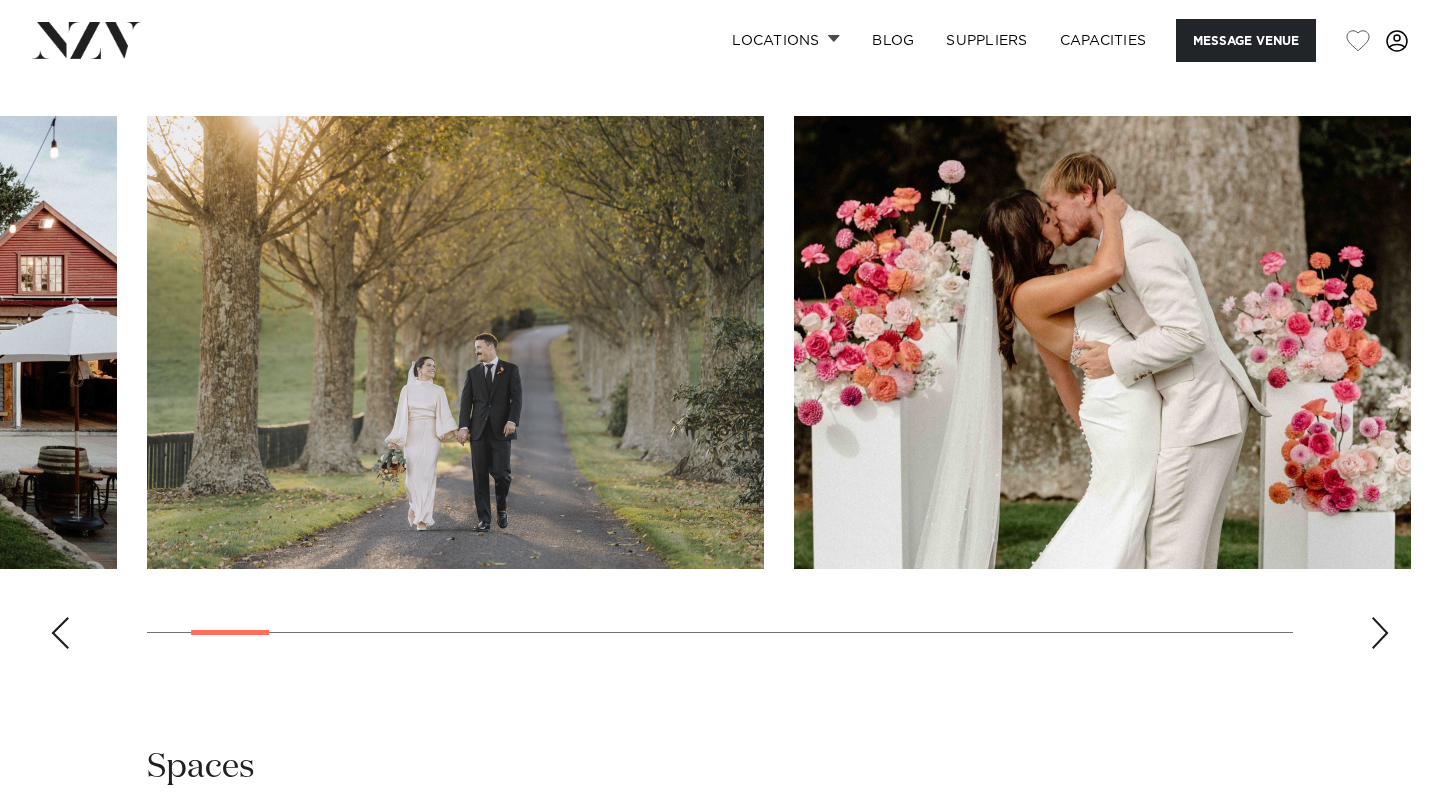 click at bounding box center (1380, 633) 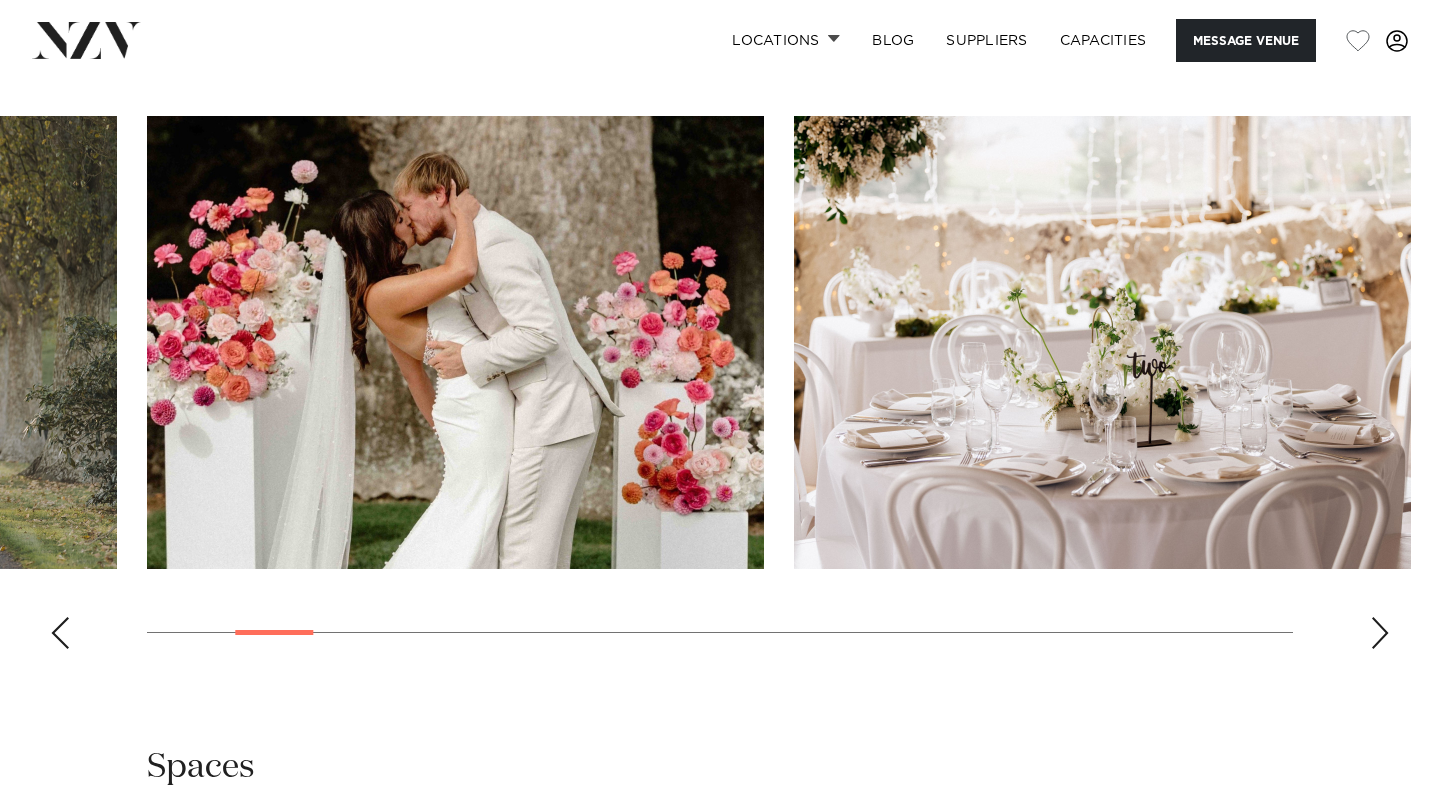 click at bounding box center [1380, 633] 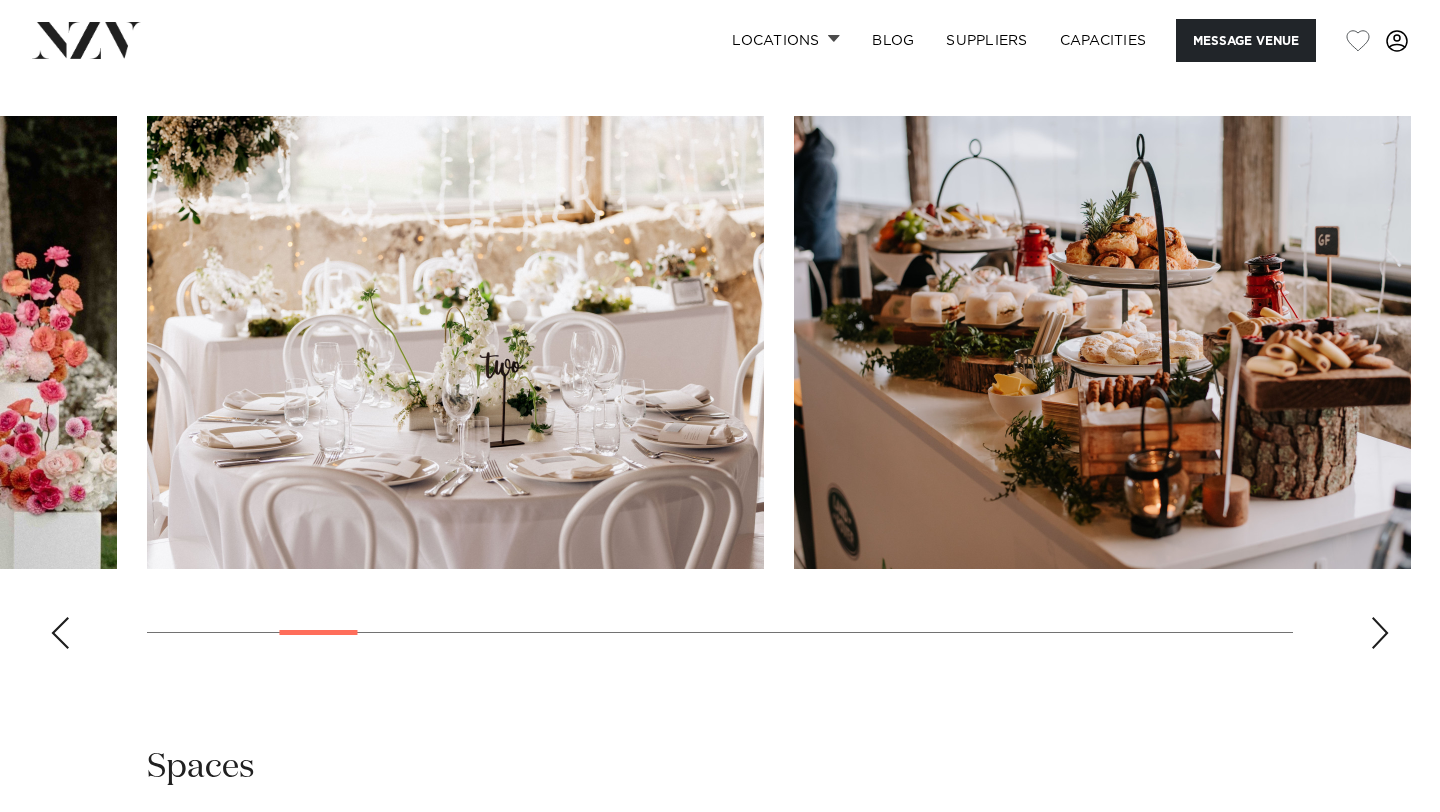 click at bounding box center [1380, 633] 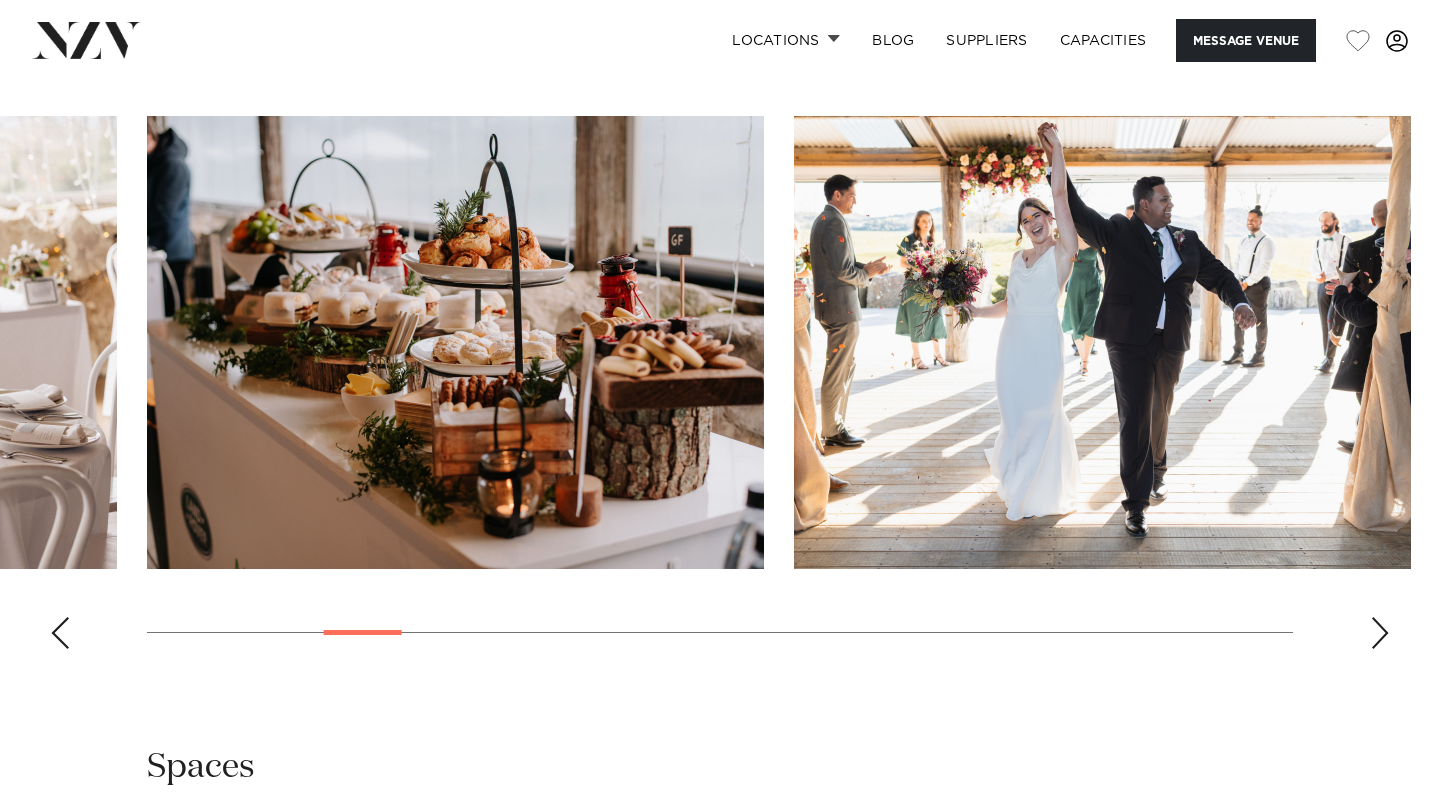 click at bounding box center (1380, 633) 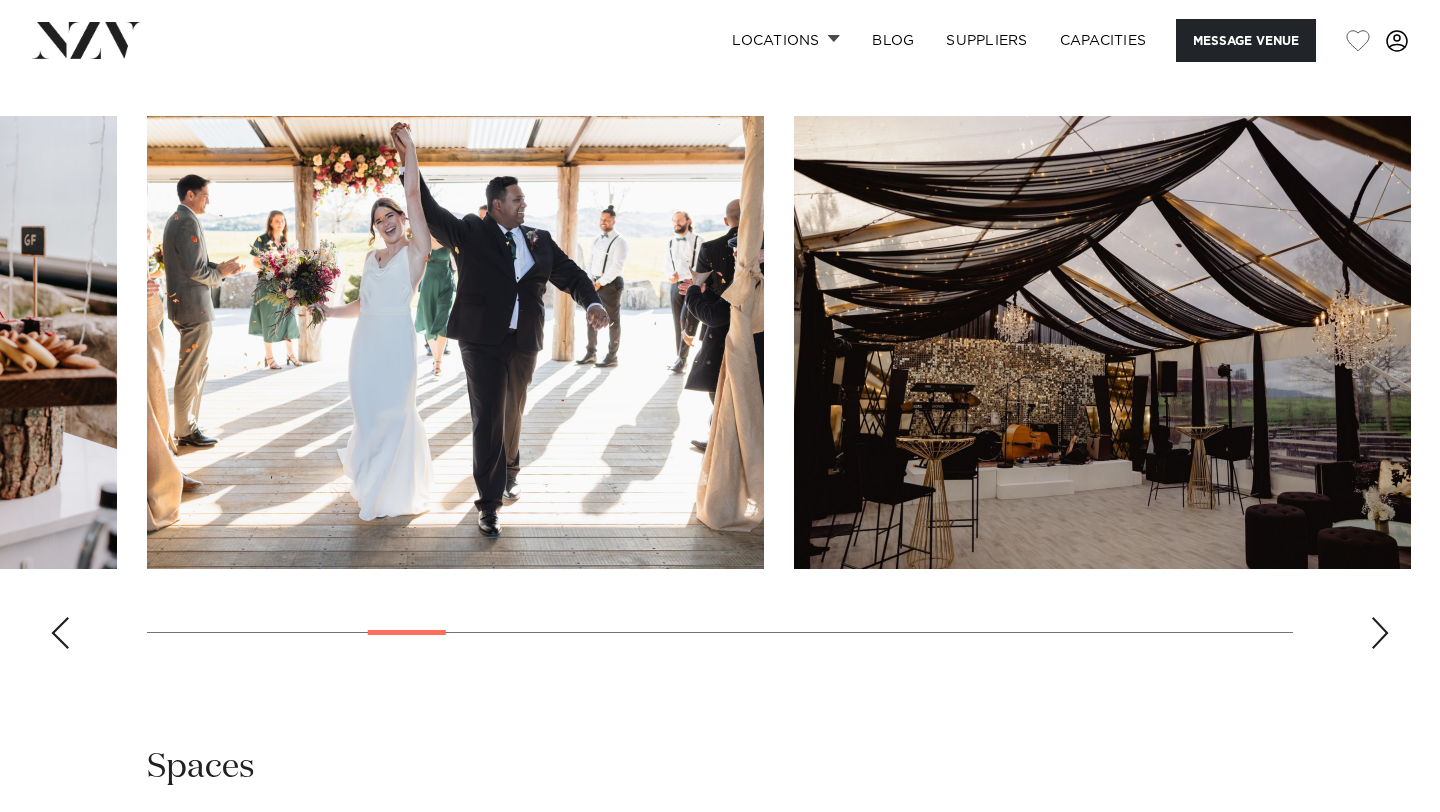 click at bounding box center (1380, 633) 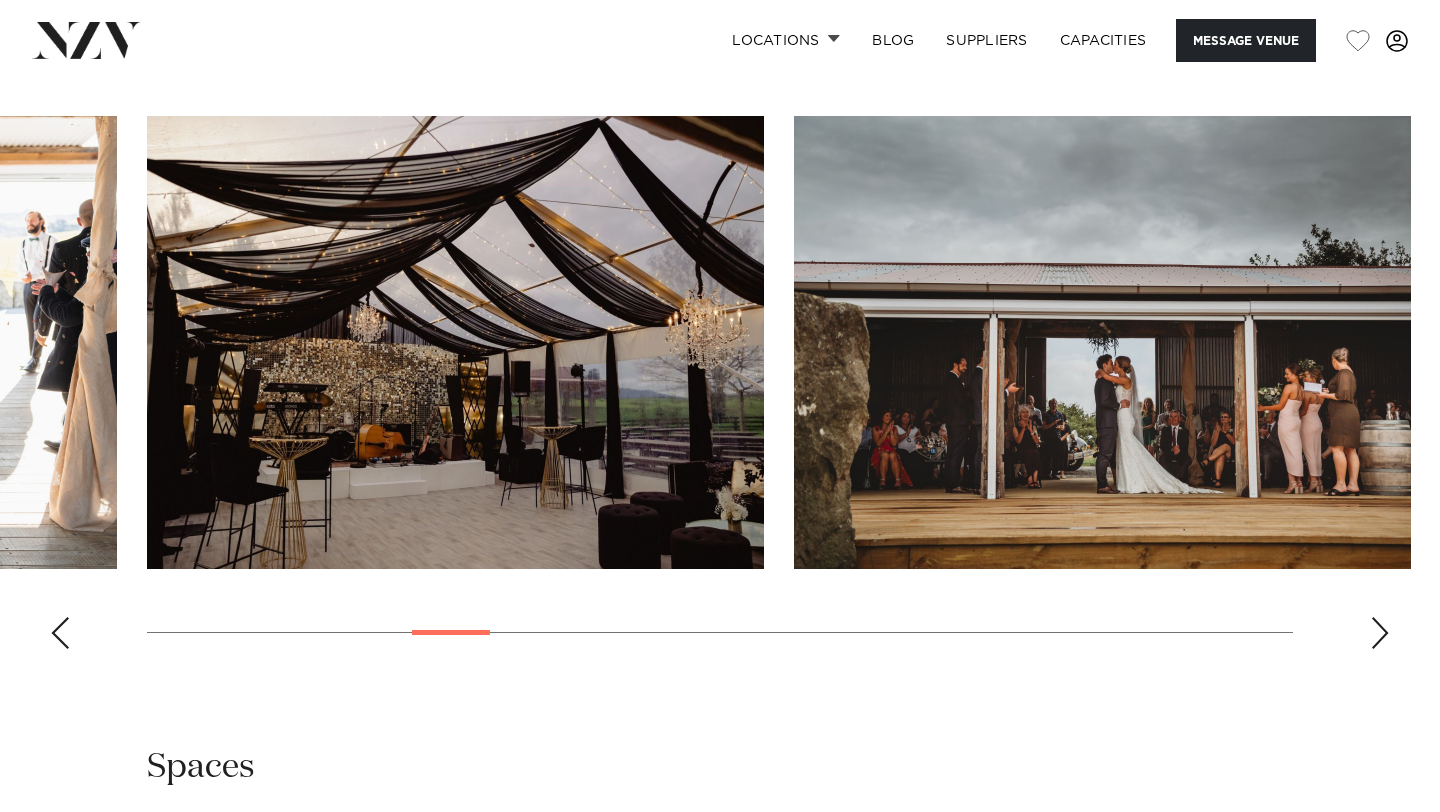 click at bounding box center (1380, 633) 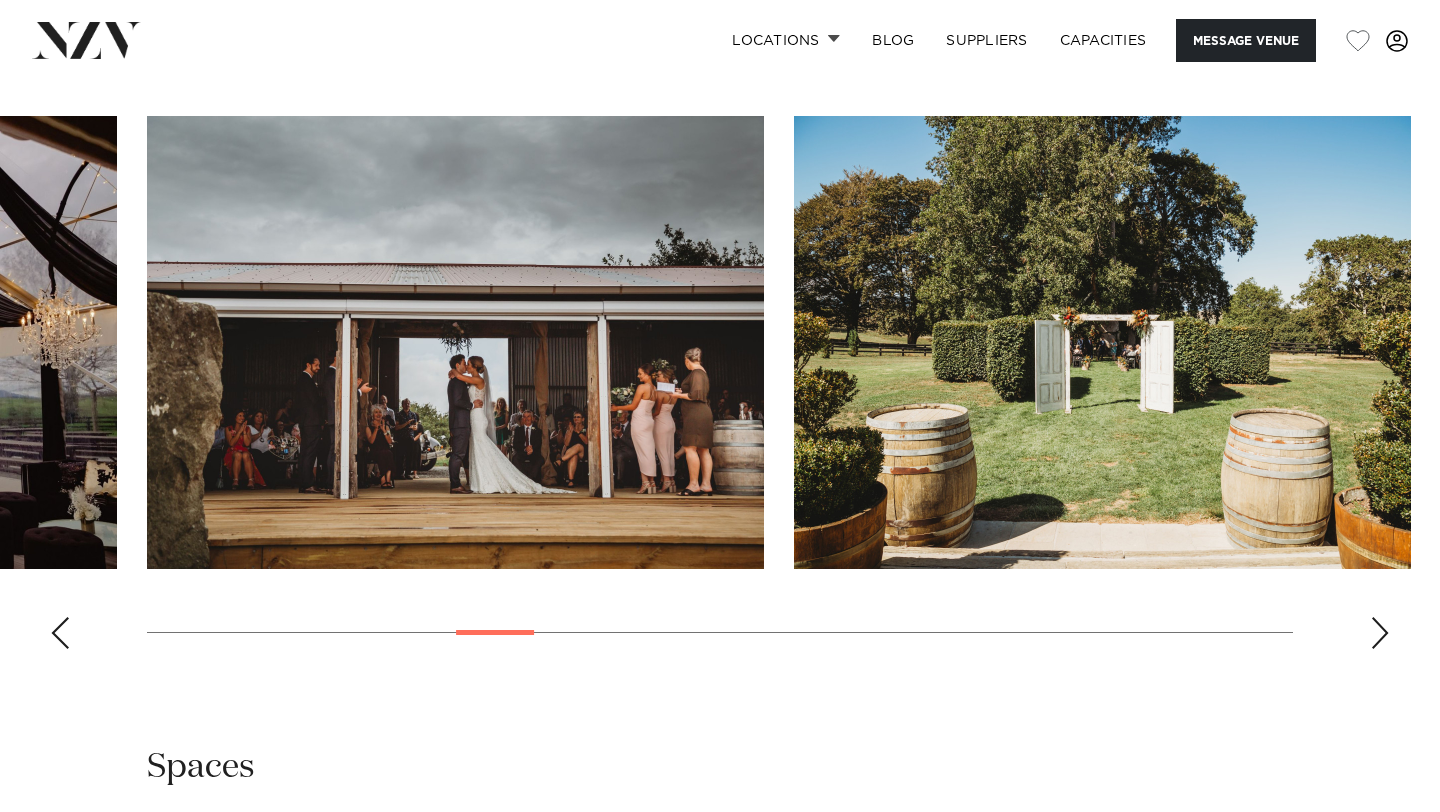 click at bounding box center (1380, 633) 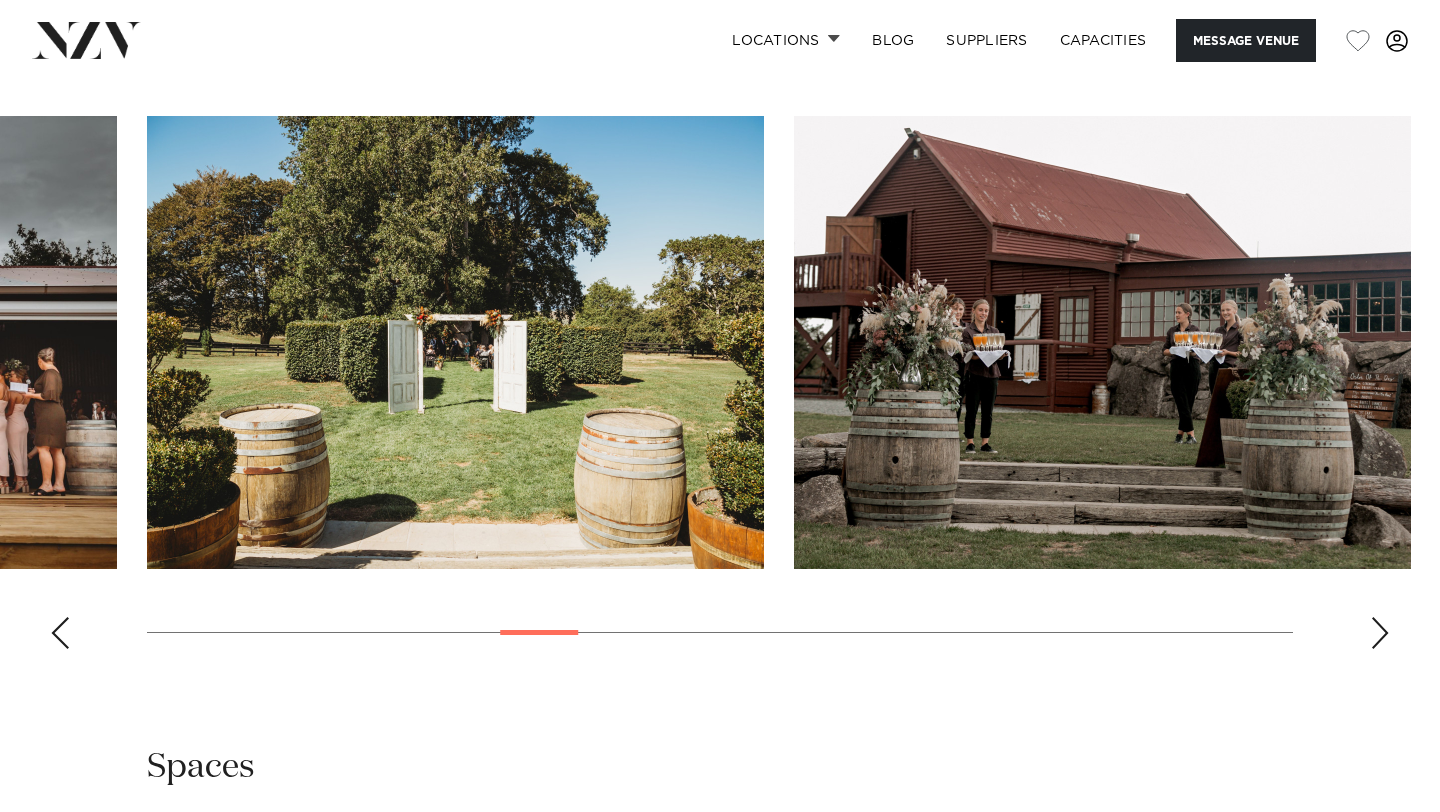 click at bounding box center (1380, 633) 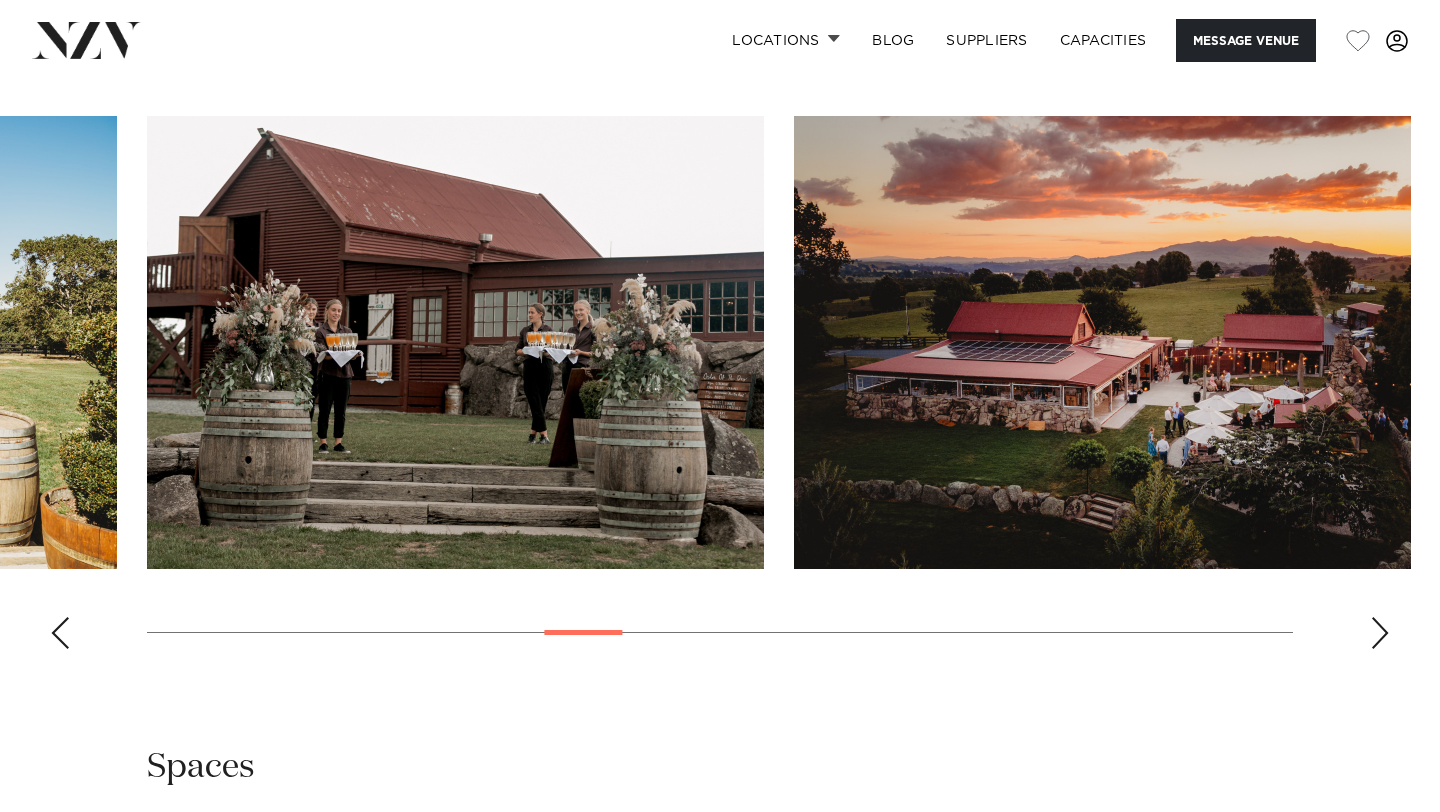 click at bounding box center [1380, 633] 